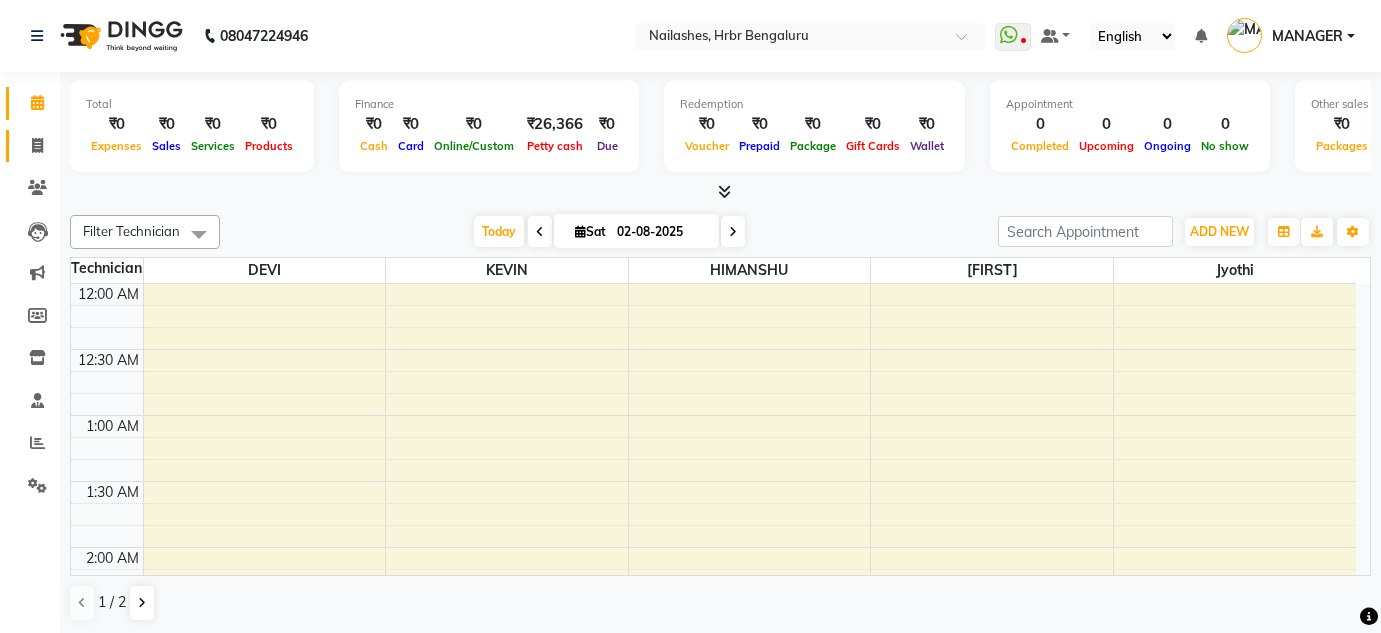 scroll, scrollTop: 0, scrollLeft: 0, axis: both 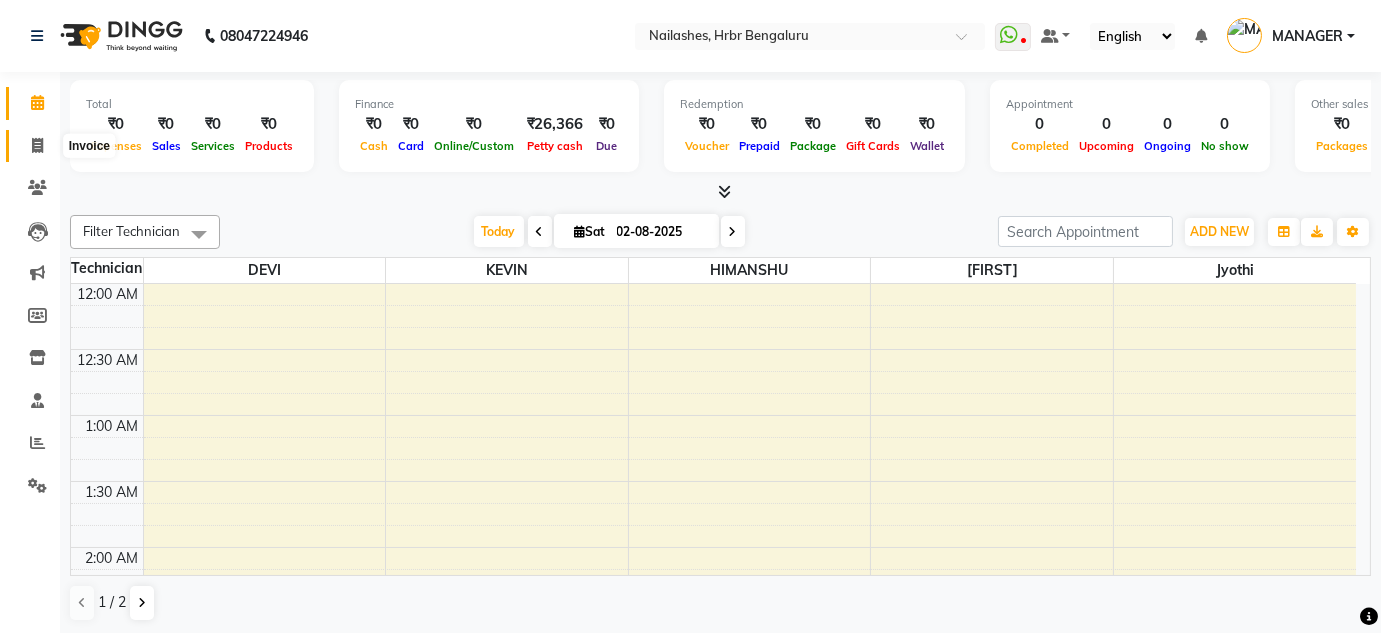 click 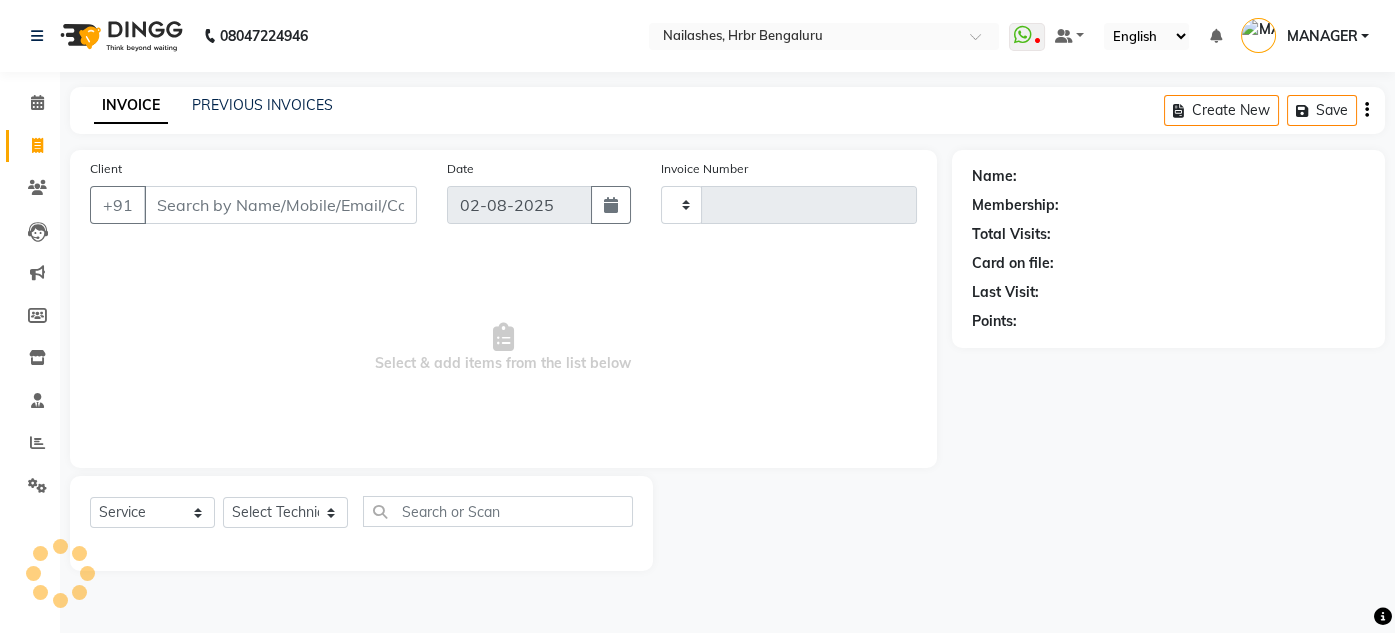 type on "0814" 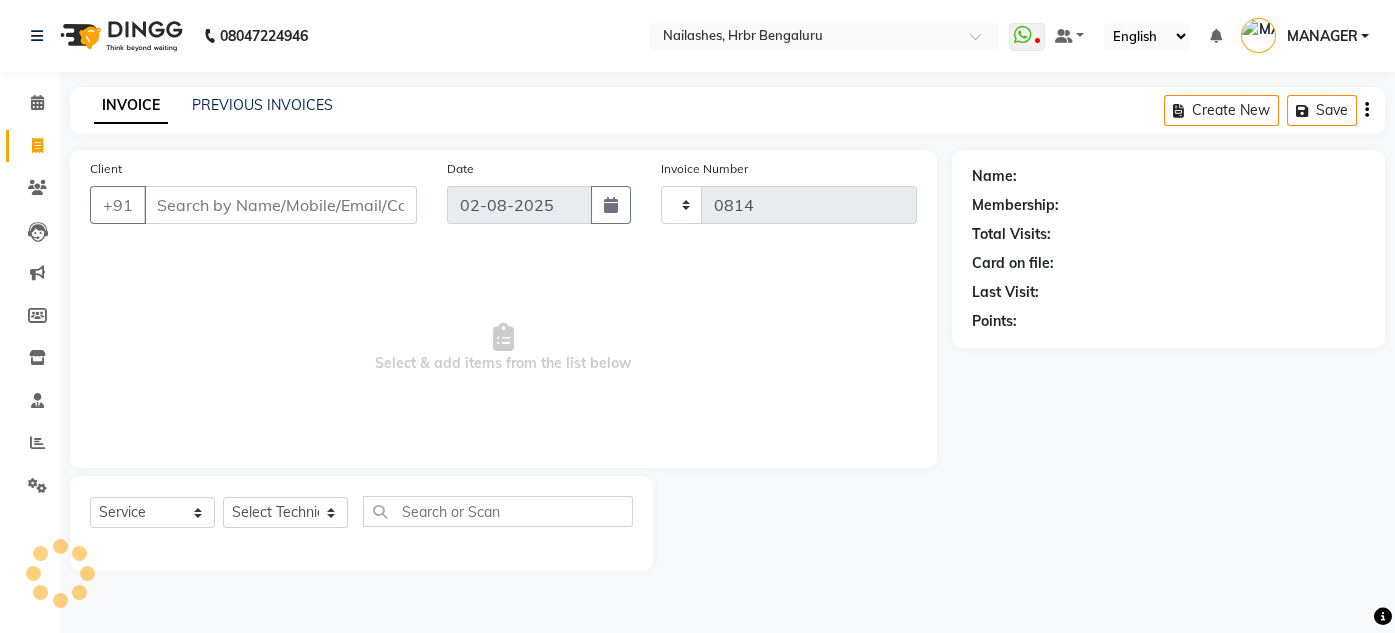 select on "3771" 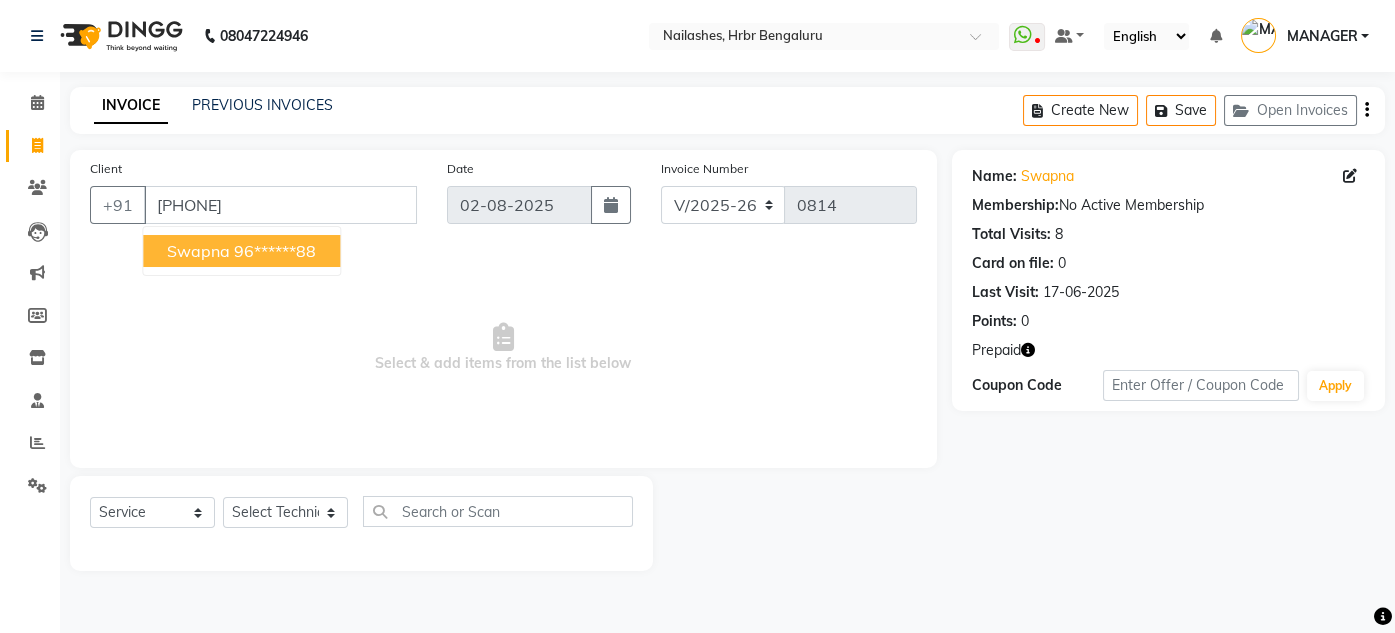 click on "swapna" at bounding box center (198, 251) 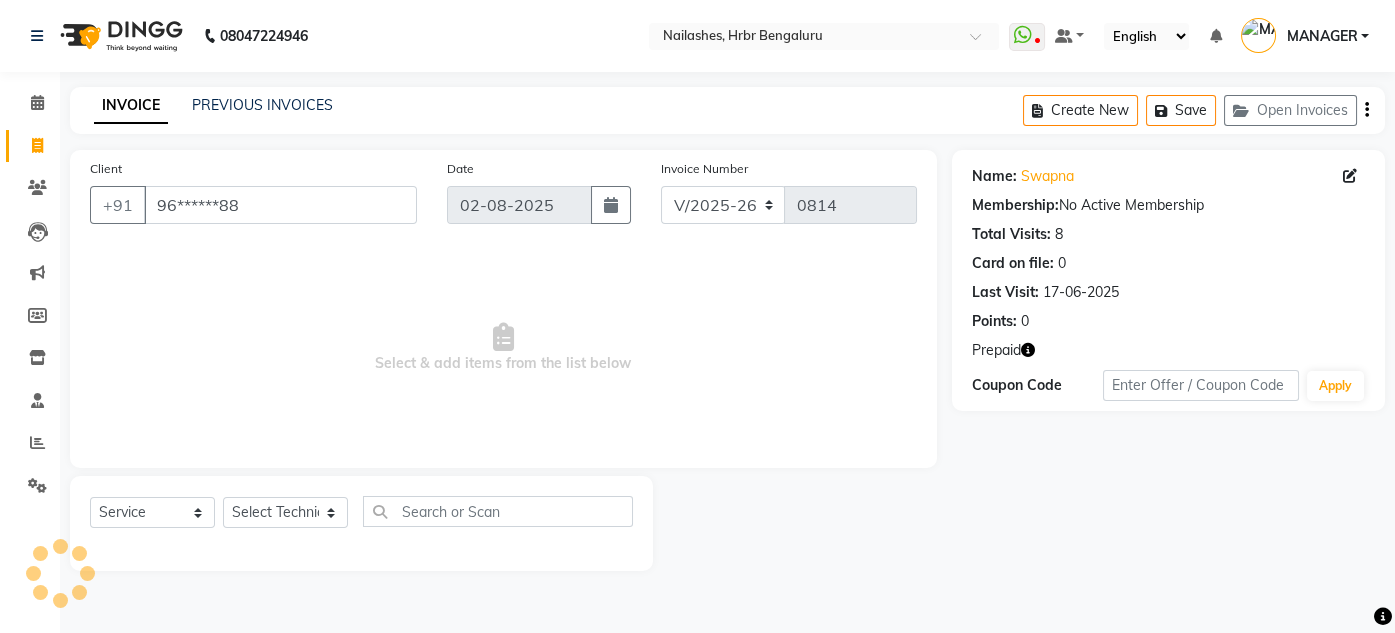 click 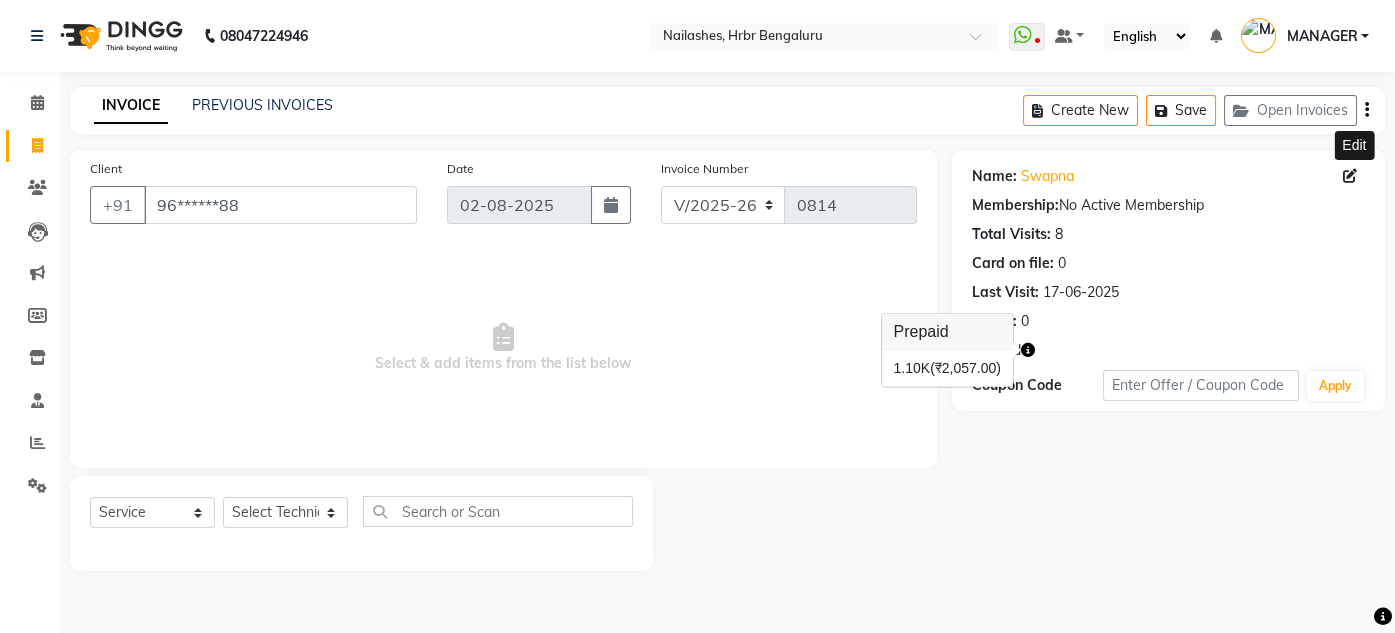 click 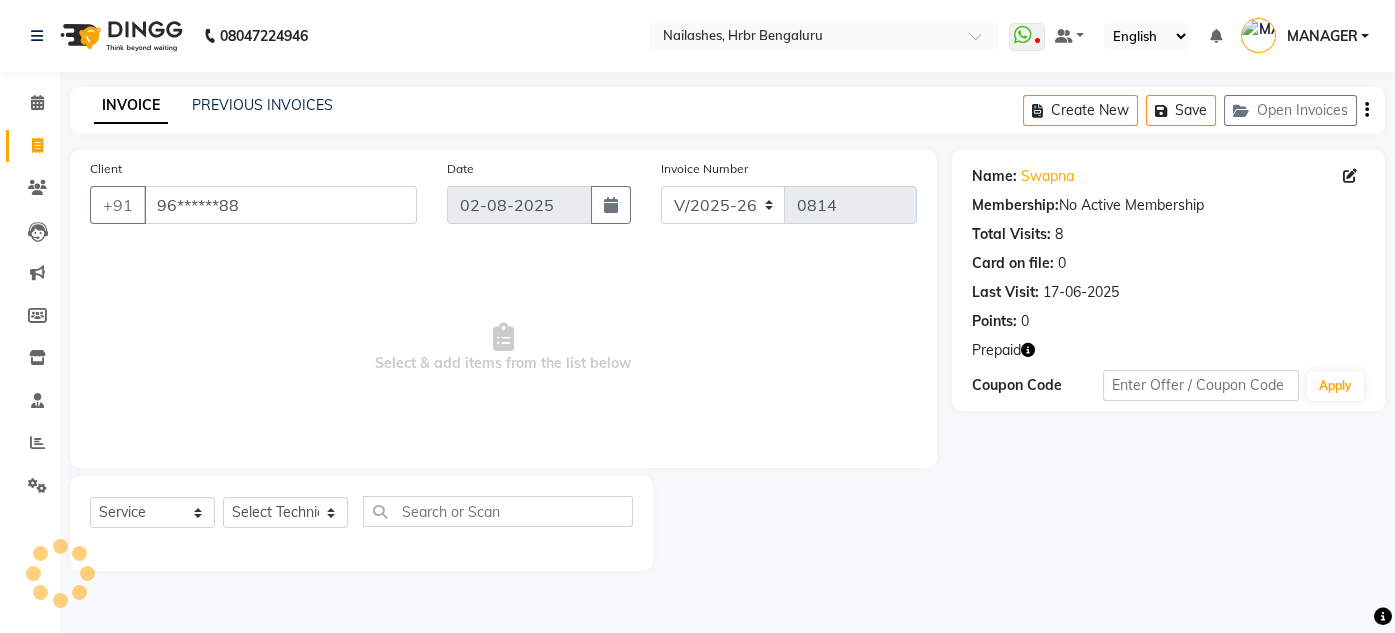 select on "21" 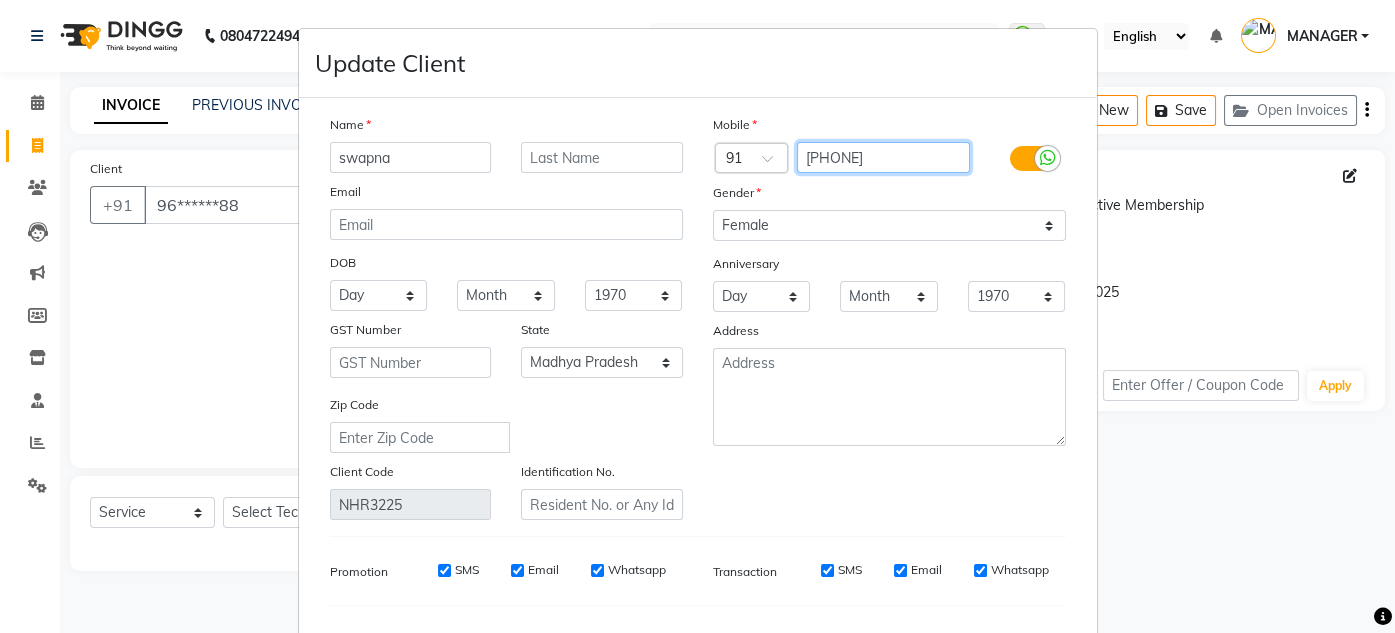click on "[PHONE]" at bounding box center (883, 157) 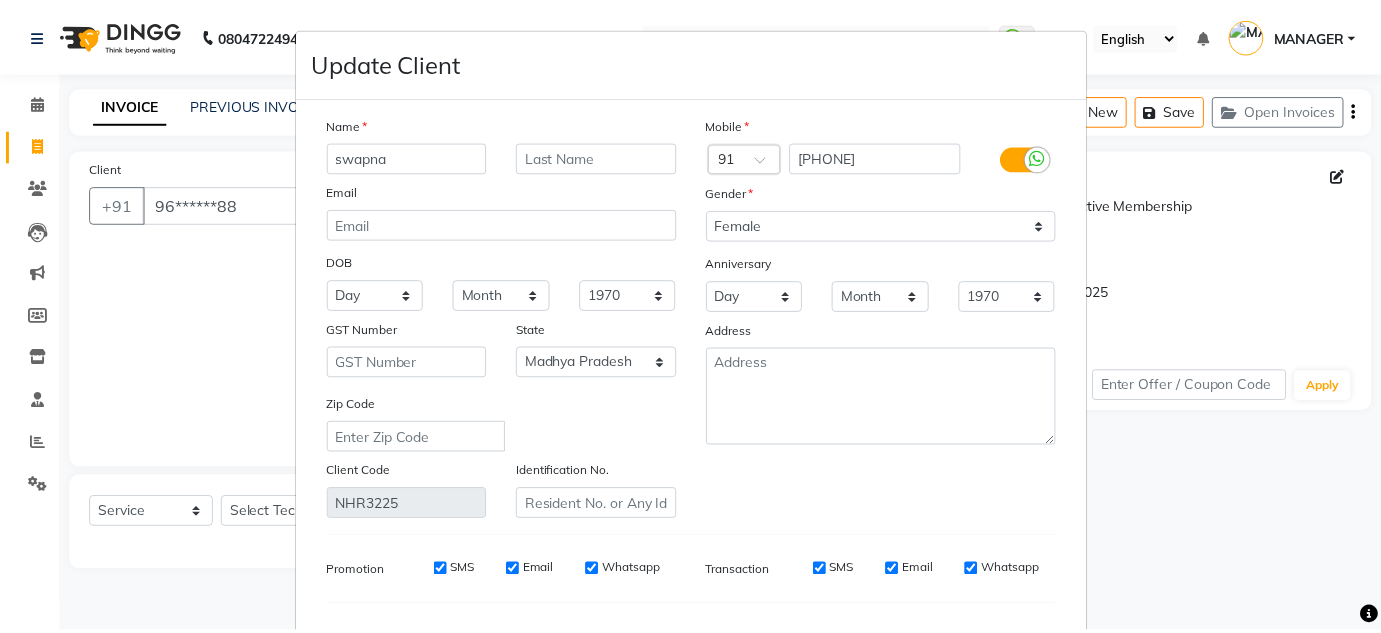 scroll, scrollTop: 253, scrollLeft: 0, axis: vertical 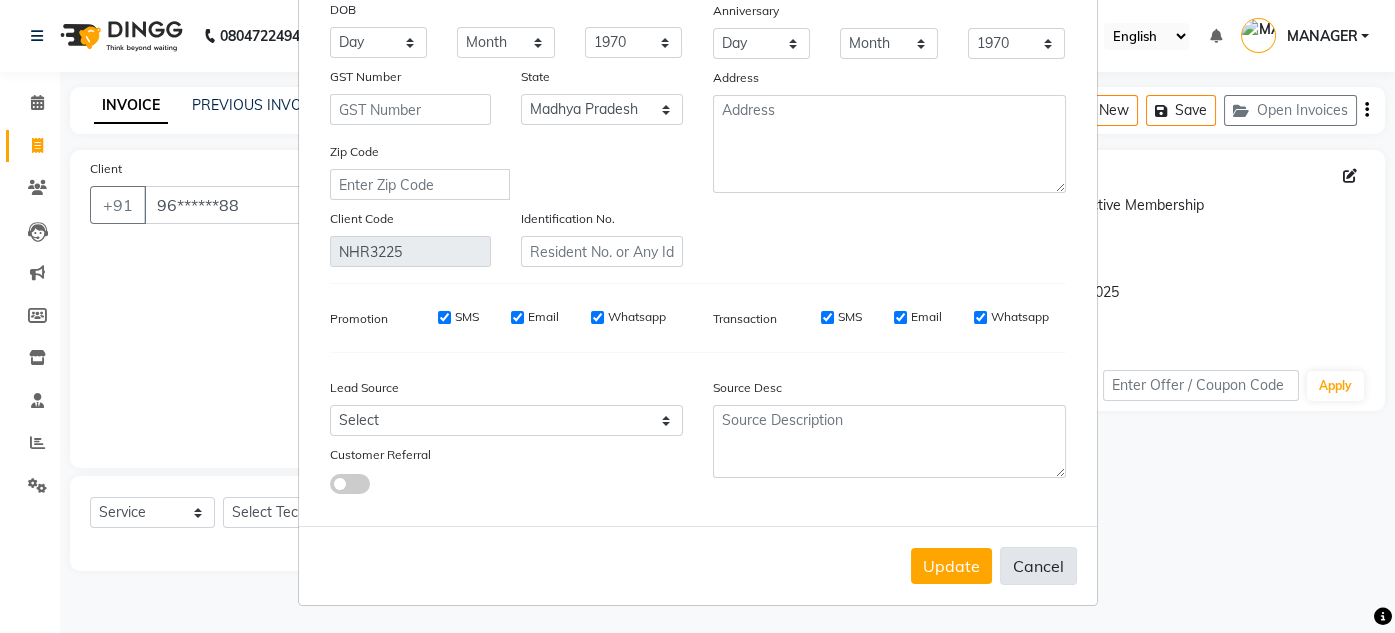 click on "Cancel" at bounding box center [1038, 566] 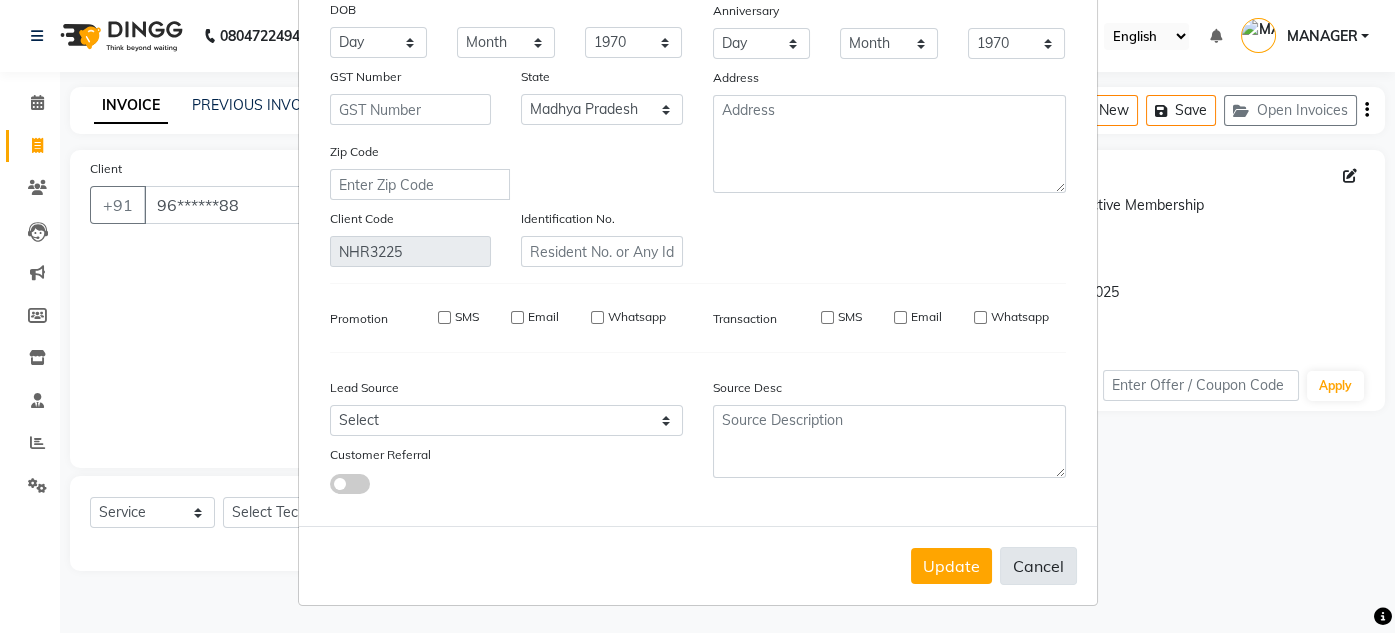 type 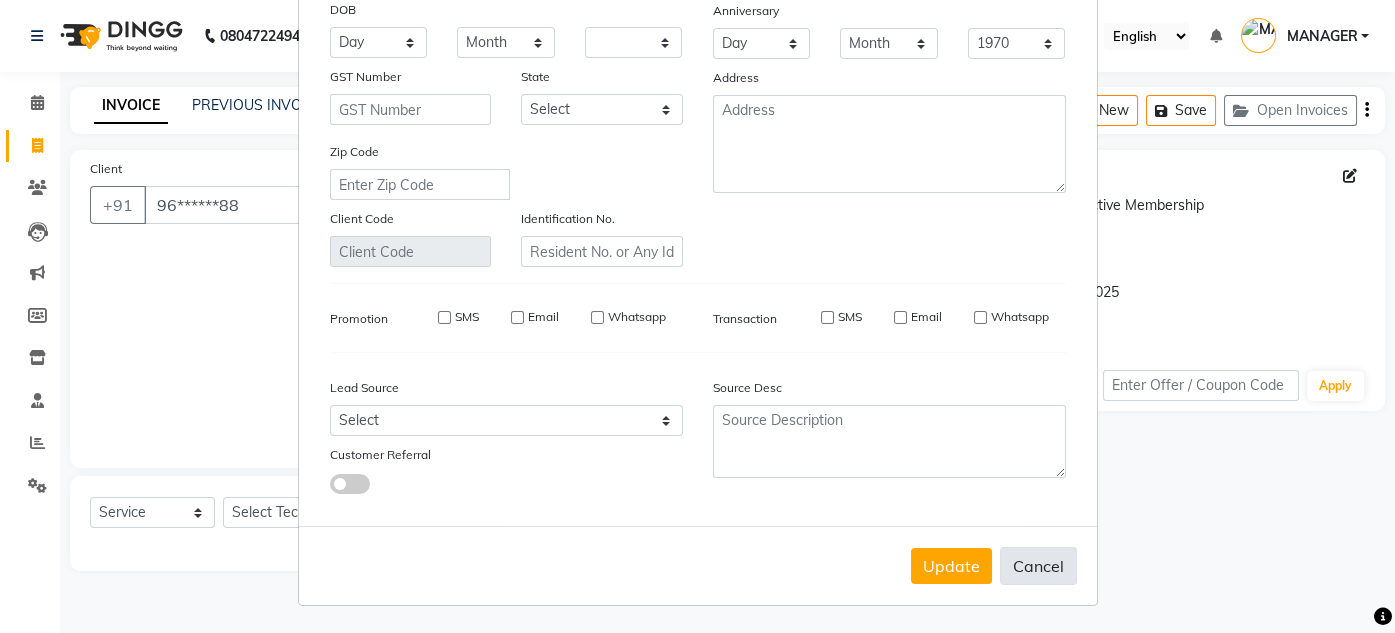 select 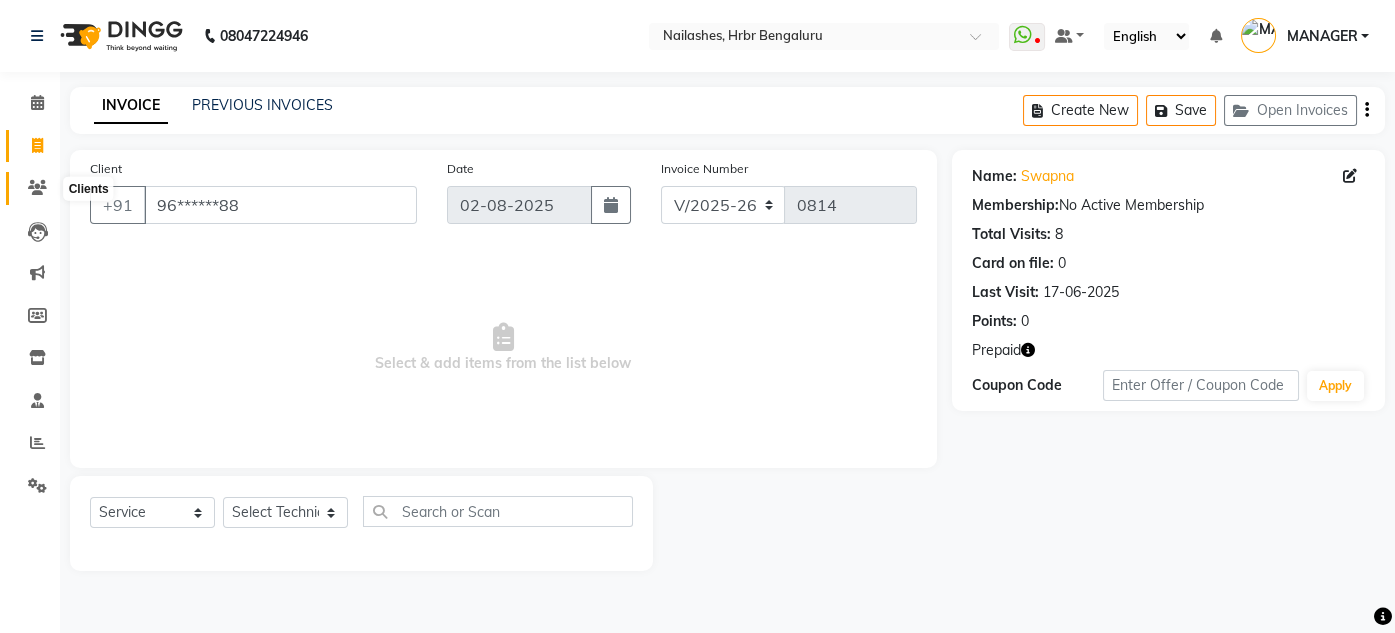 click 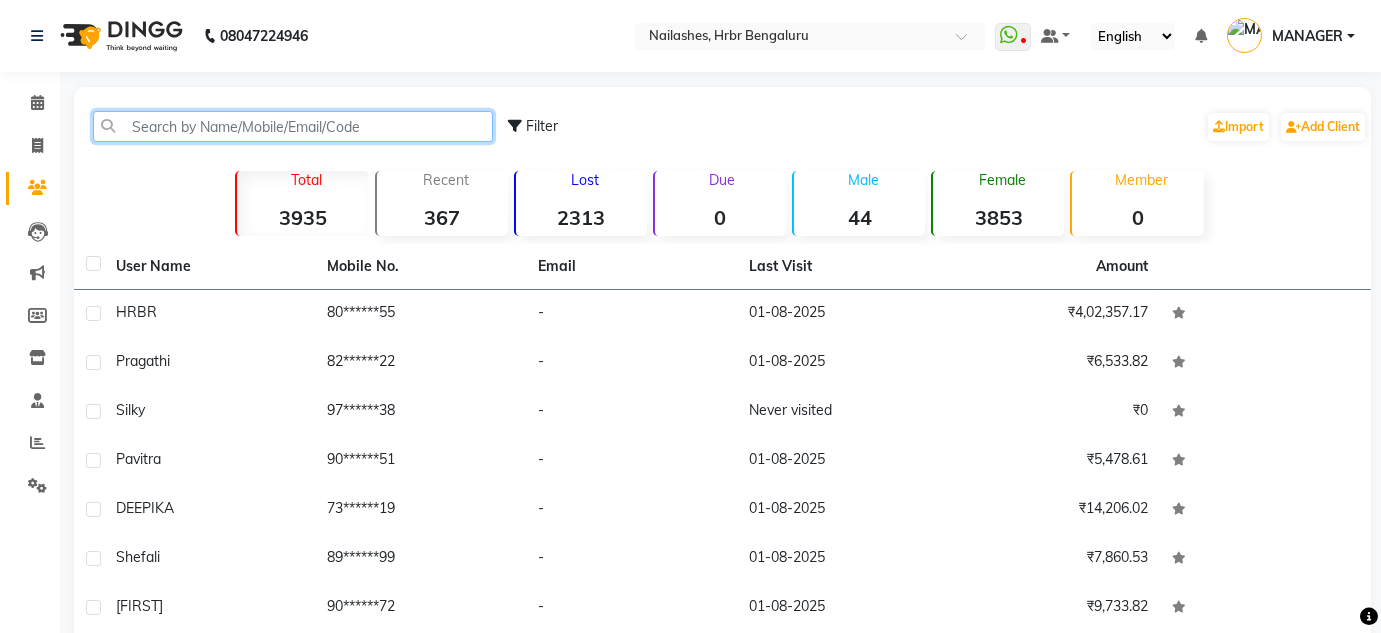 click 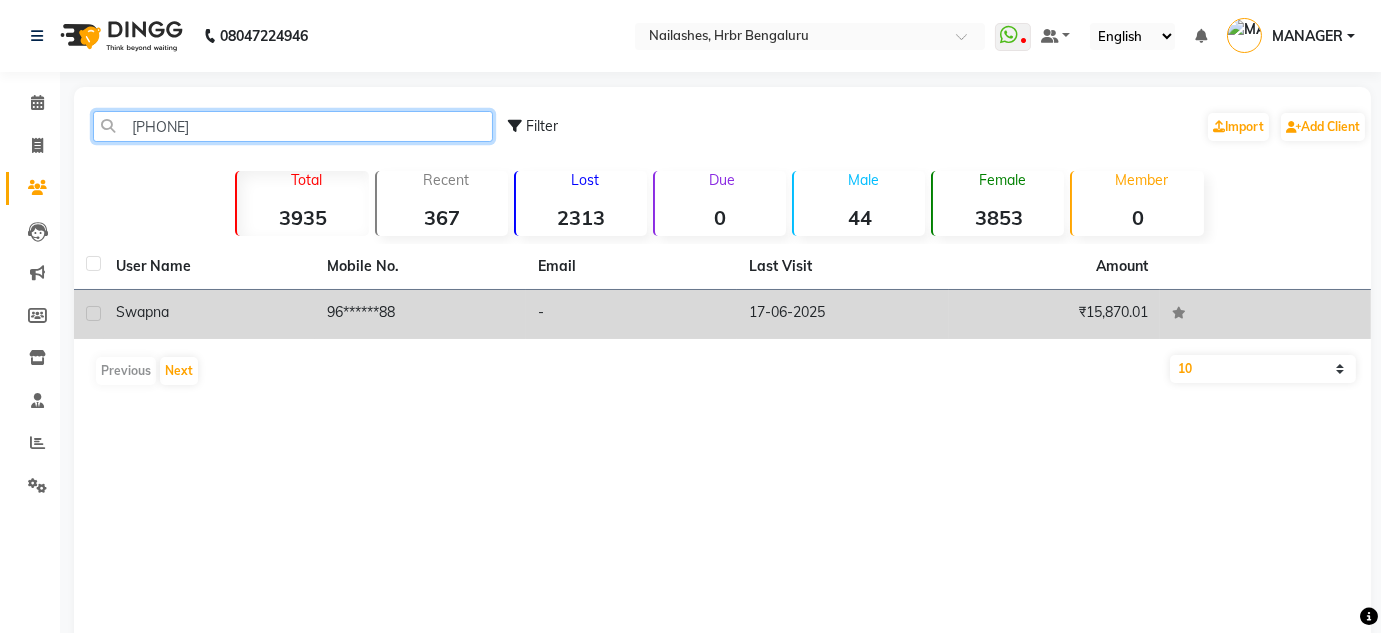 type on "[PHONE]" 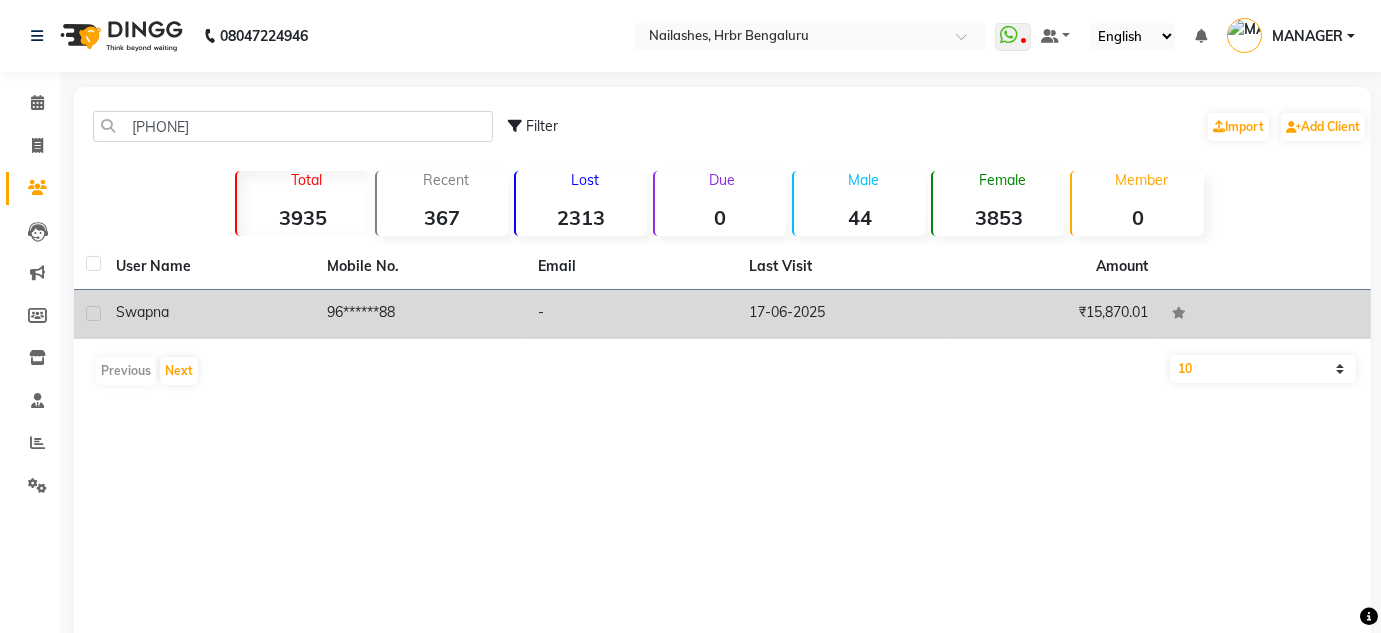 click on "96******88" 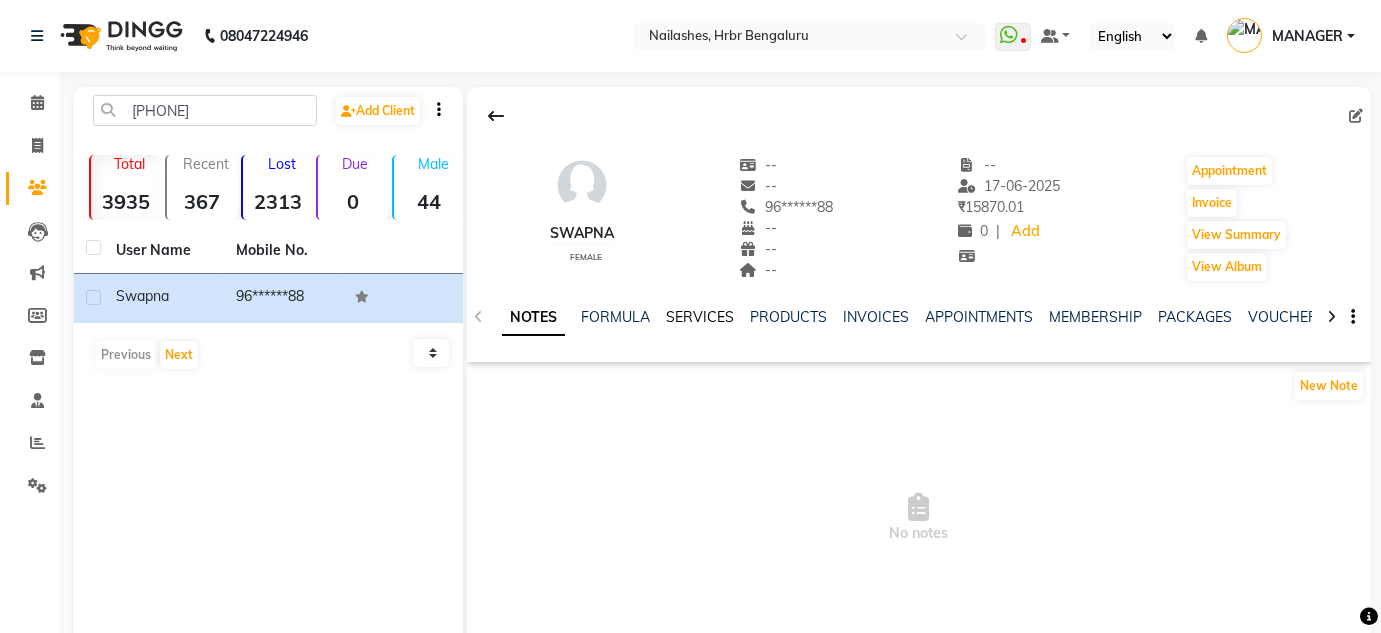 click on "SERVICES" 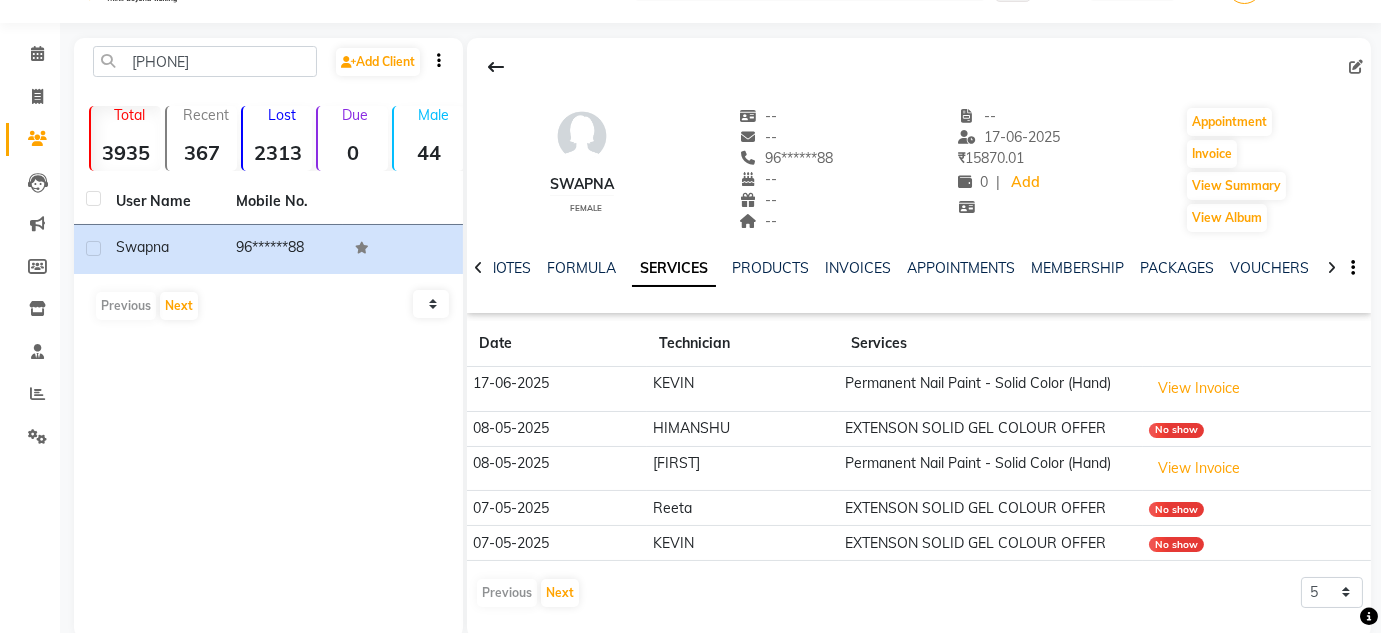 scroll, scrollTop: 51, scrollLeft: 0, axis: vertical 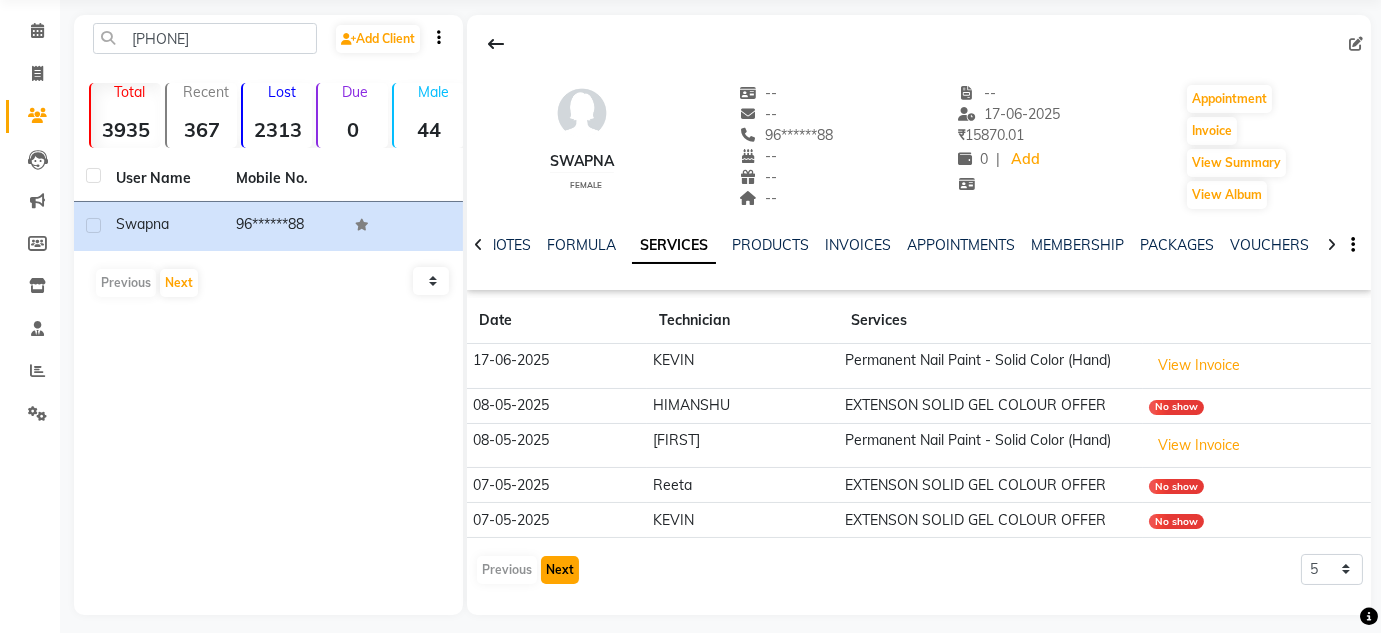 click on "Next" 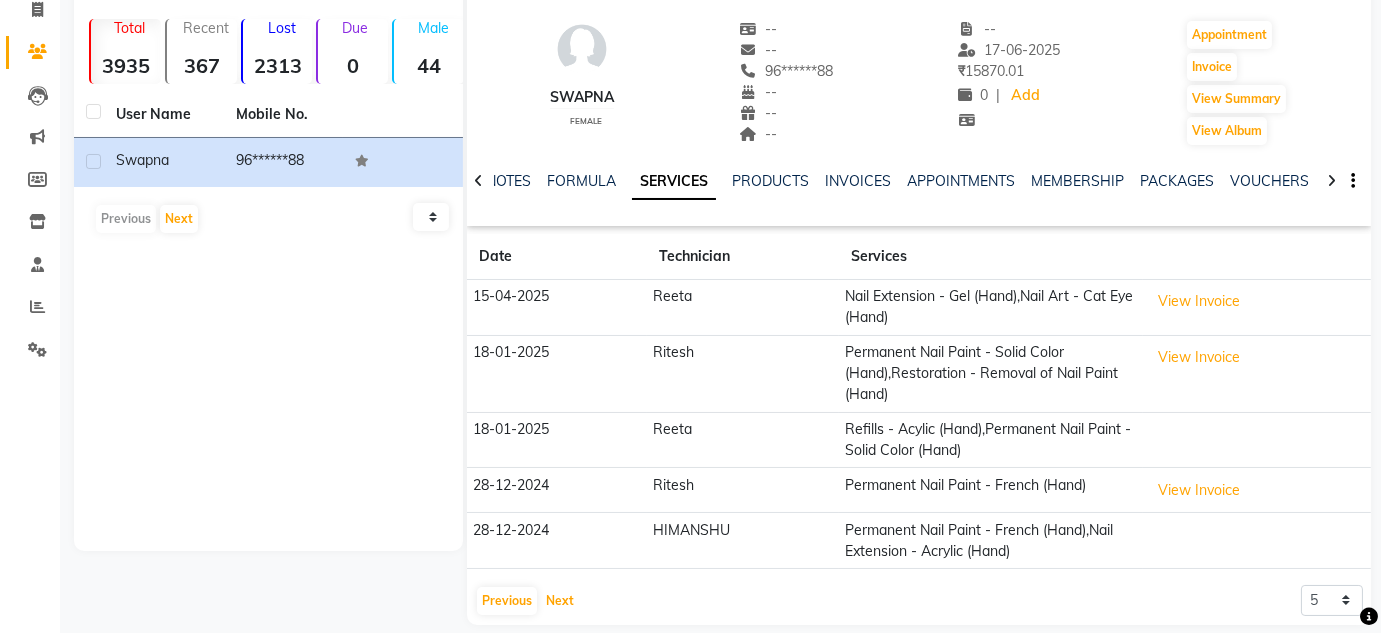 scroll, scrollTop: 138, scrollLeft: 0, axis: vertical 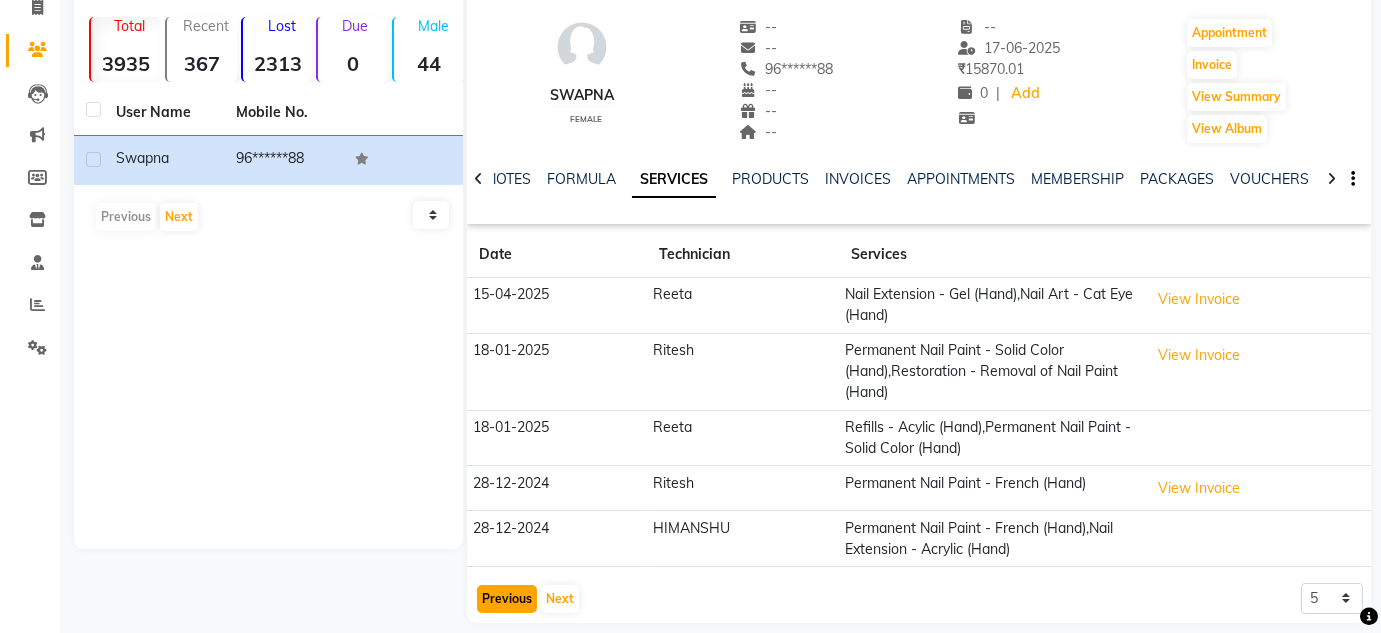 click on "Previous" 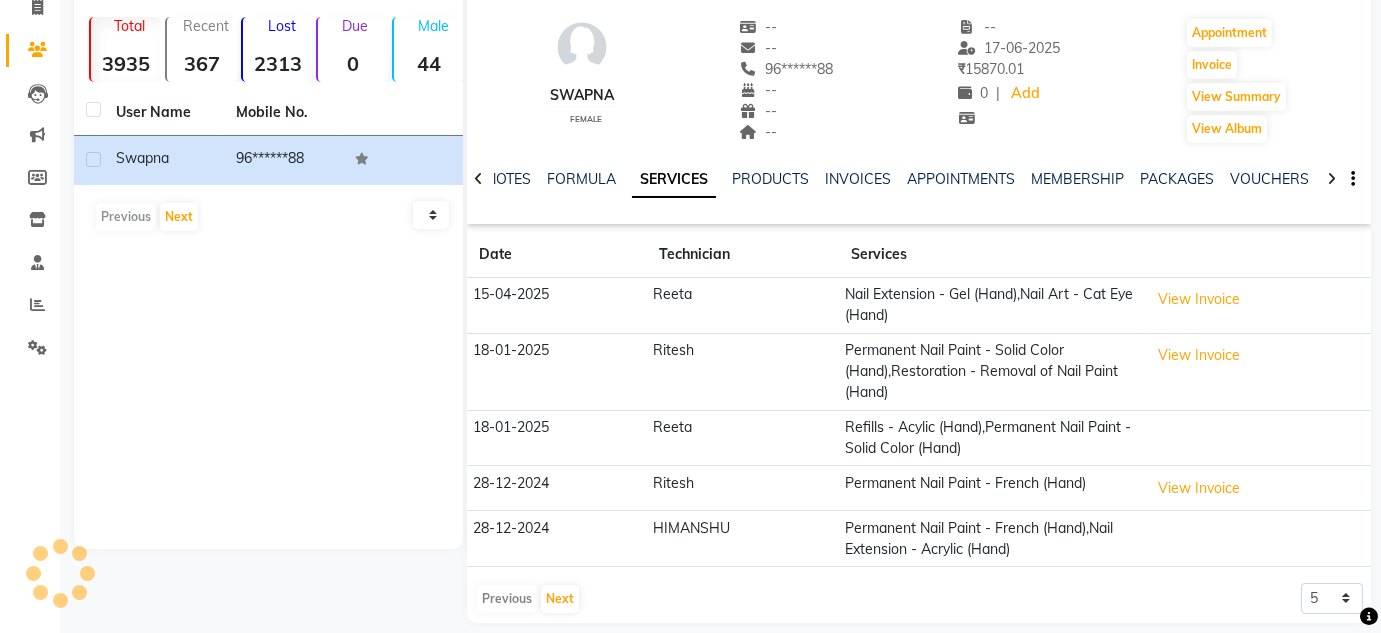 scroll, scrollTop: 84, scrollLeft: 0, axis: vertical 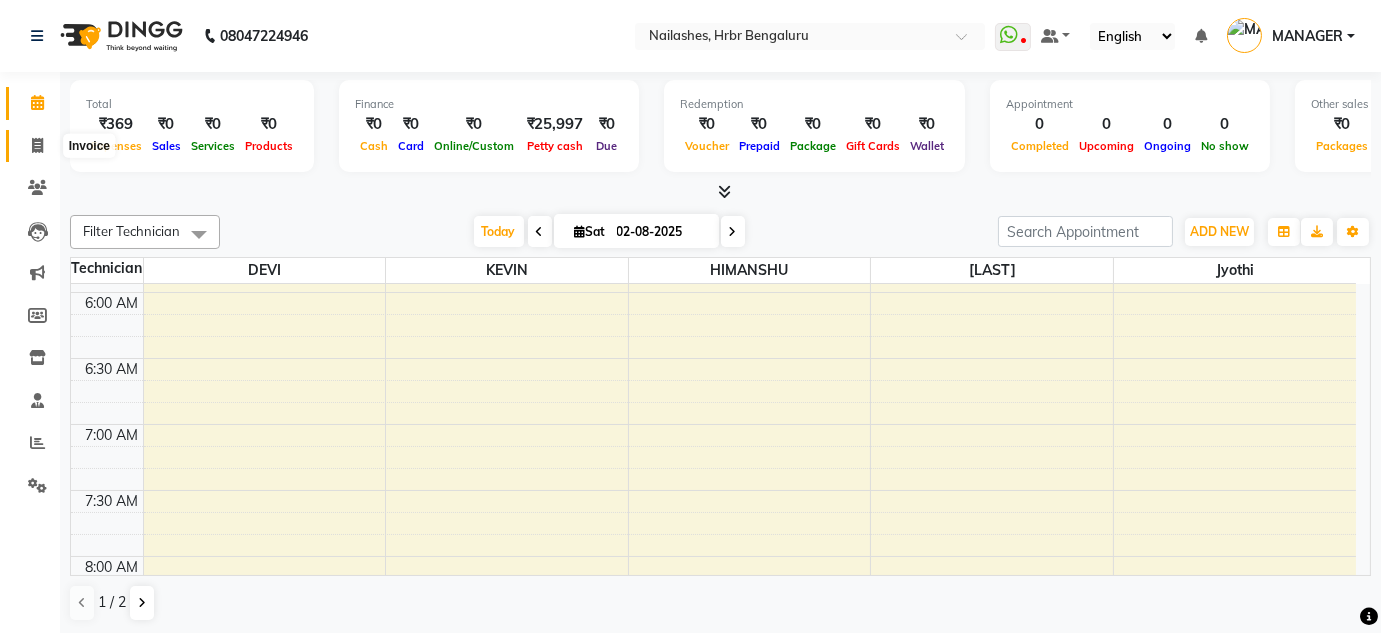 click 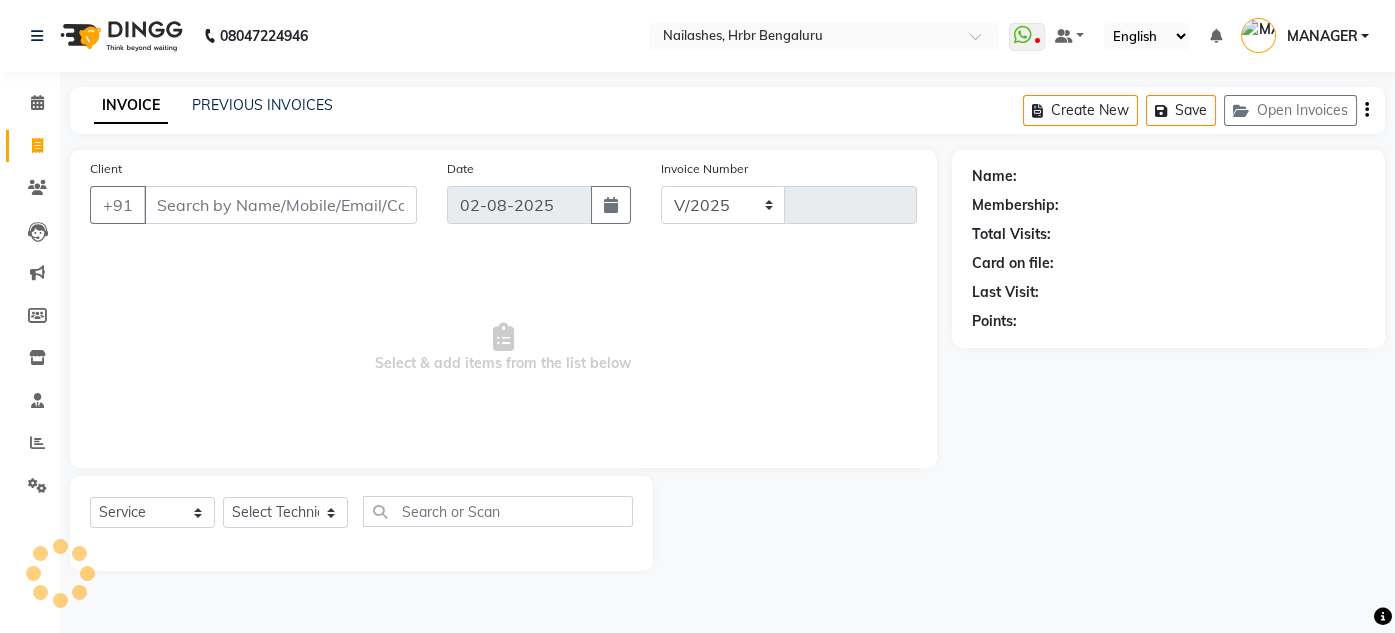 select on "3771" 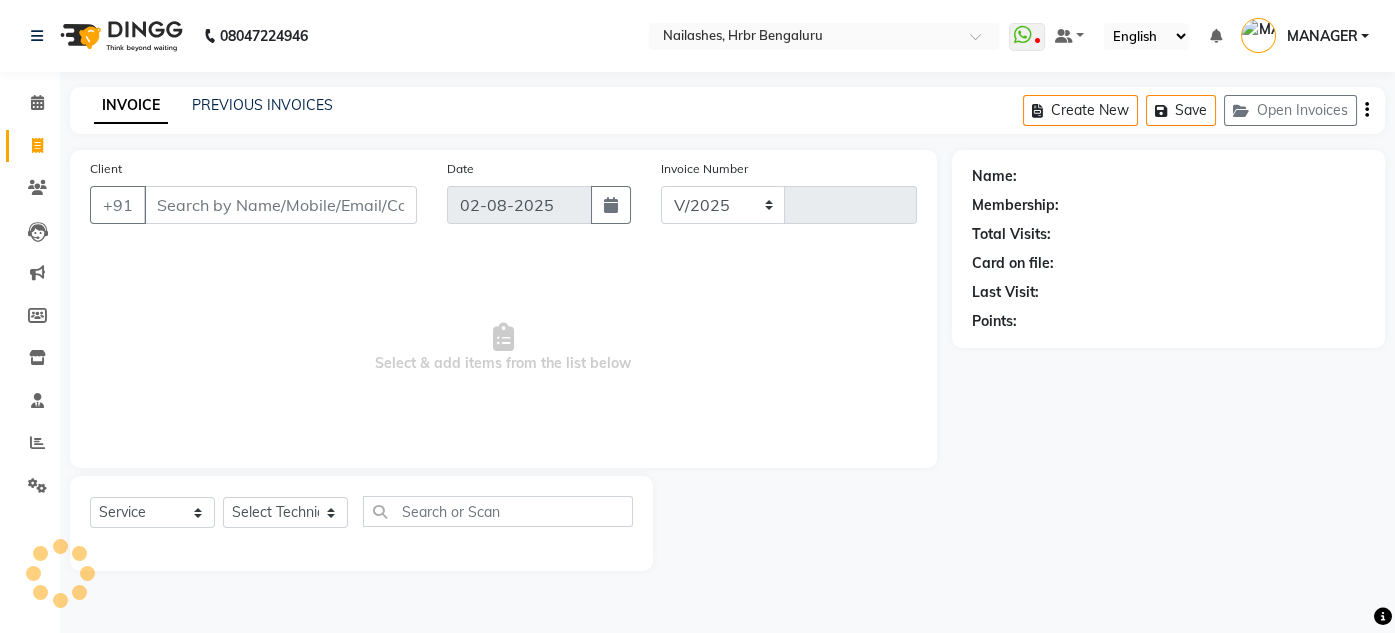 type on "0814" 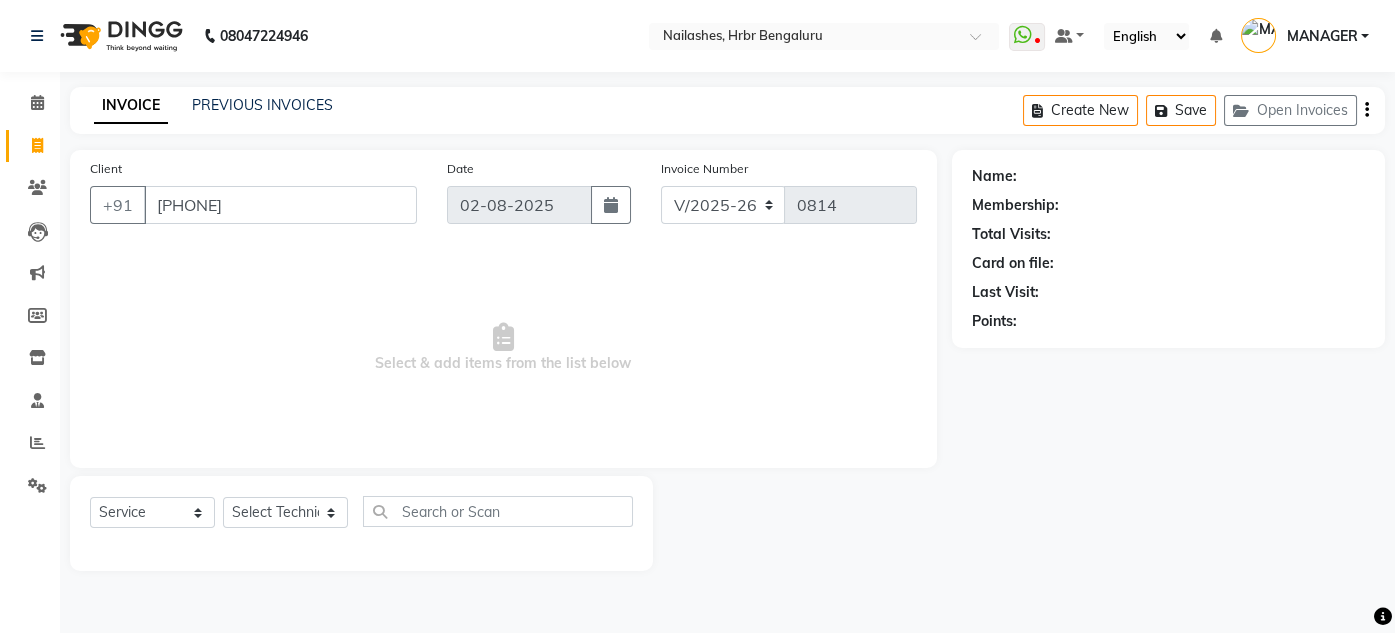 type on "[PHONE]" 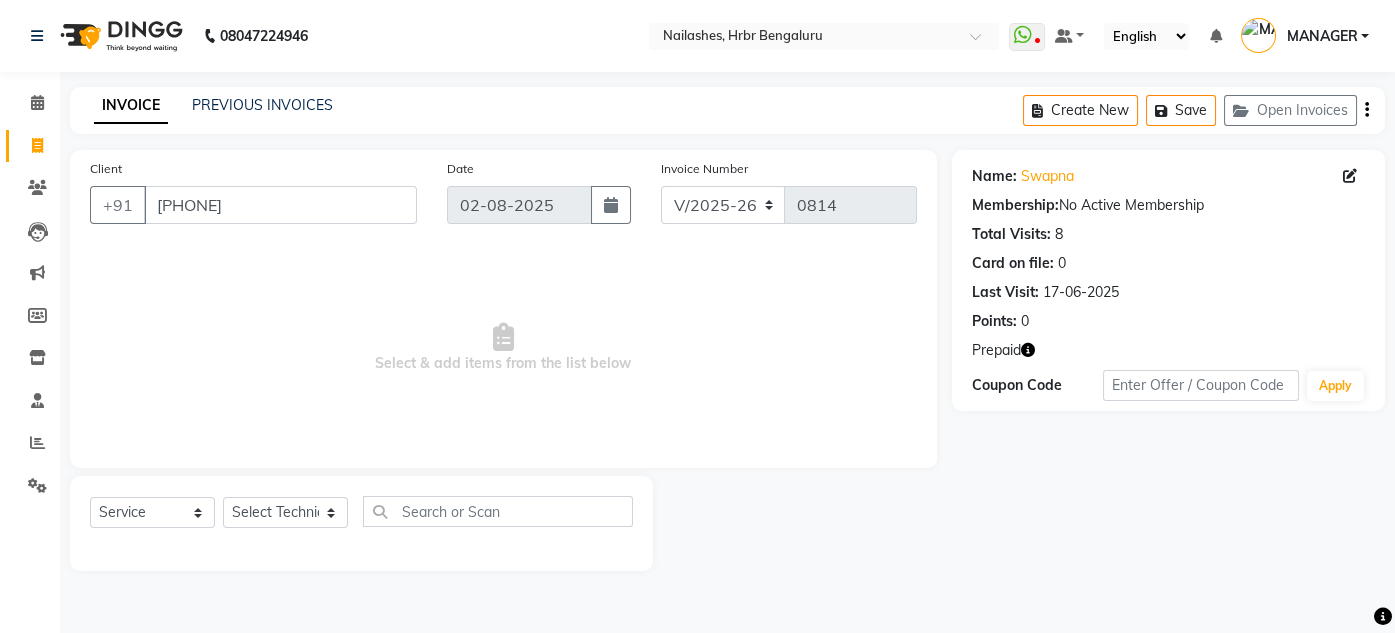 click 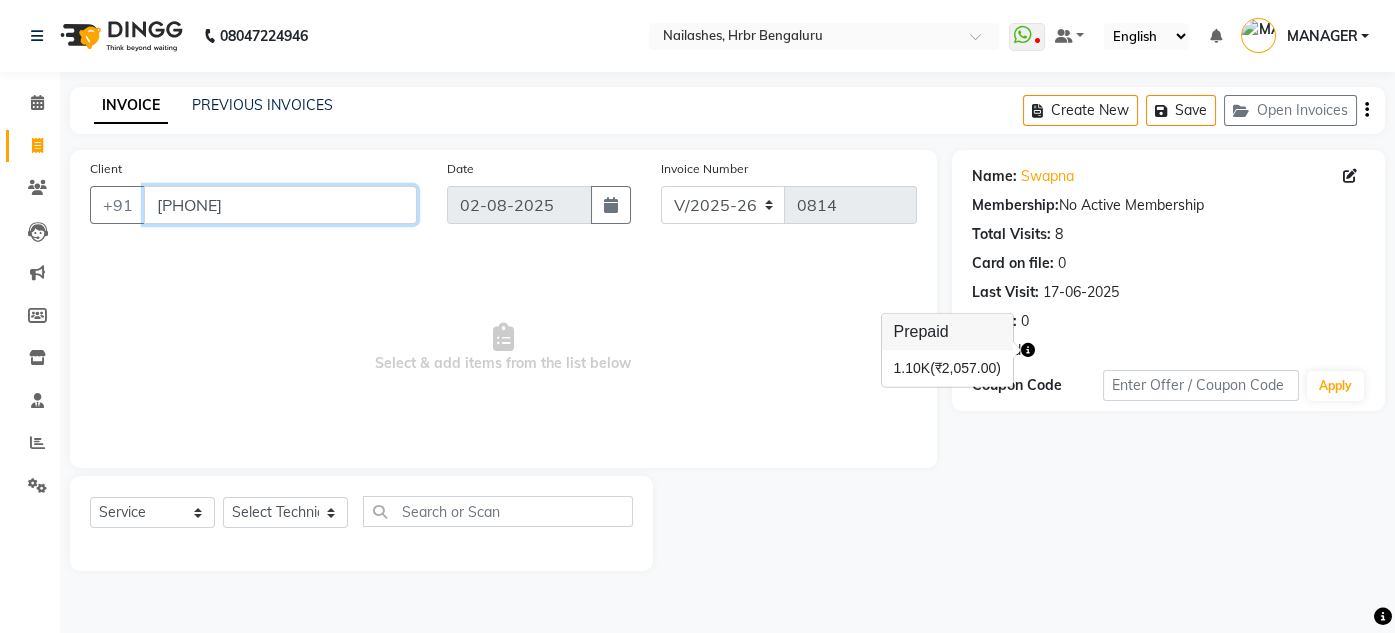 click on "[PHONE]" at bounding box center (280, 205) 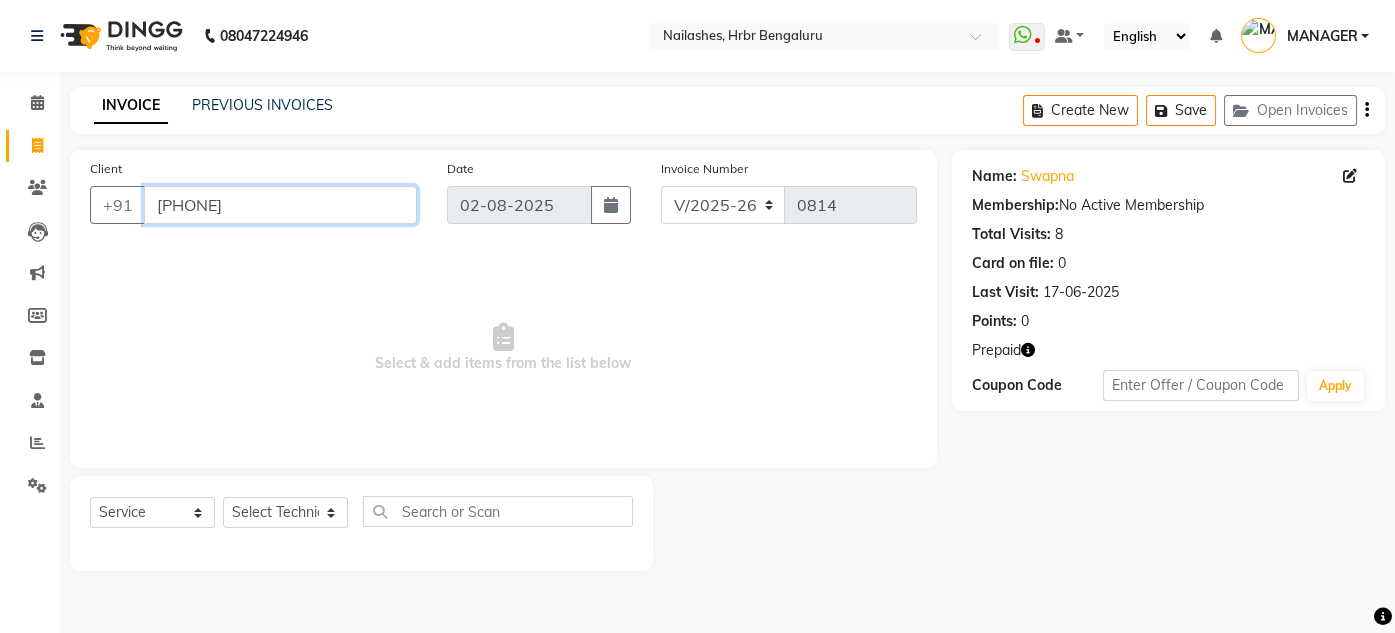 click on "[PHONE]" at bounding box center (280, 205) 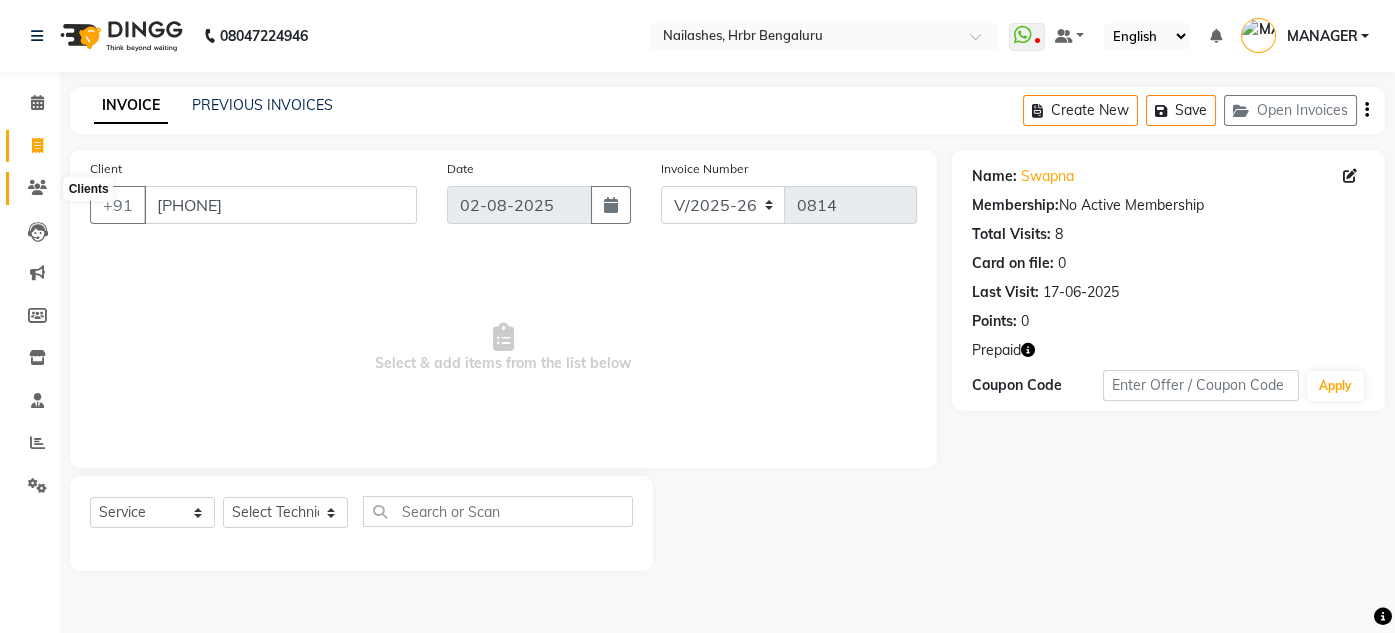 click 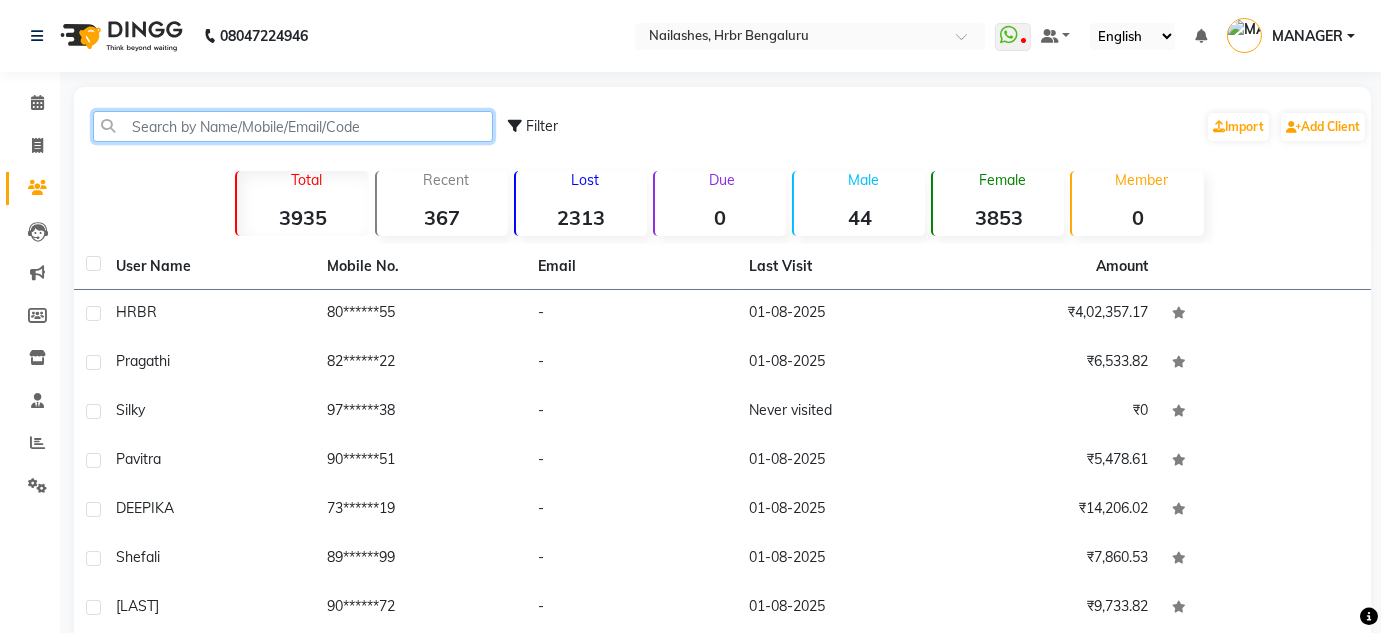 click 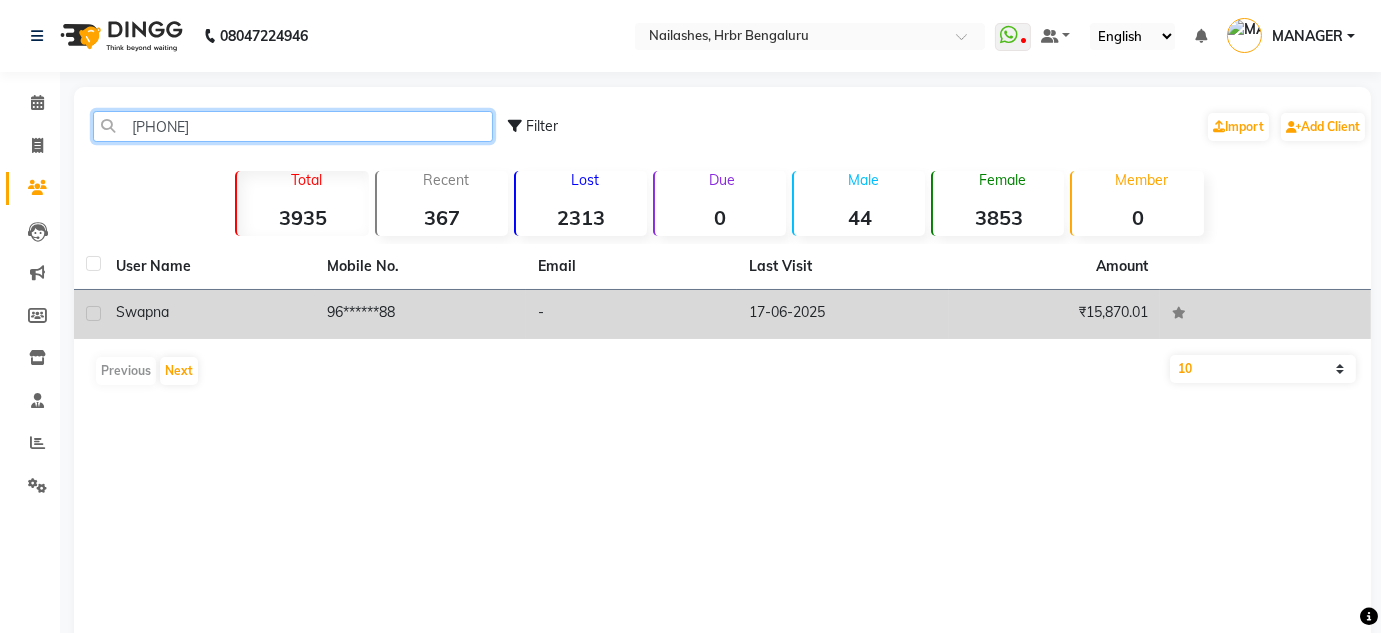 type on "[PHONE]" 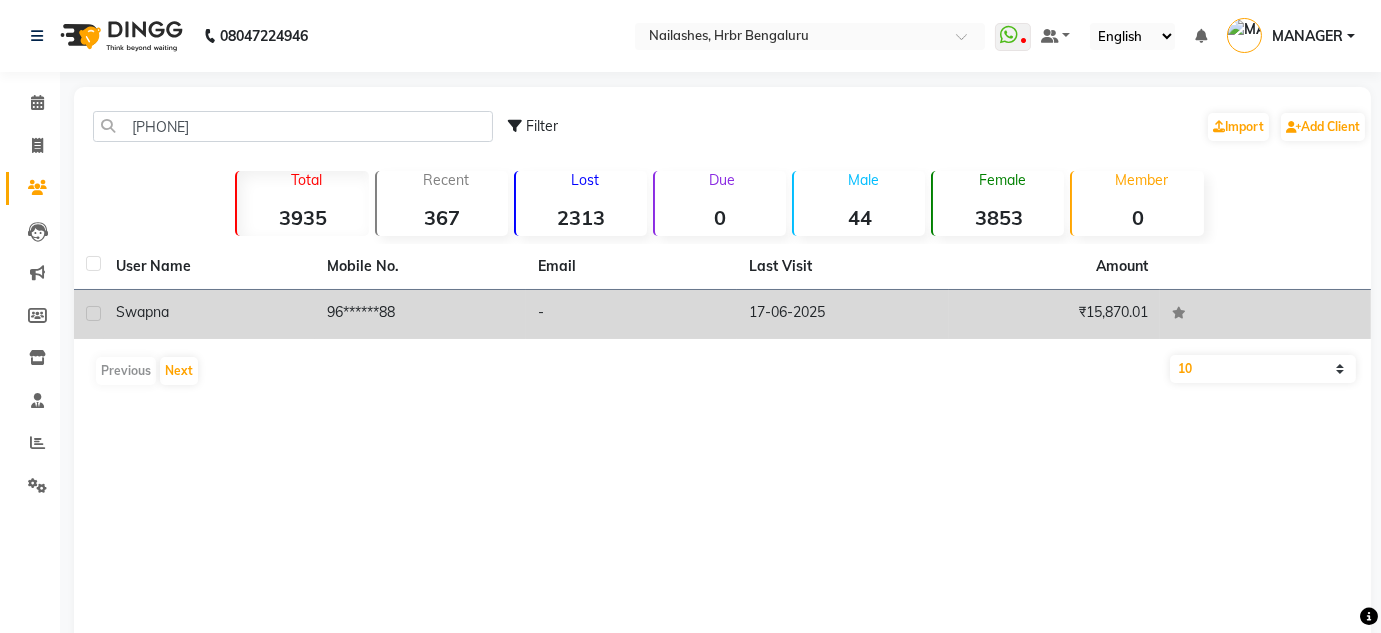 click on "-" 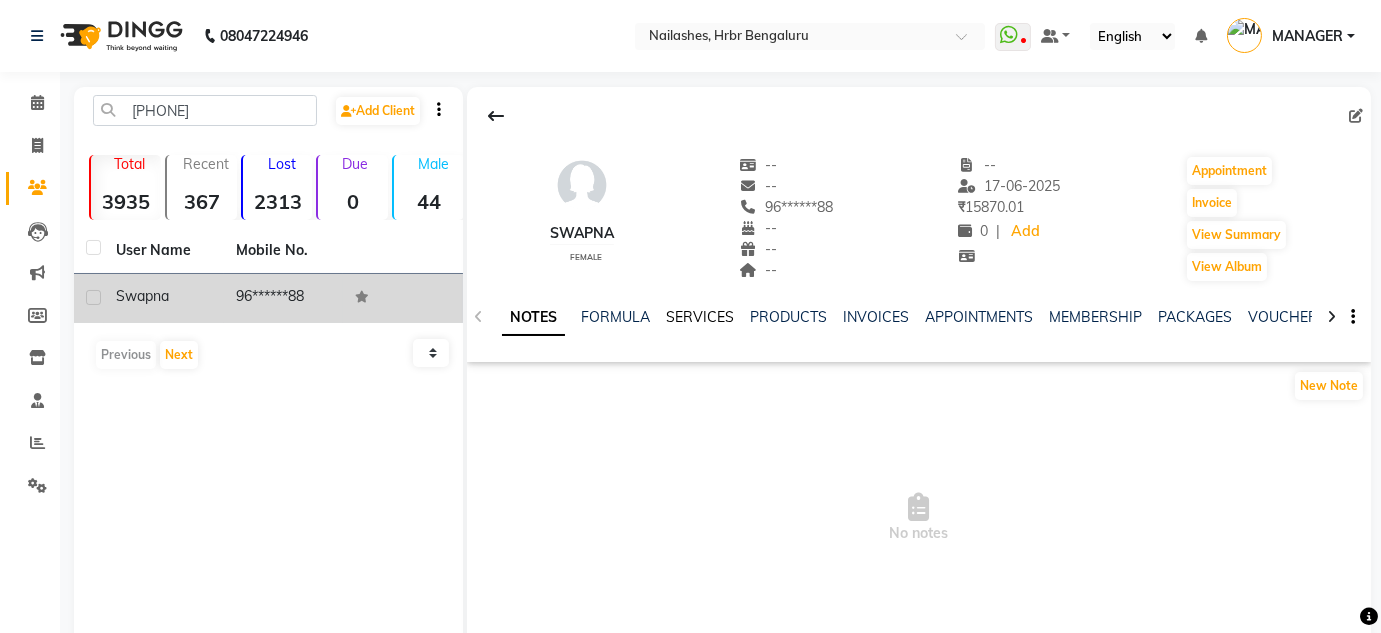 click on "SERVICES" 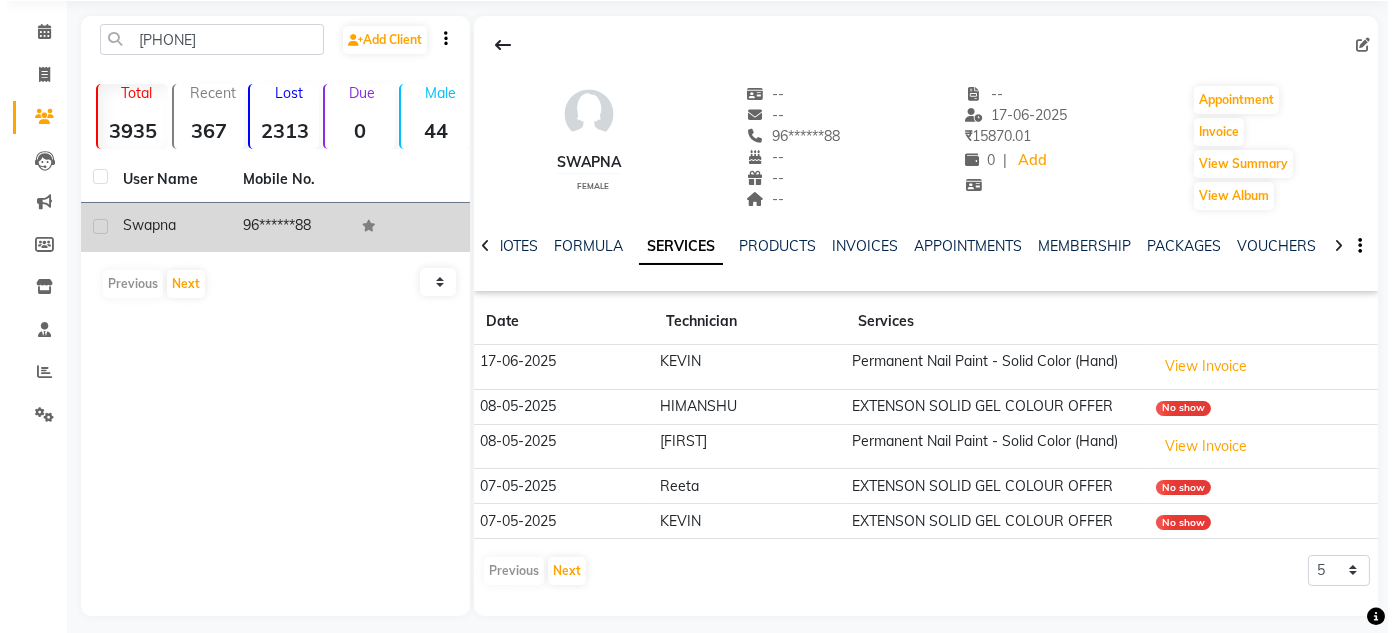 scroll, scrollTop: 84, scrollLeft: 0, axis: vertical 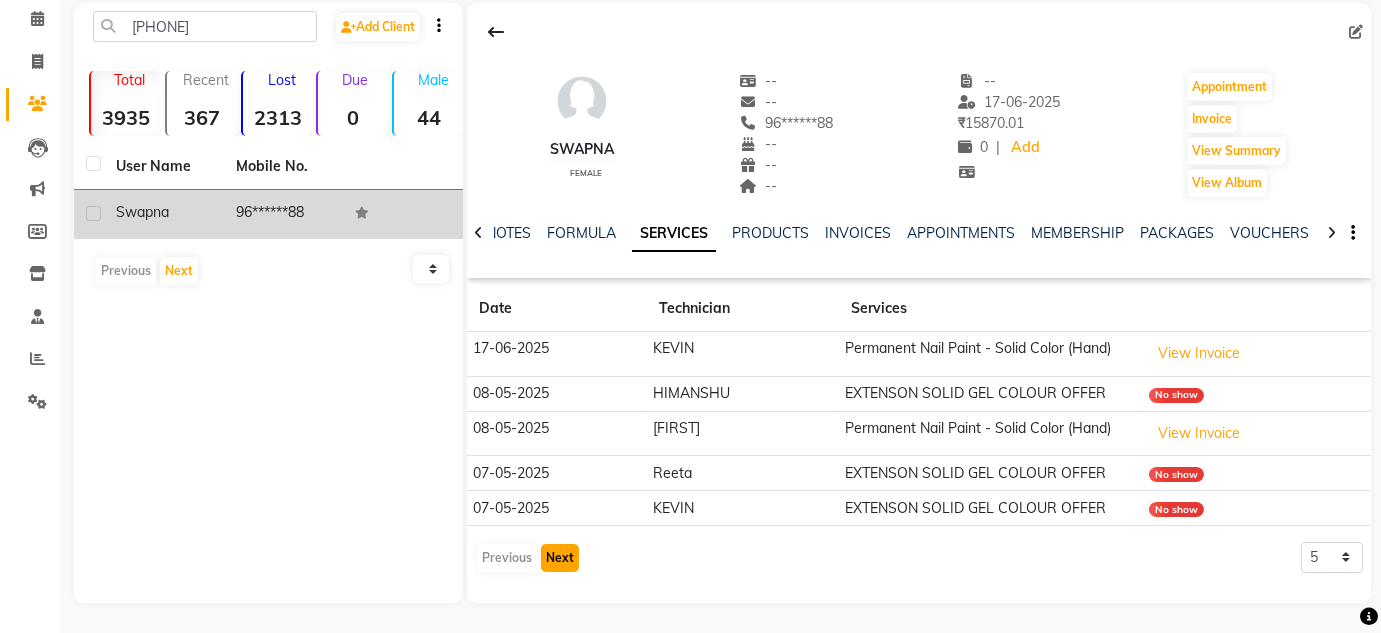 click on "Next" 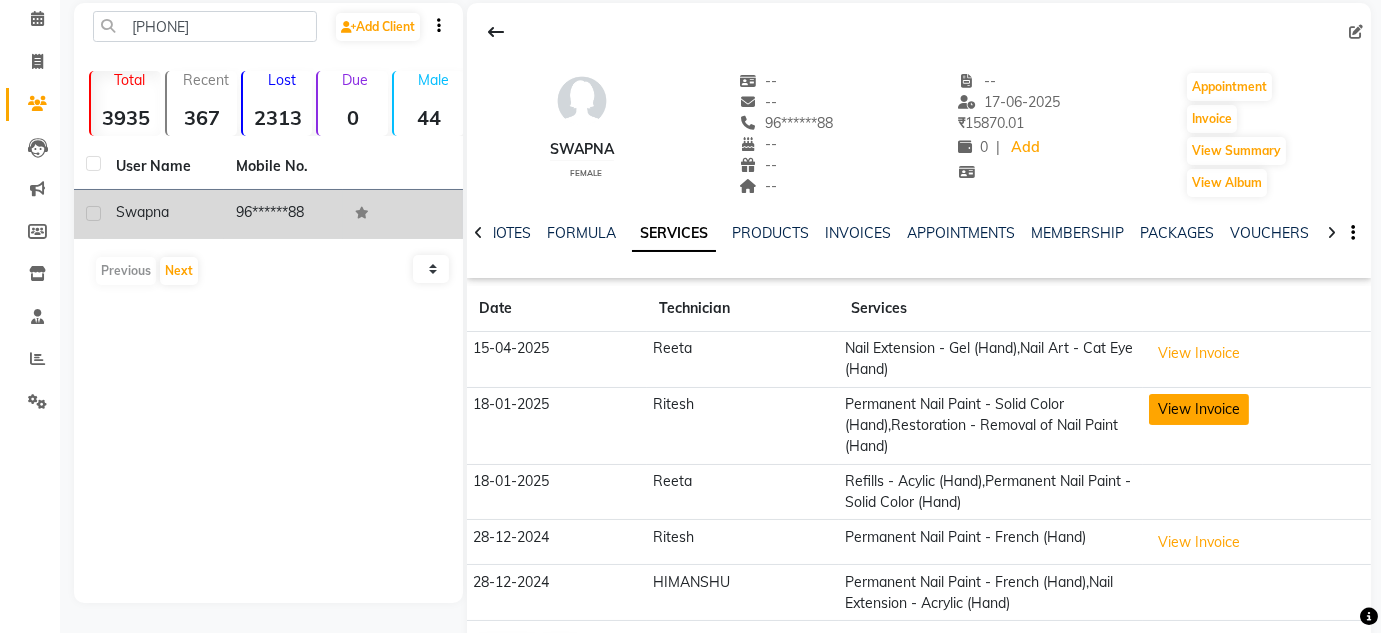 click on "View Invoice" 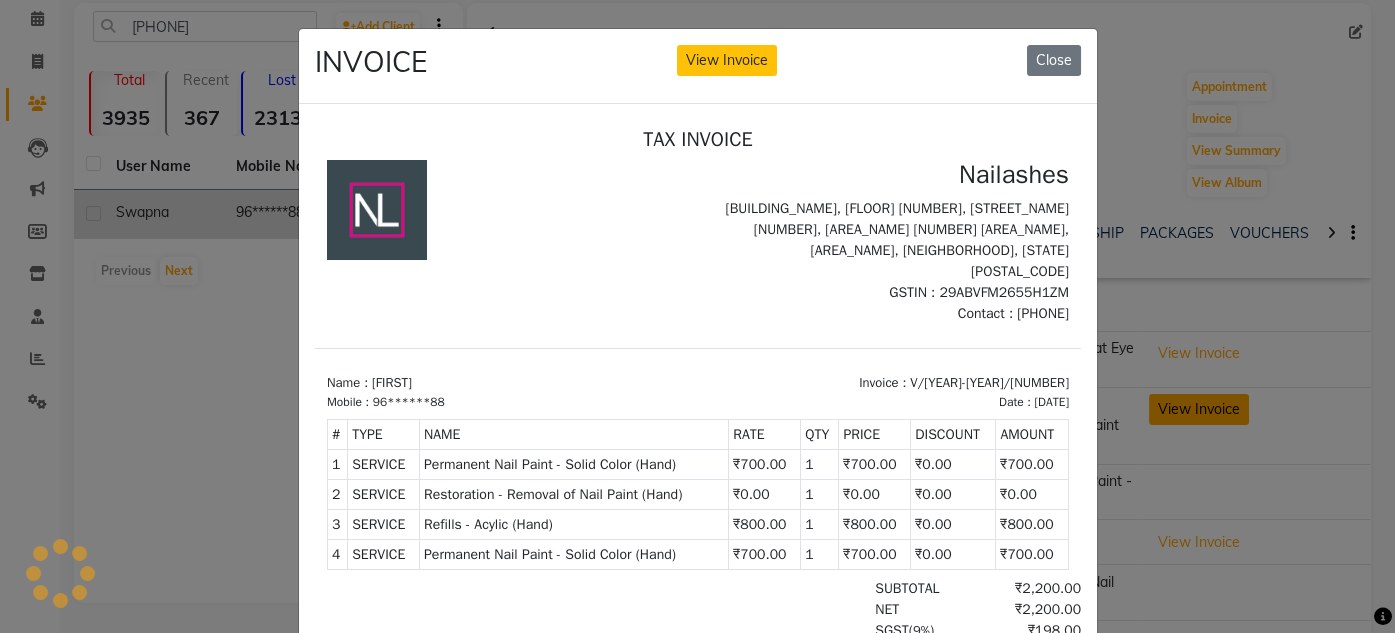scroll, scrollTop: 0, scrollLeft: 0, axis: both 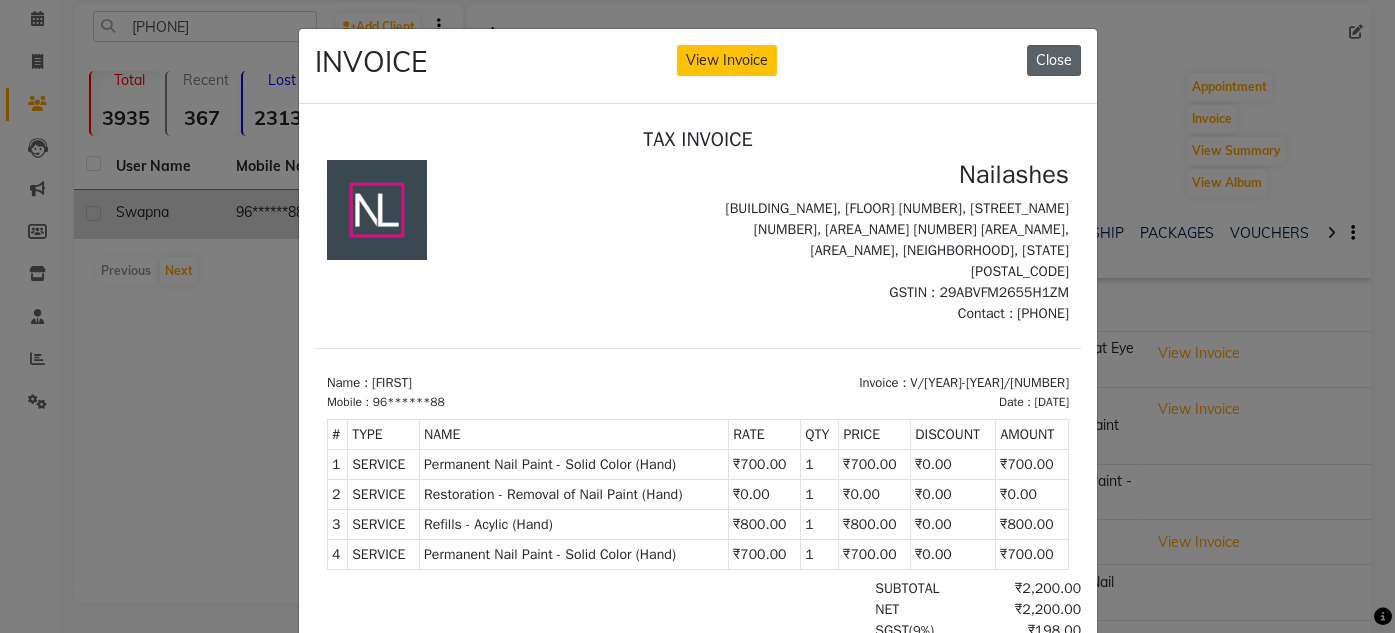 click on "Close" 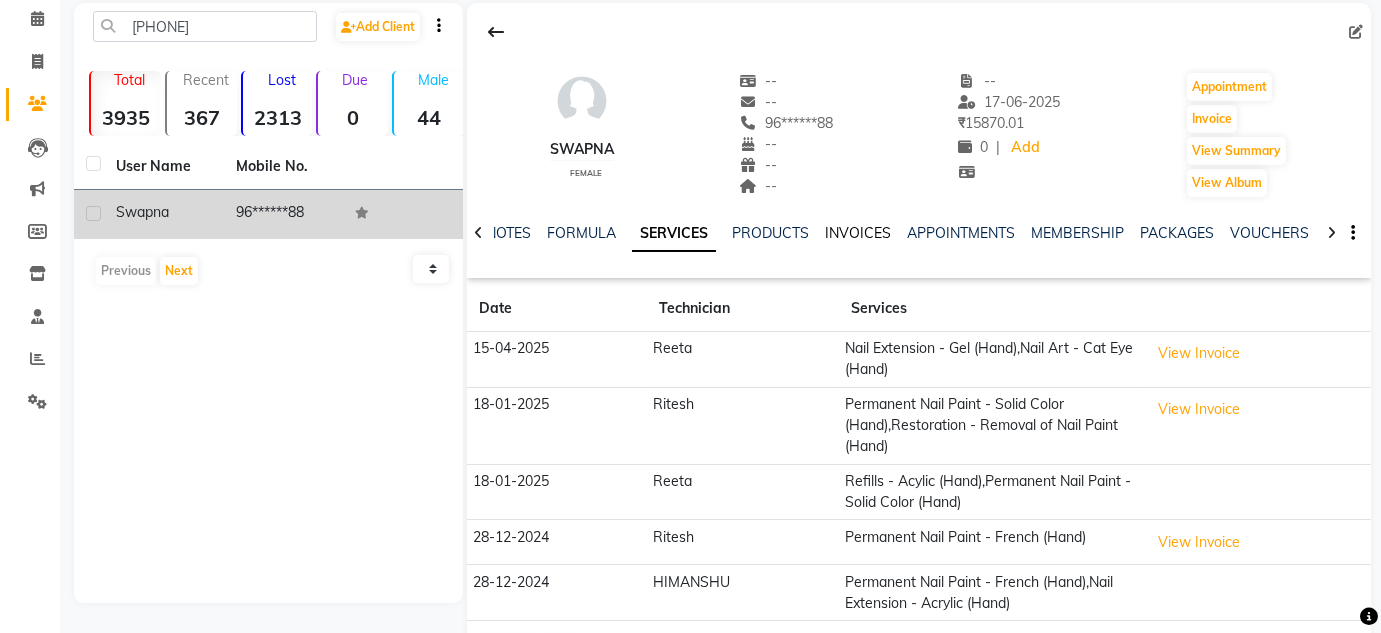click on "INVOICES" 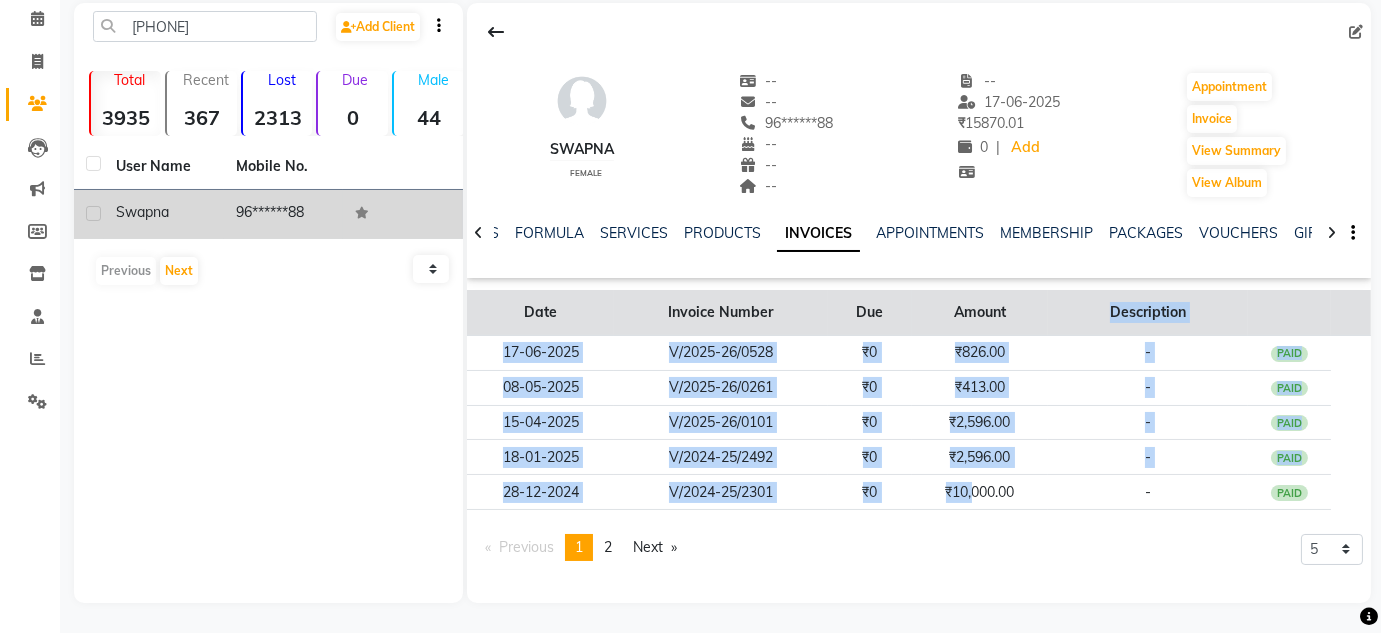 drag, startPoint x: 970, startPoint y: 489, endPoint x: 1099, endPoint y: 300, distance: 228.82744 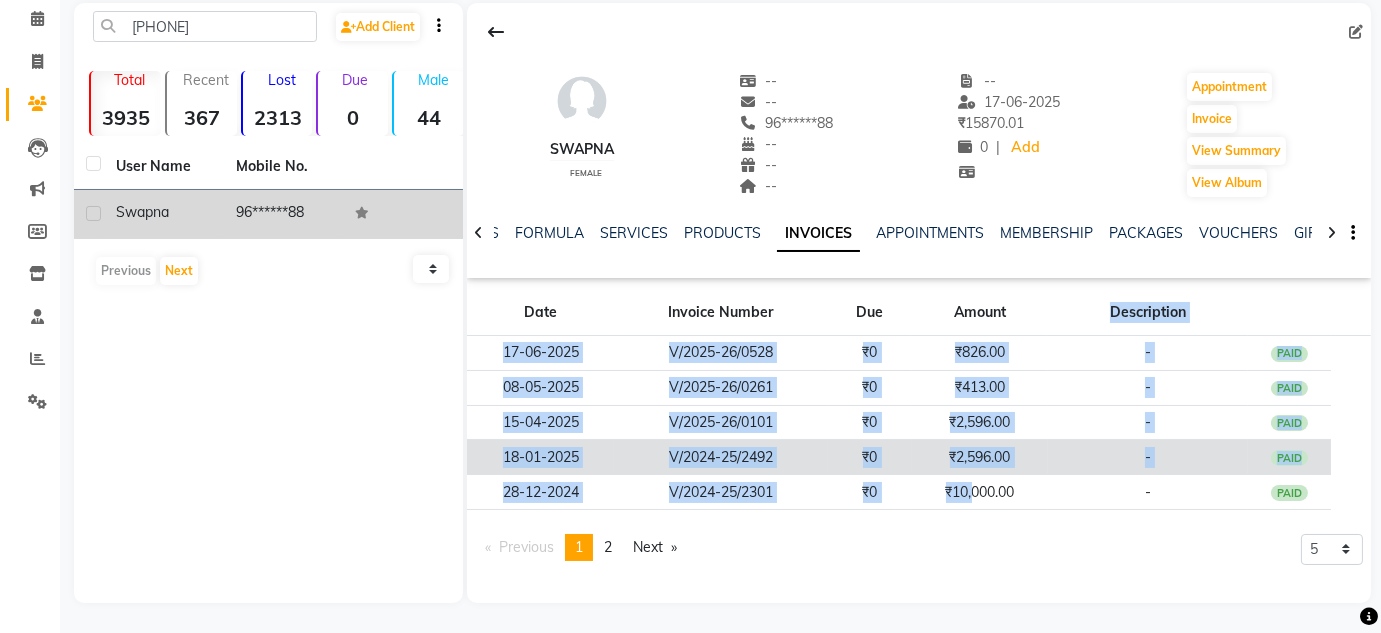 click on "₹2,596.00" 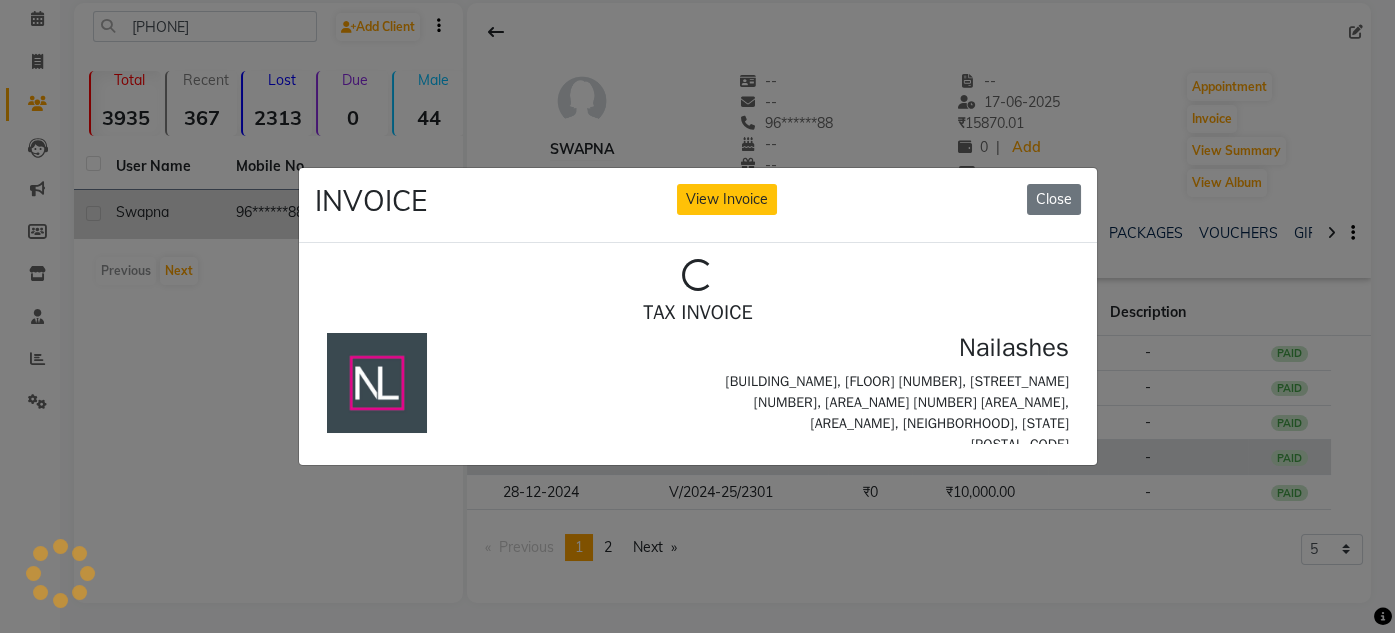 scroll, scrollTop: 0, scrollLeft: 0, axis: both 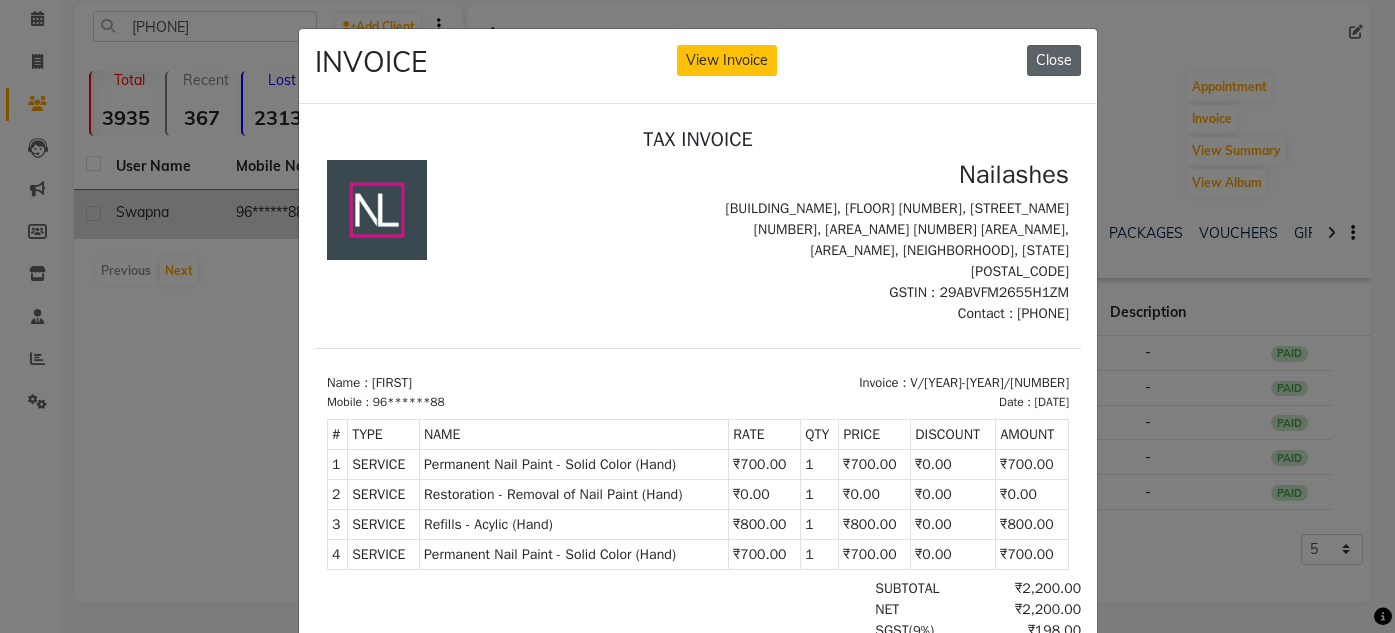 click on "Close" 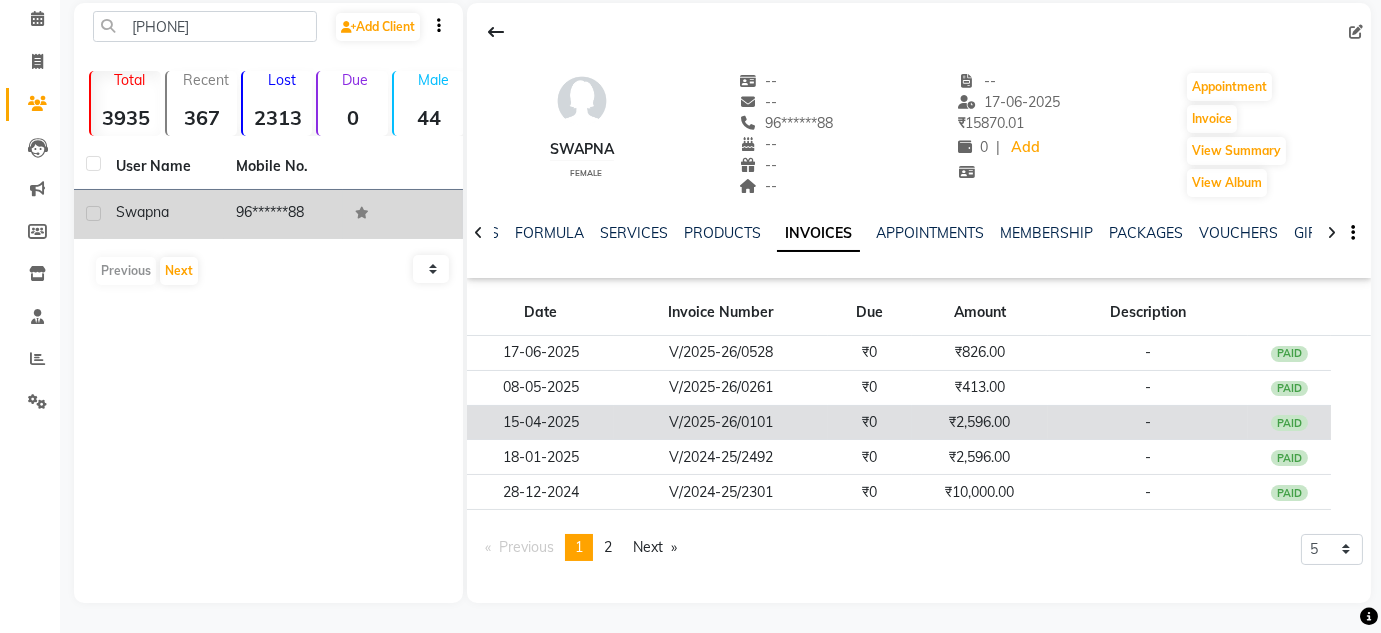 click on "₹2,596.00" 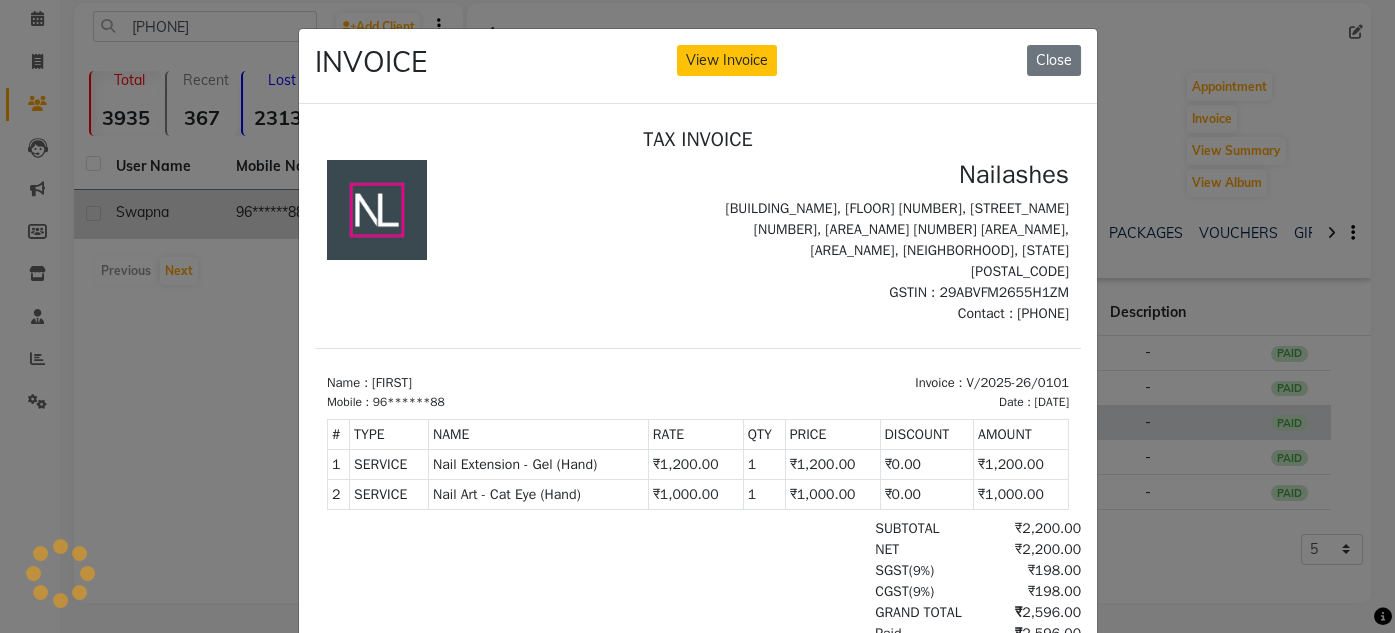 scroll, scrollTop: 0, scrollLeft: 0, axis: both 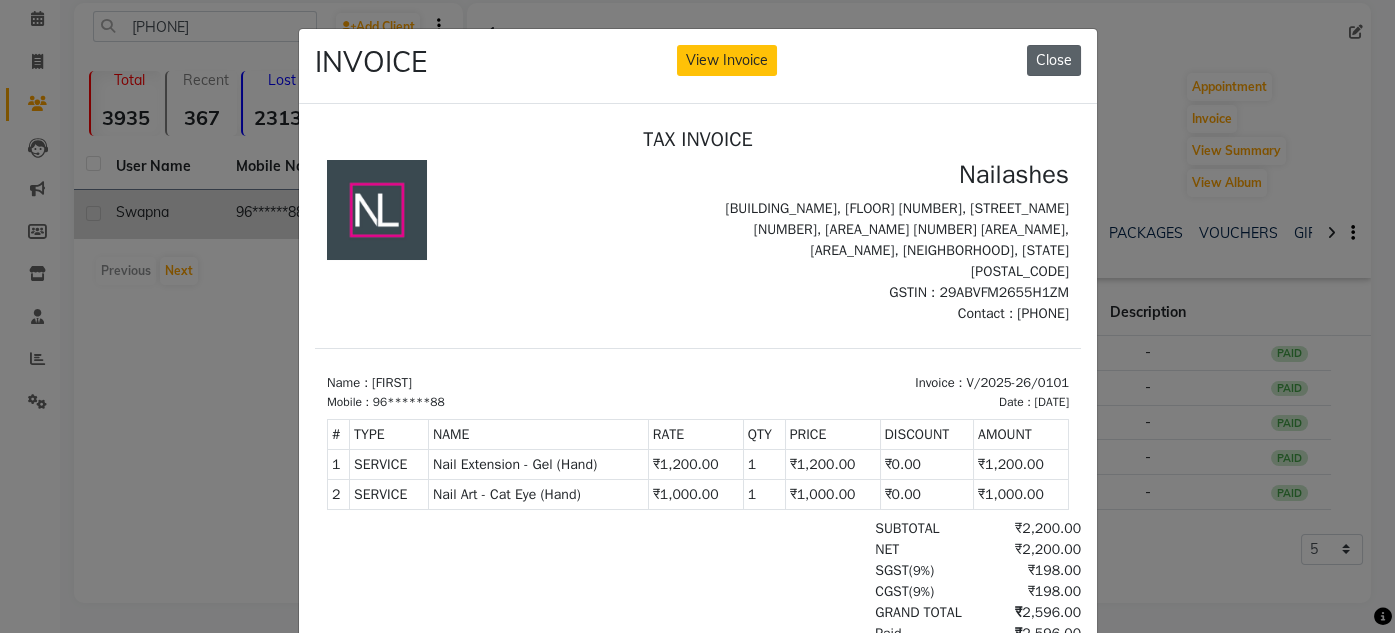 click on "Close" 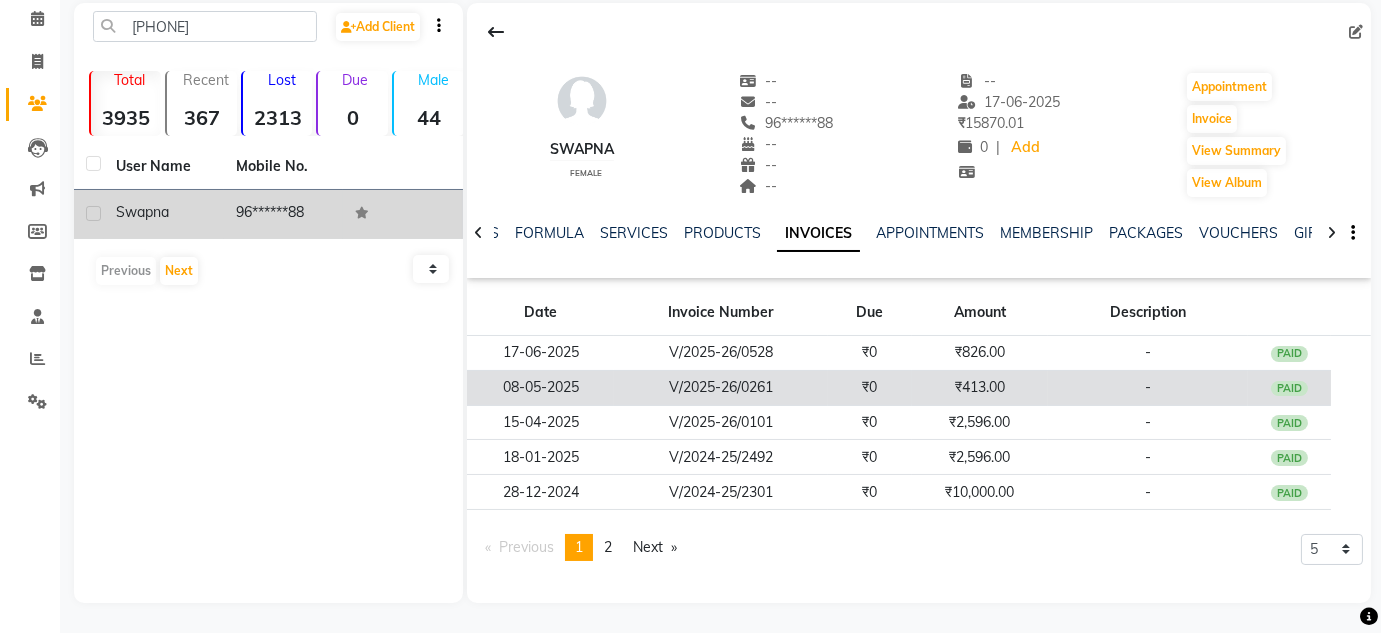 click on "₹413.00" 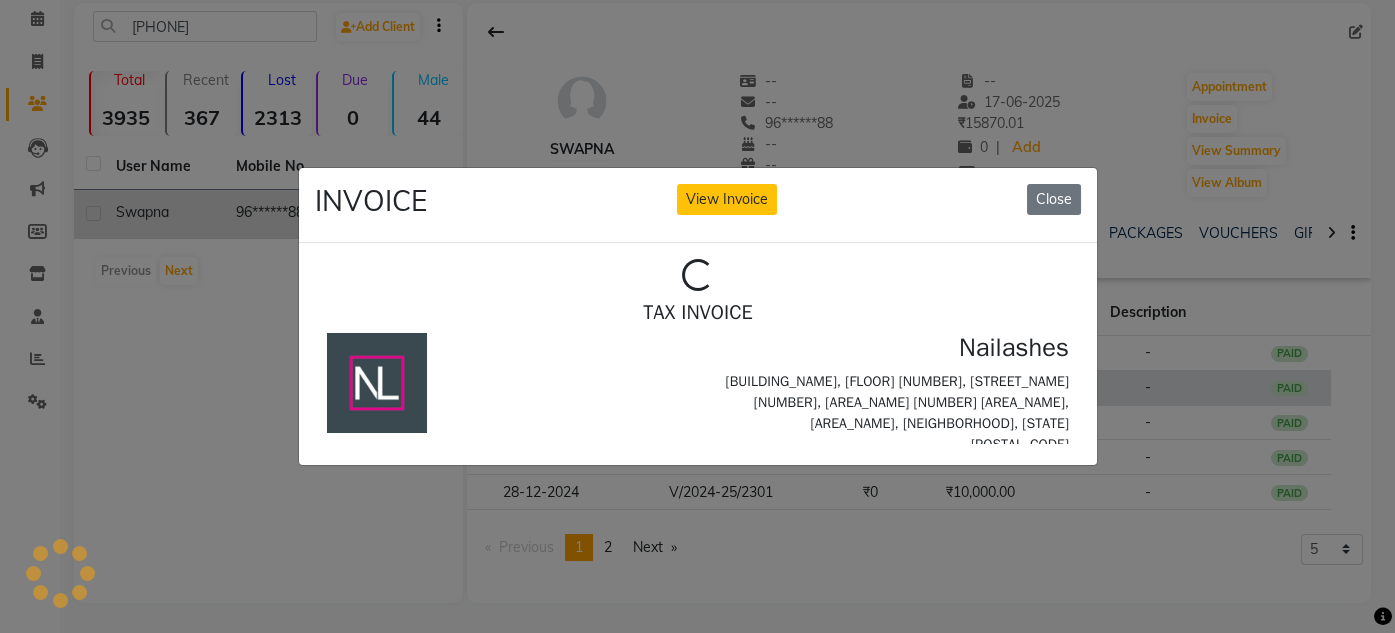 scroll, scrollTop: 0, scrollLeft: 0, axis: both 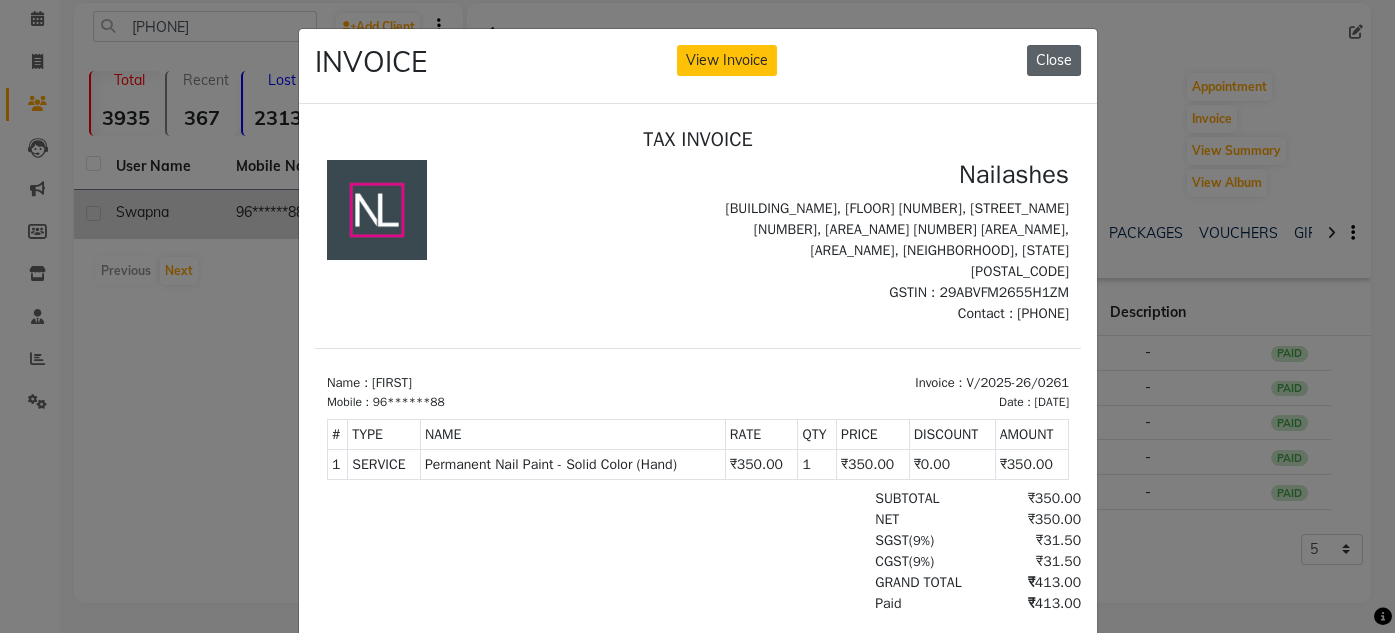 click on "Close" 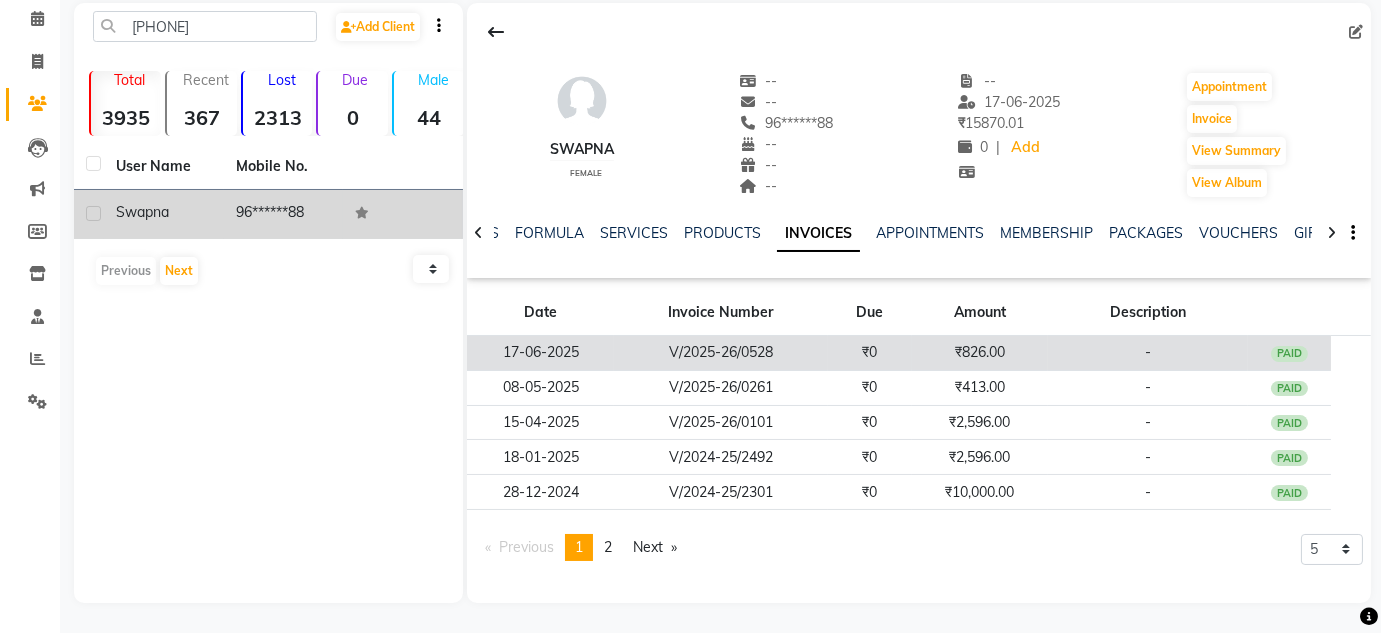 click on "₹826.00" 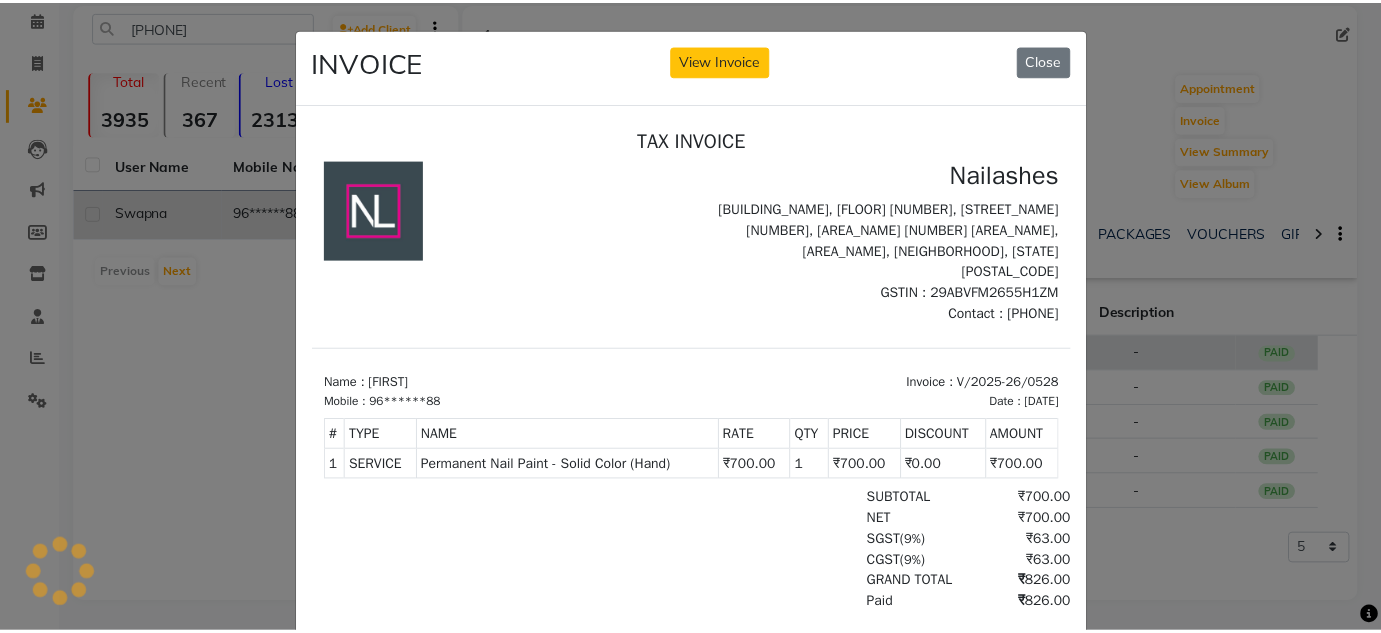 scroll, scrollTop: 0, scrollLeft: 0, axis: both 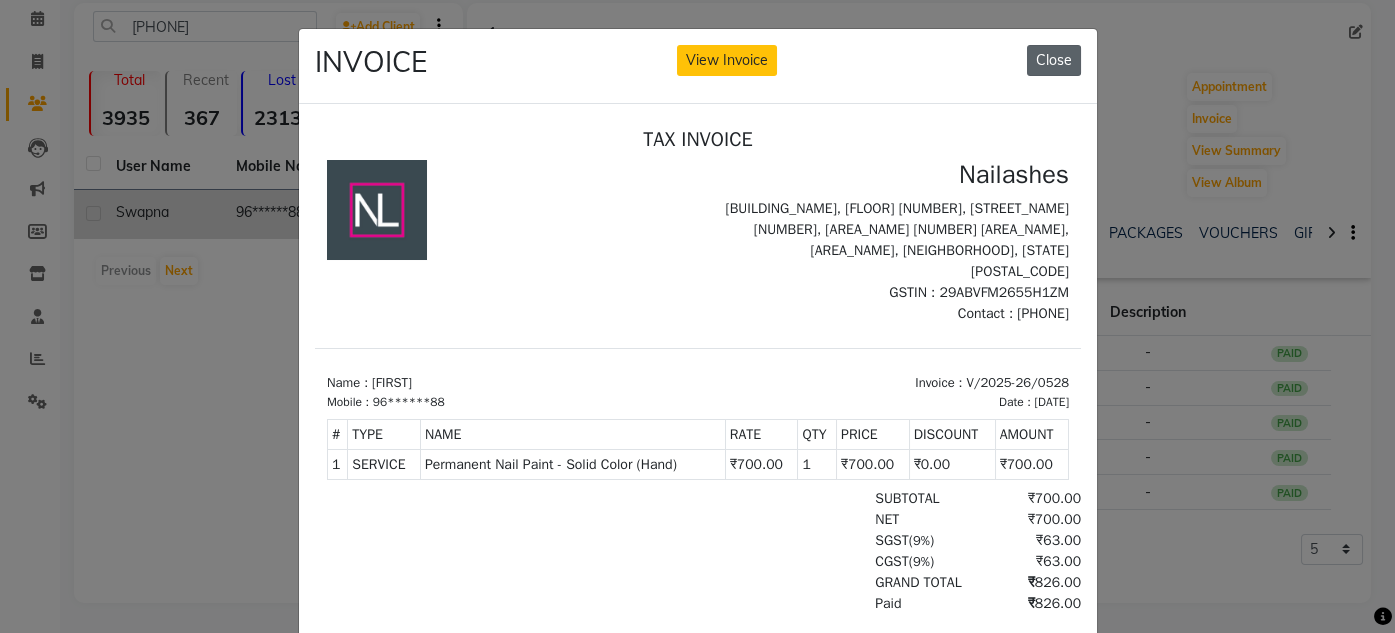 click on "Close" 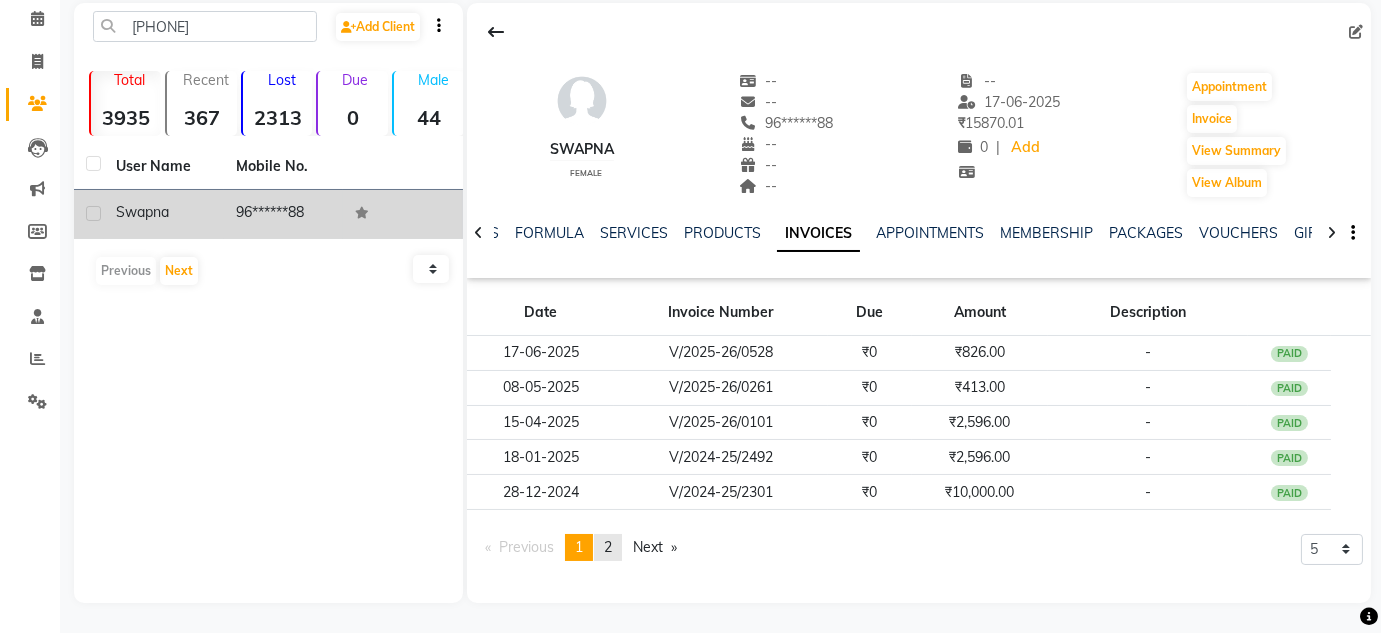 click on "2" 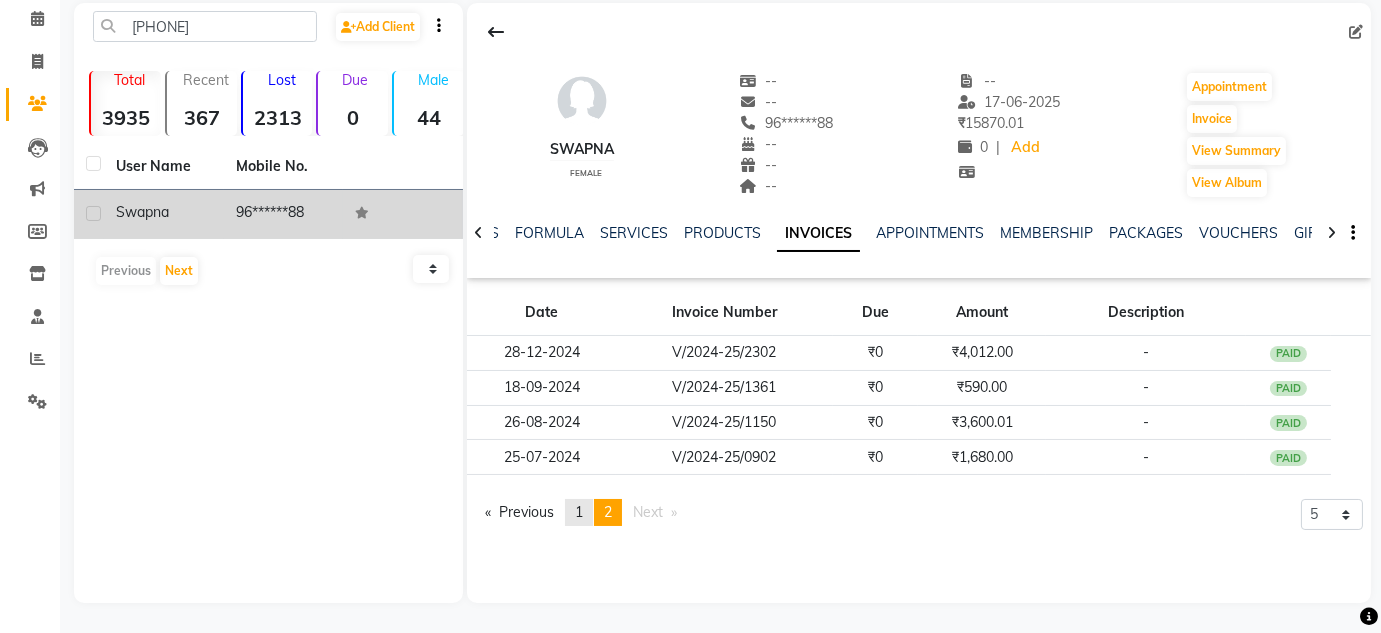 click on "1" 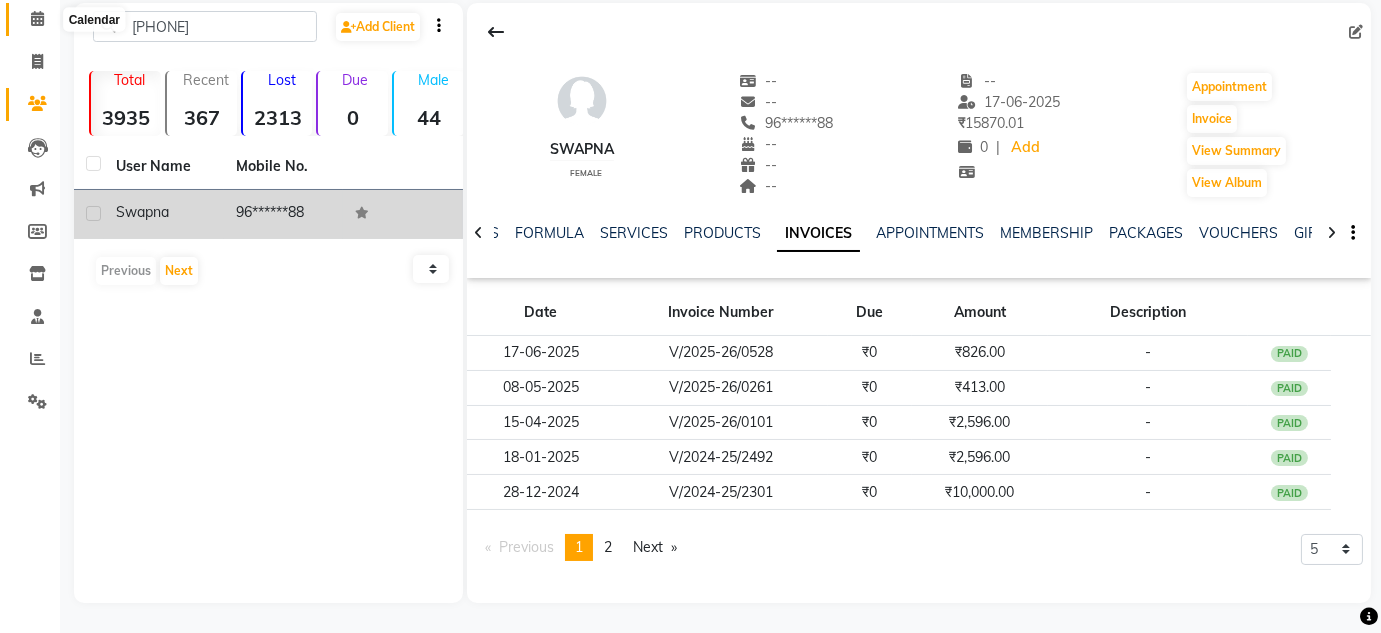 click 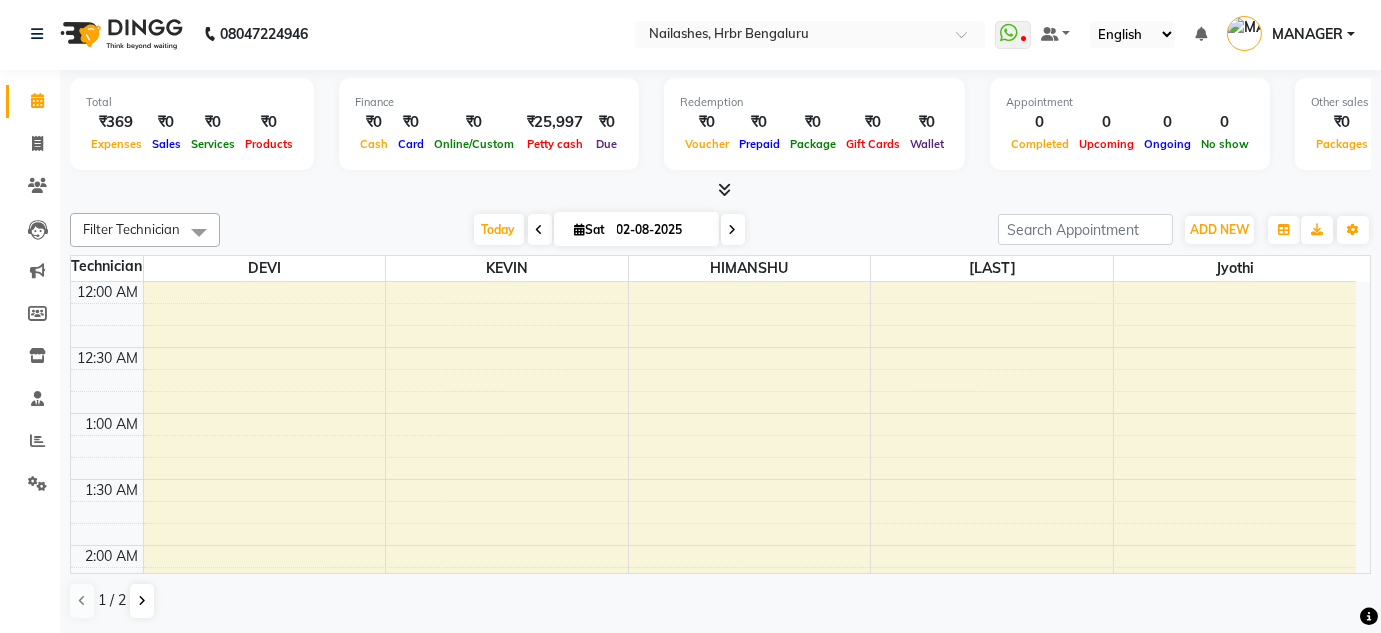 scroll, scrollTop: 0, scrollLeft: 0, axis: both 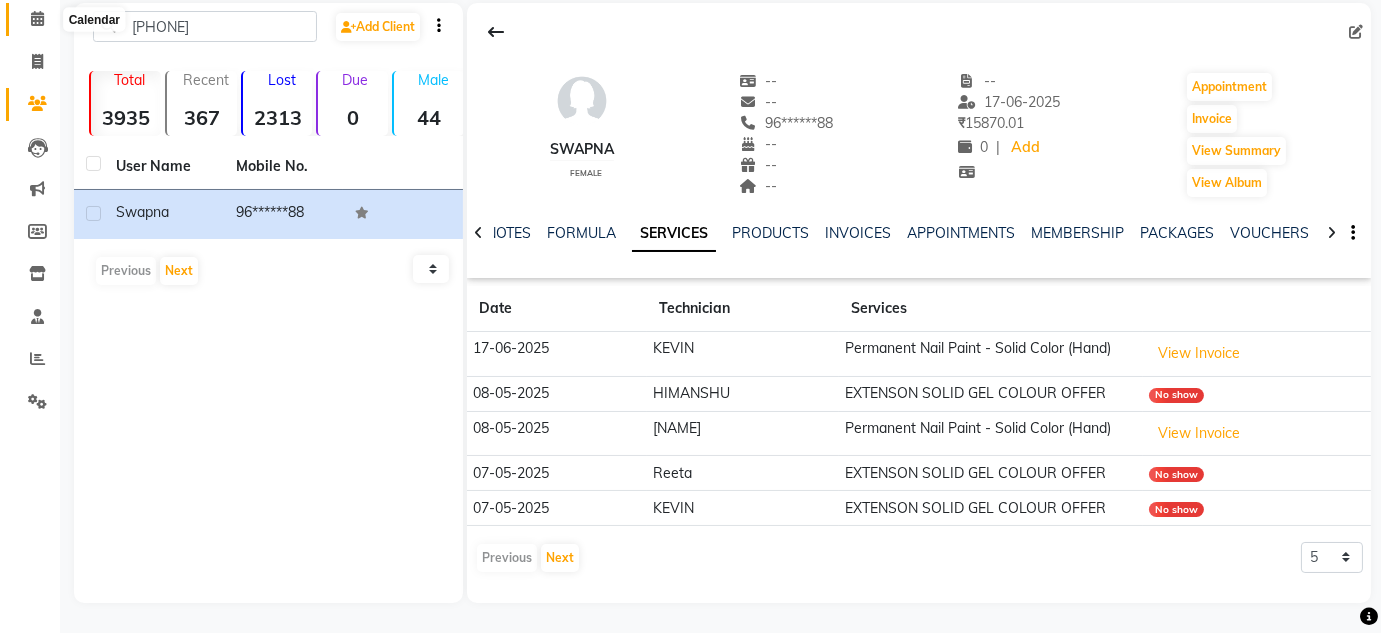 click 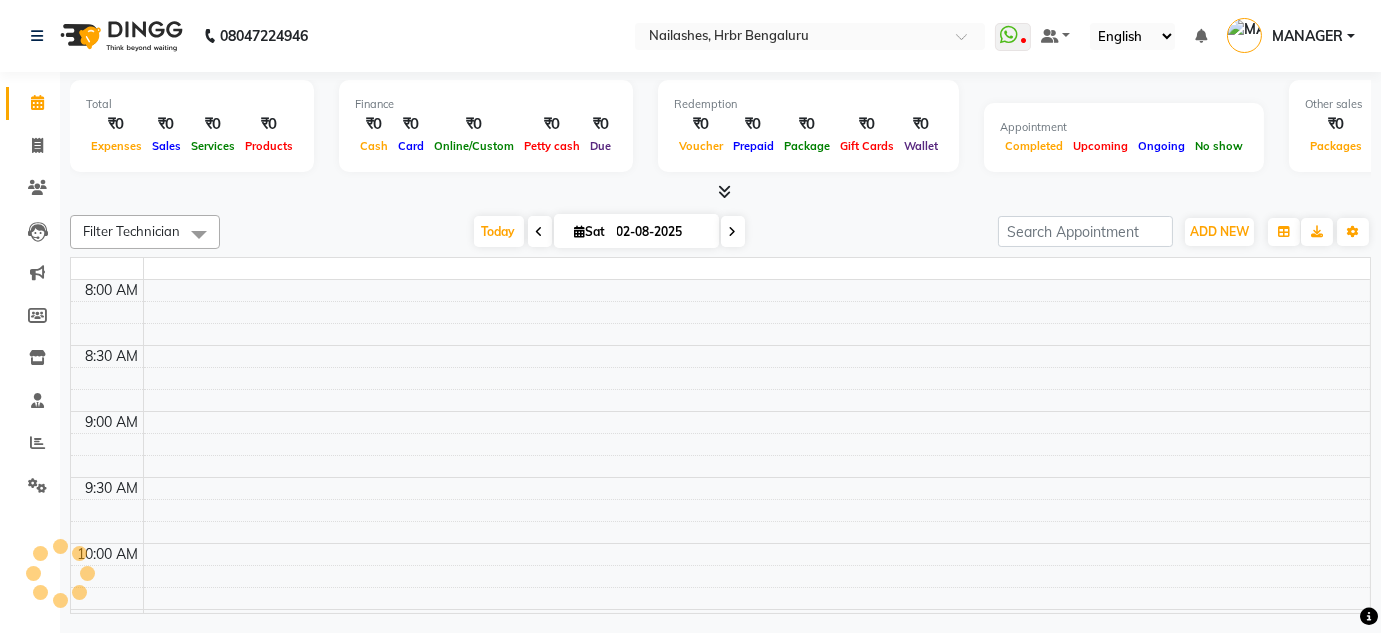 scroll, scrollTop: 0, scrollLeft: 0, axis: both 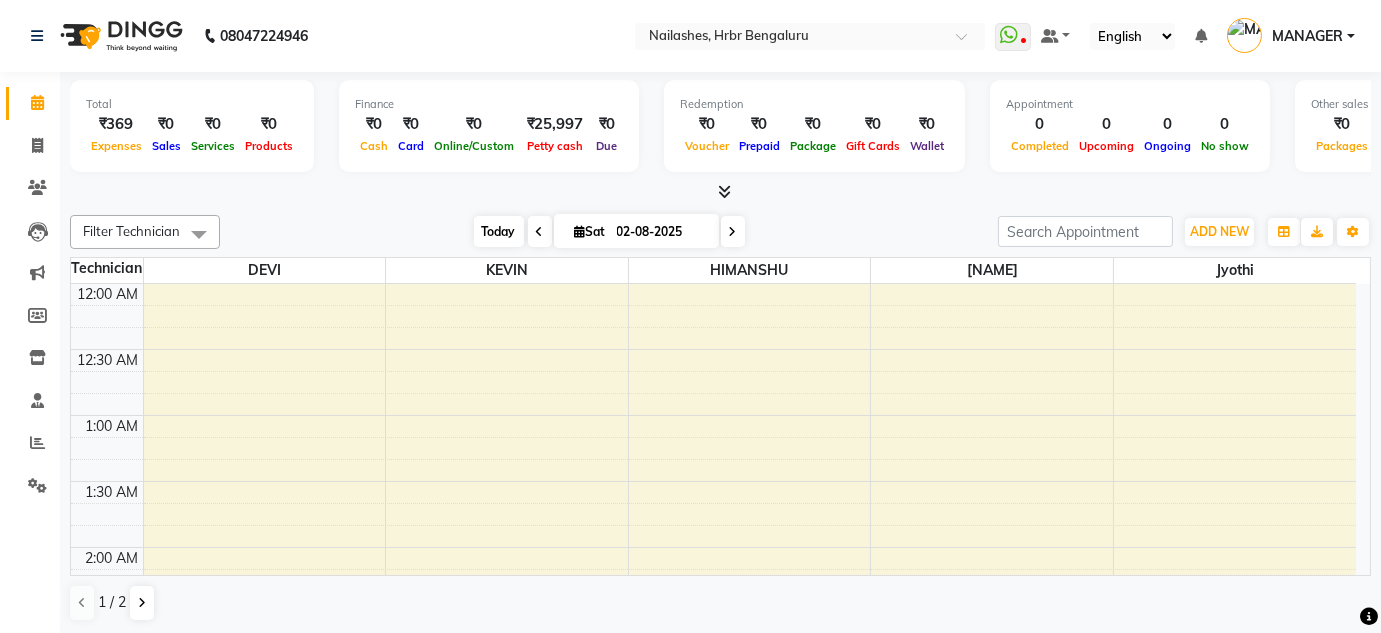 click on "Today" at bounding box center (499, 231) 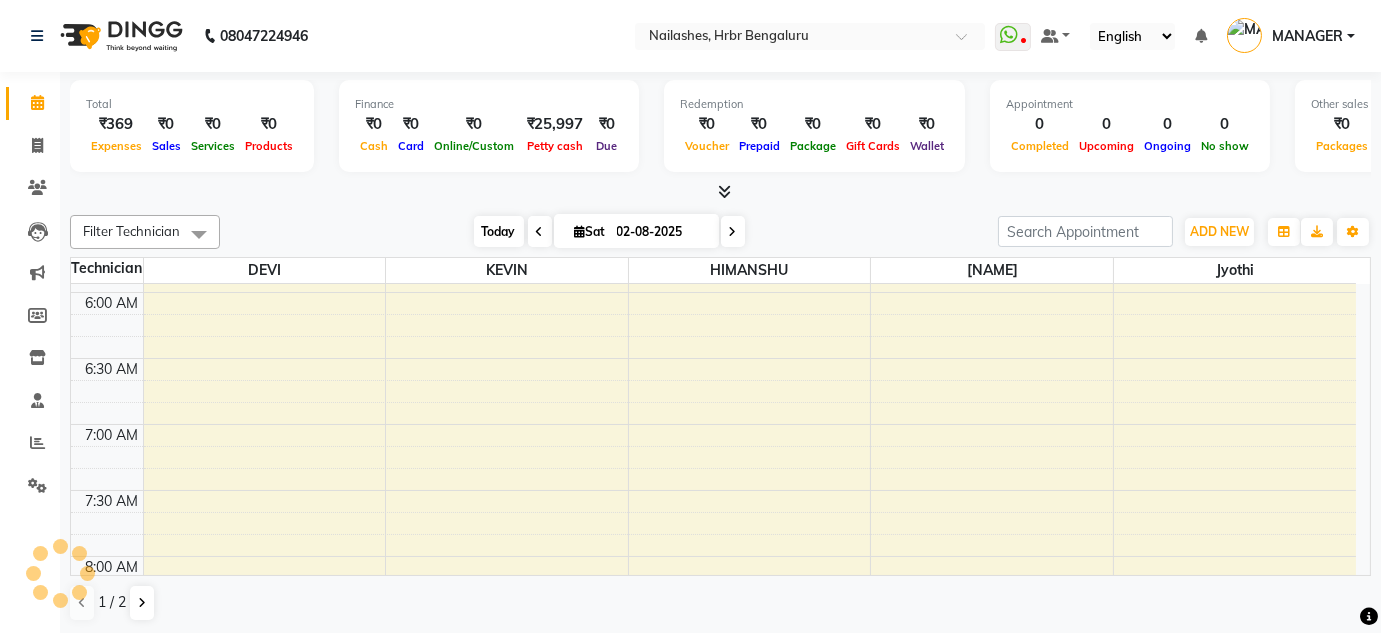 scroll, scrollTop: 1826, scrollLeft: 0, axis: vertical 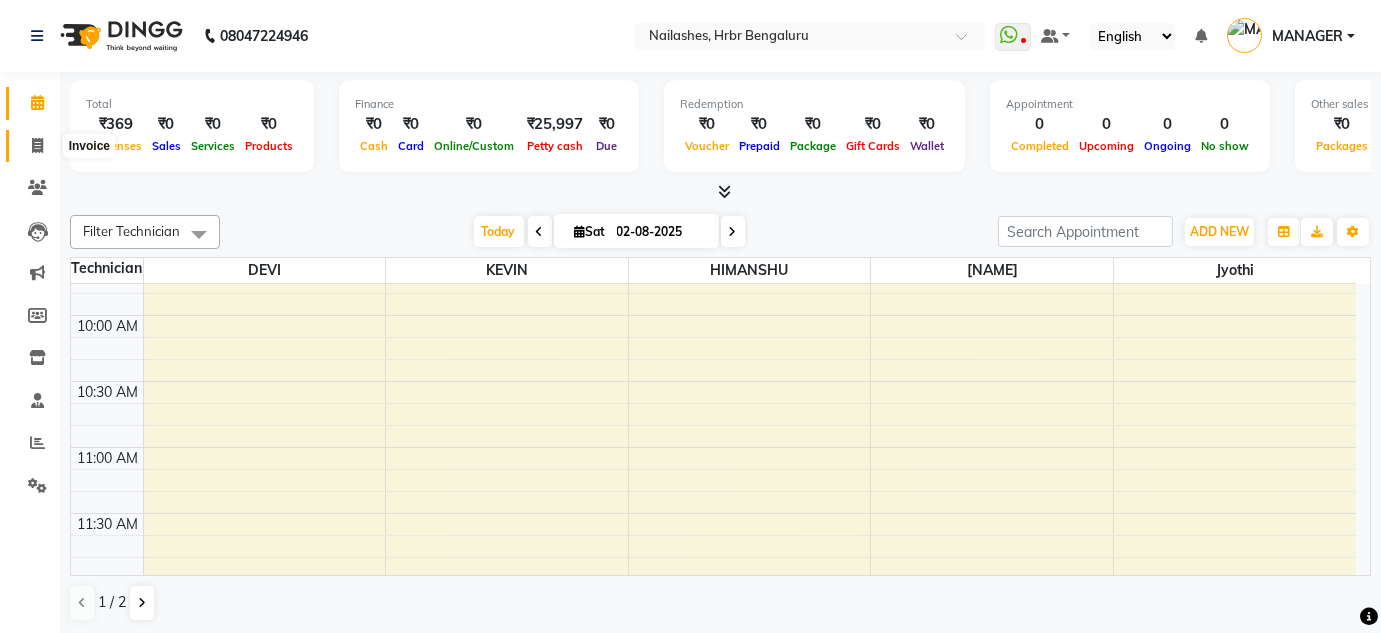 click 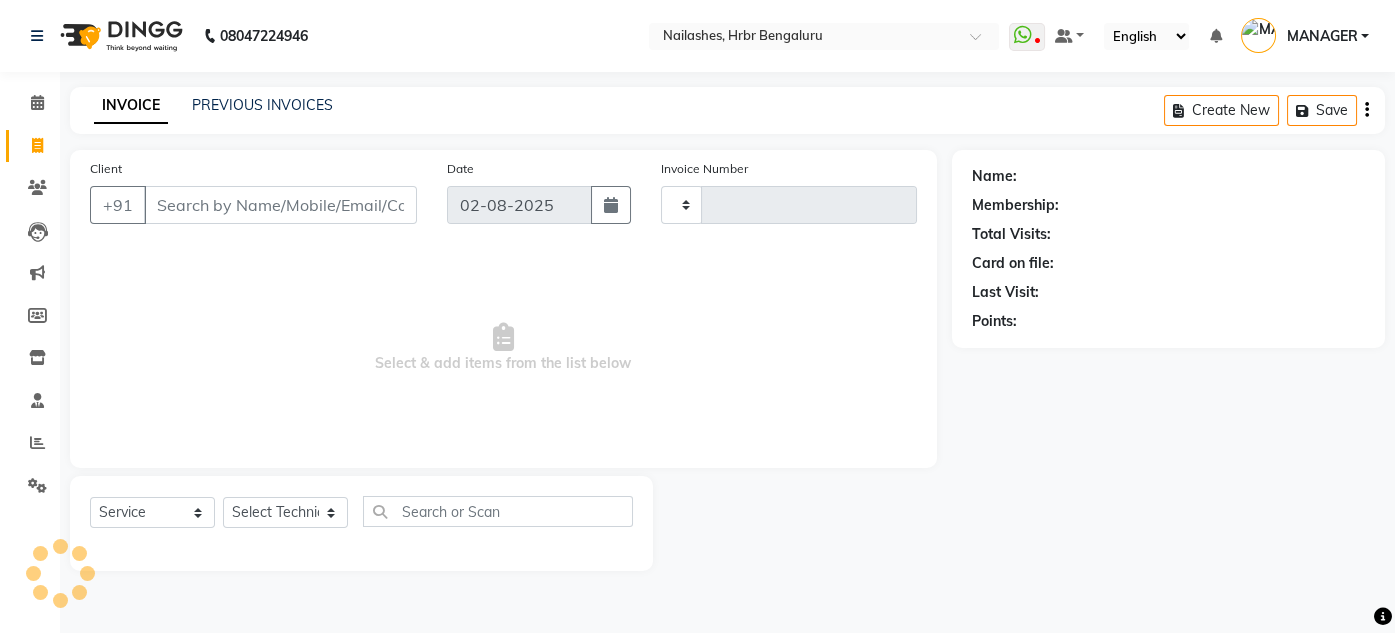 type on "0814" 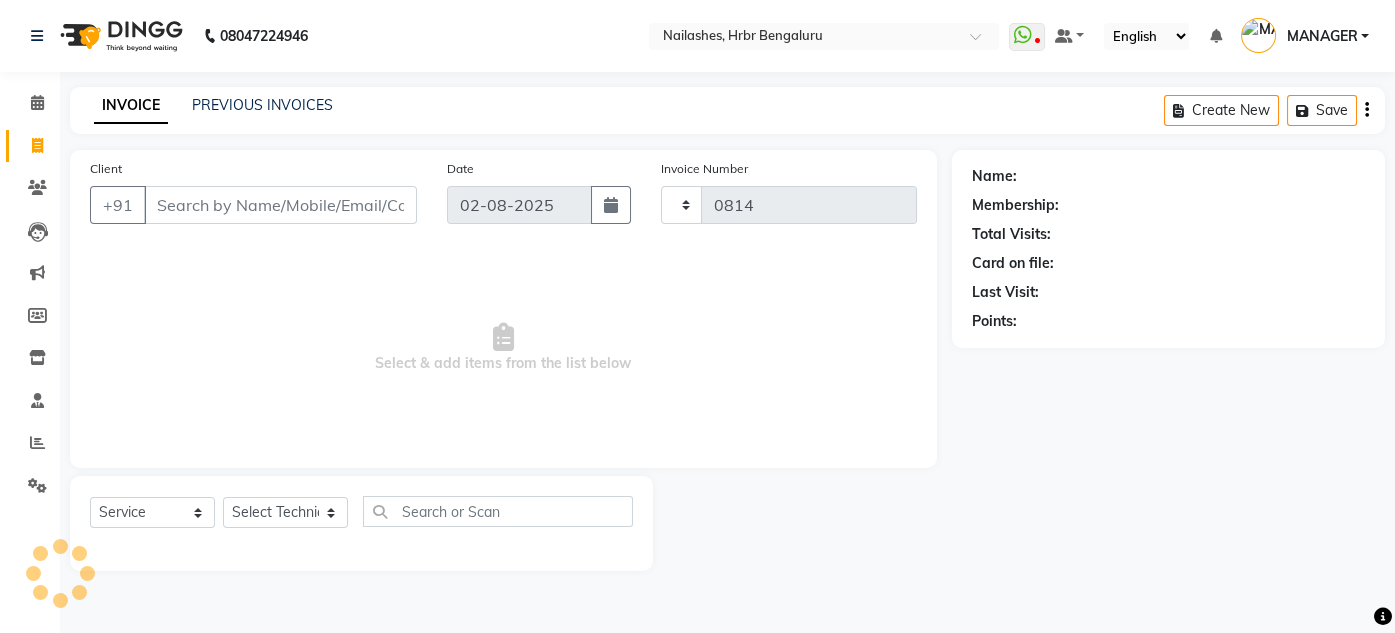 select on "3771" 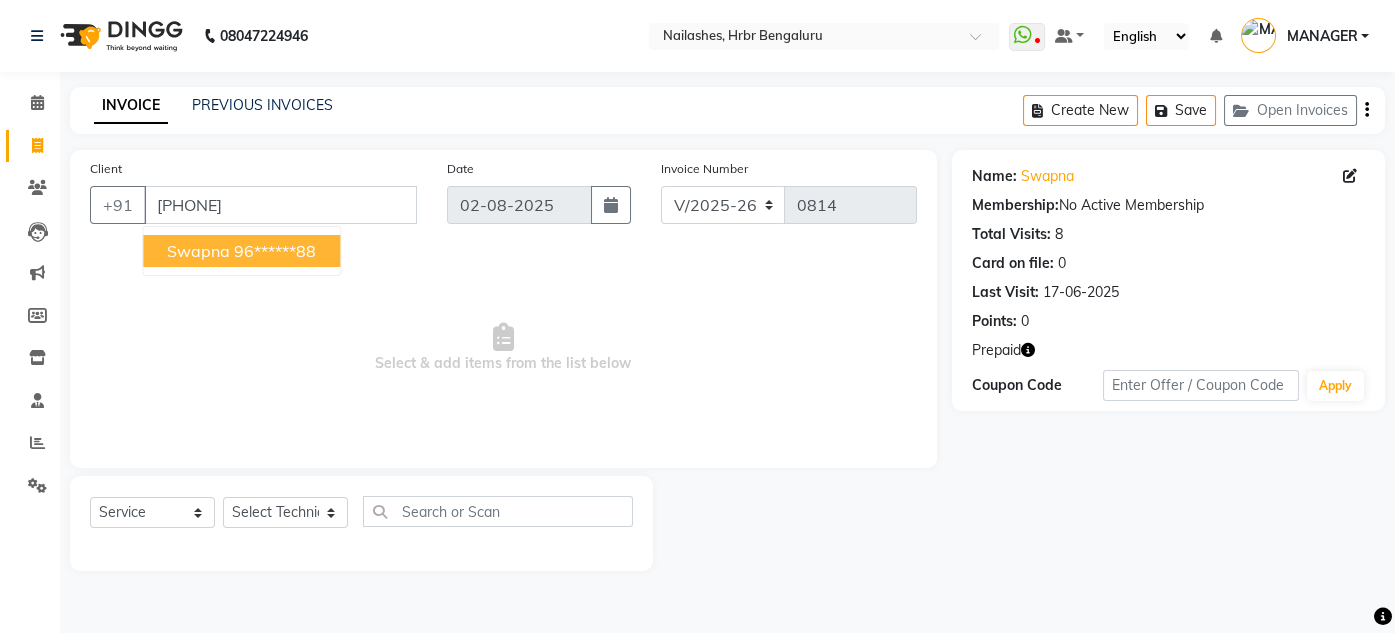 click on "swapna  96******88" at bounding box center (241, 251) 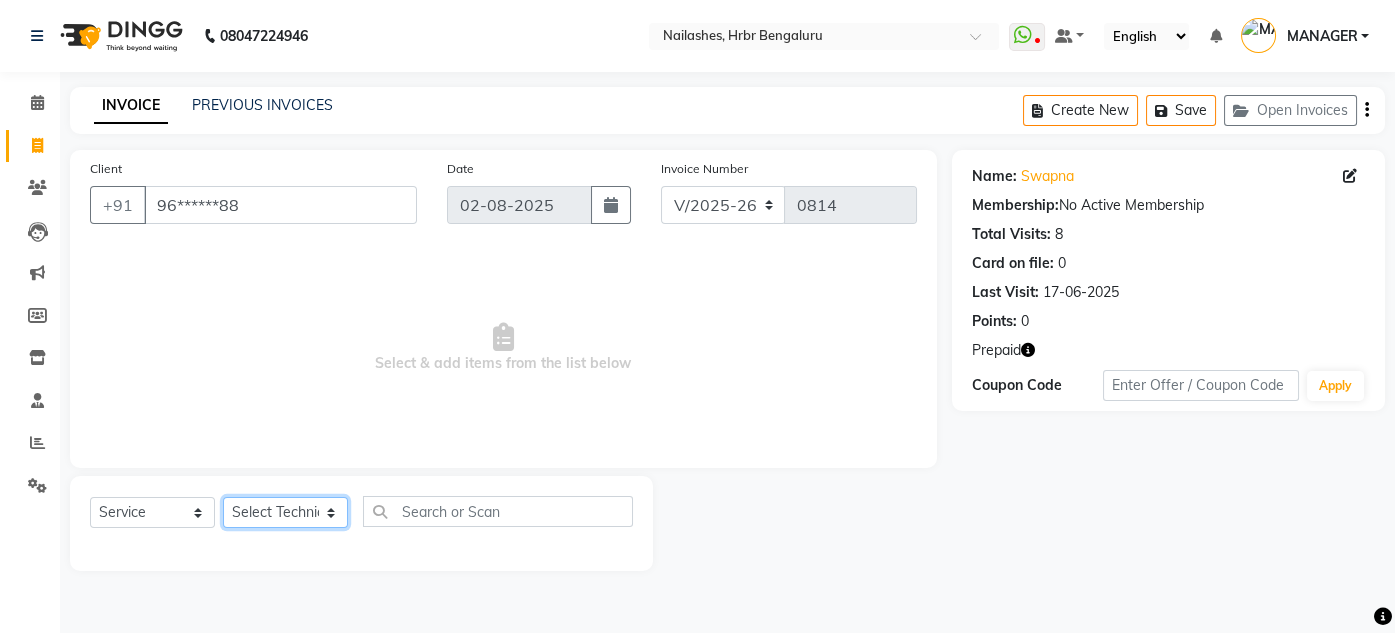 click on "Select Technician DEVI HIMANSHU jyothi KEVIN MANAGER RADIKA RITESH" 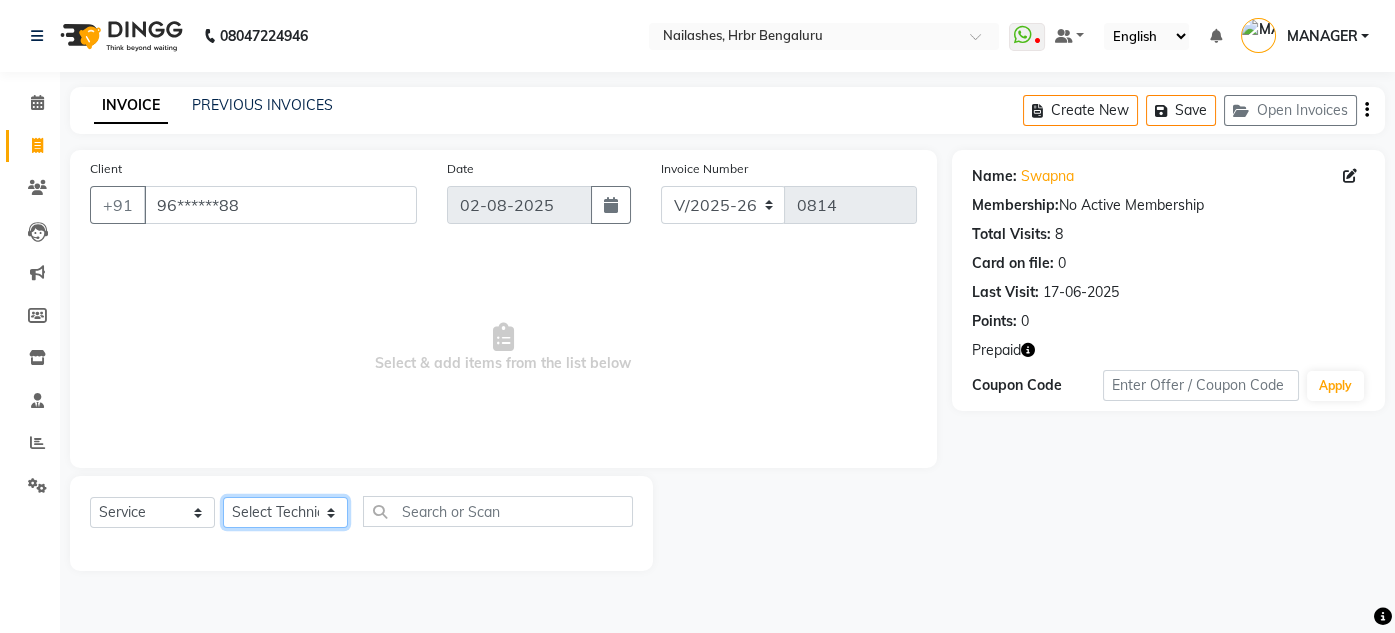 select on "84501" 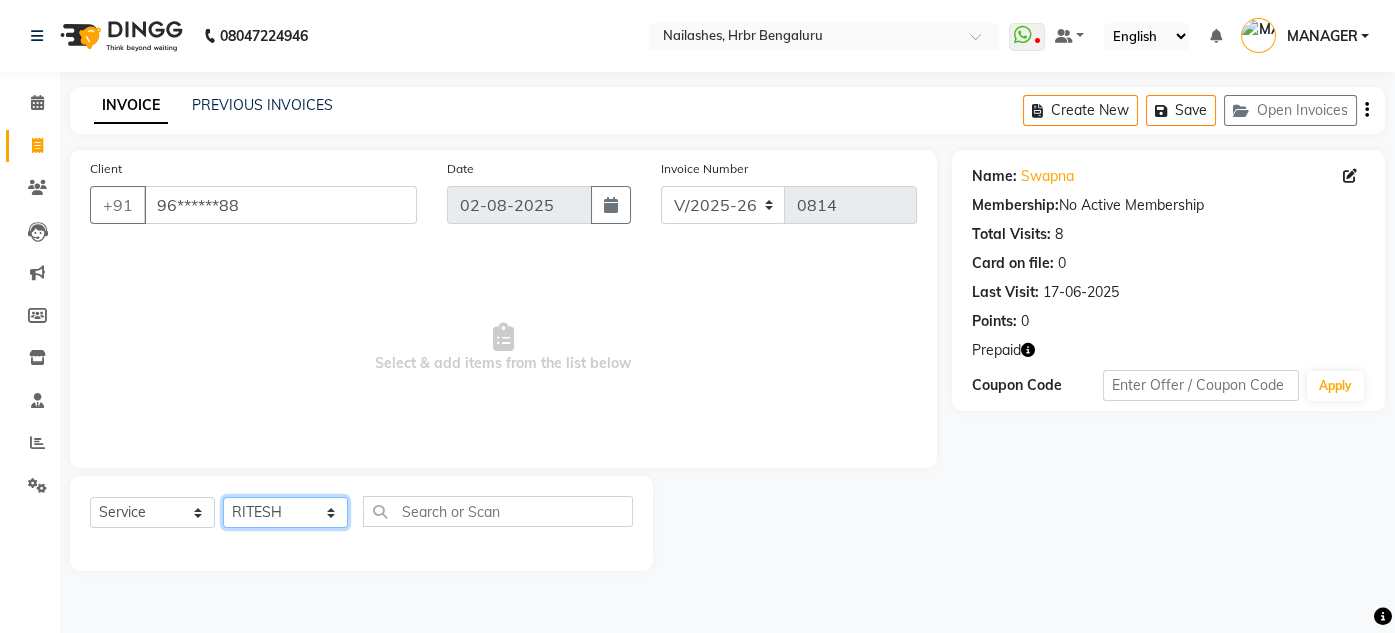 click on "Select Technician DEVI HIMANSHU jyothi KEVIN MANAGER RADIKA RITESH" 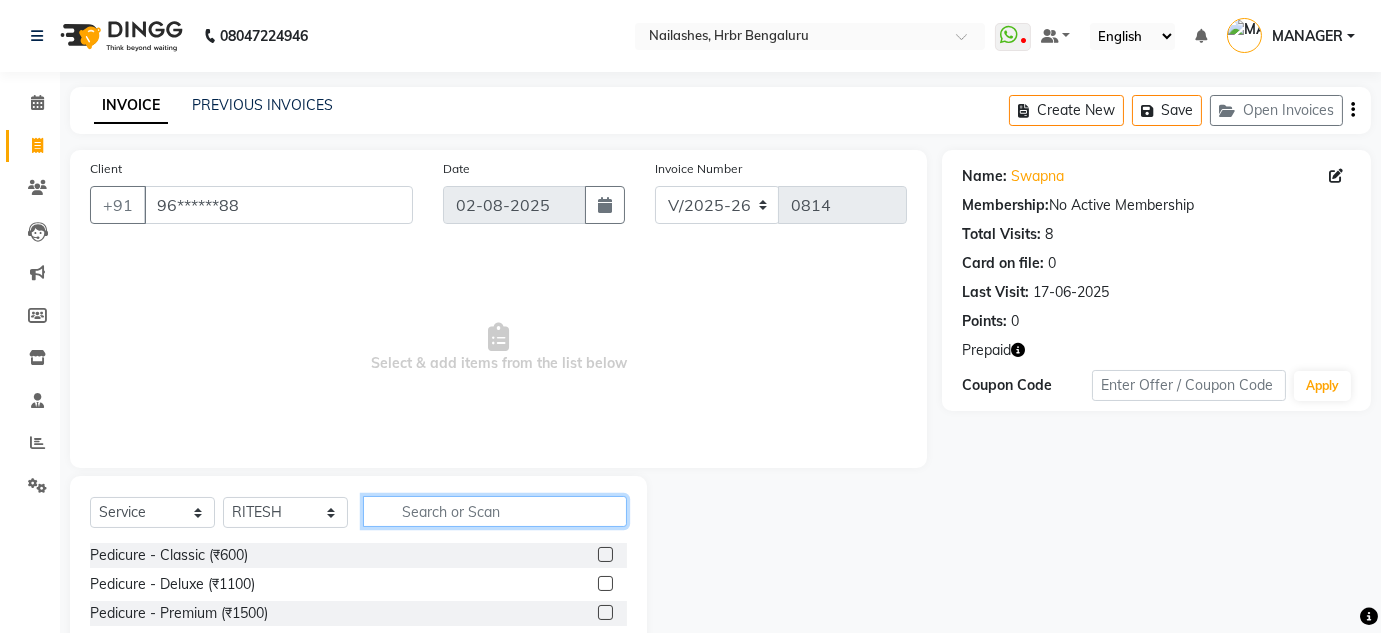 click 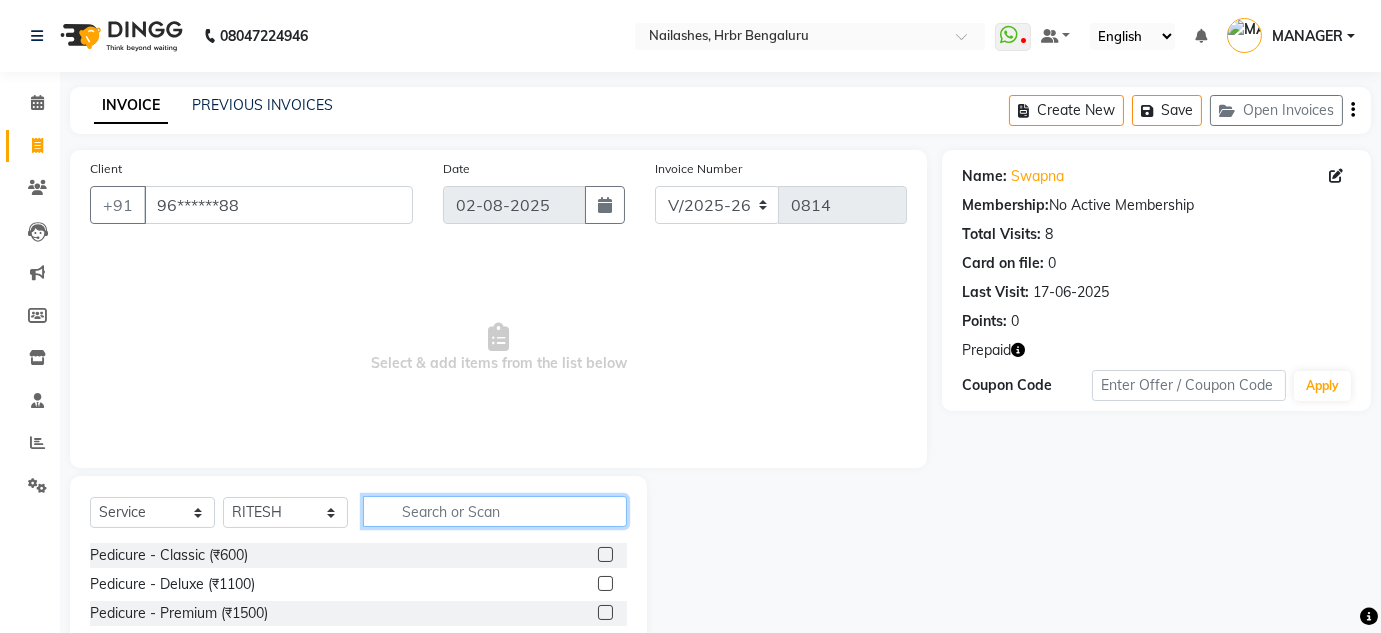 type on "A" 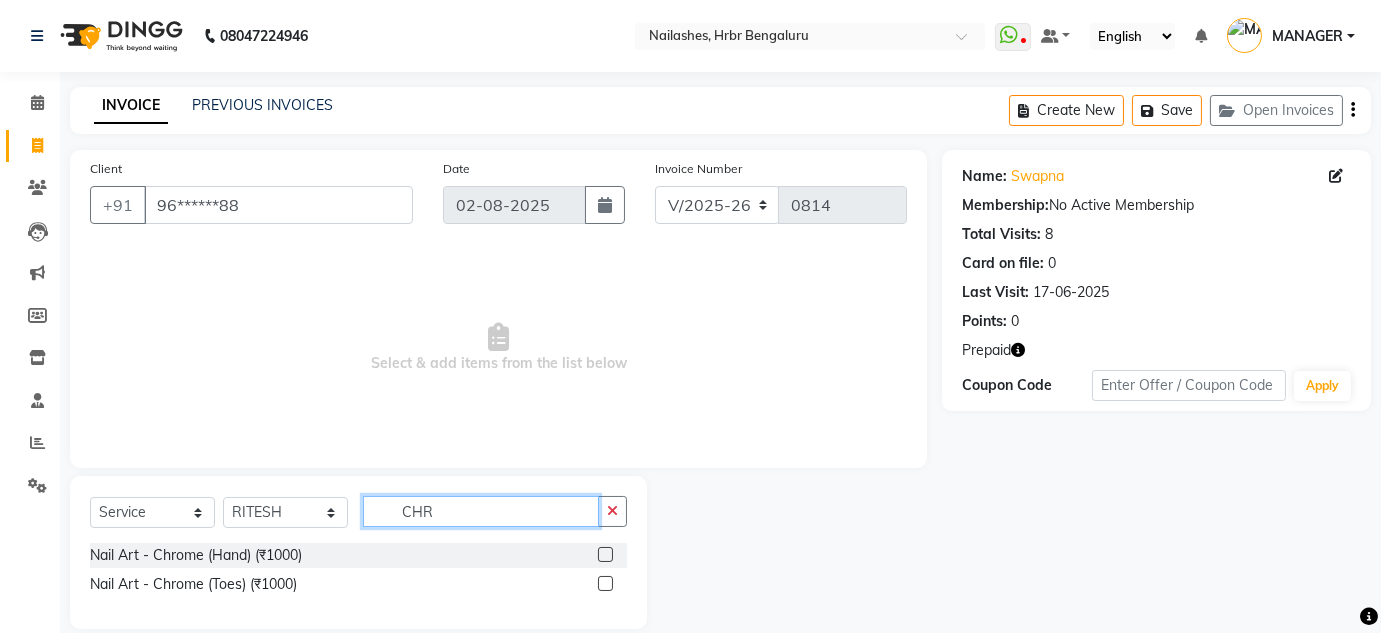 type on "CHR" 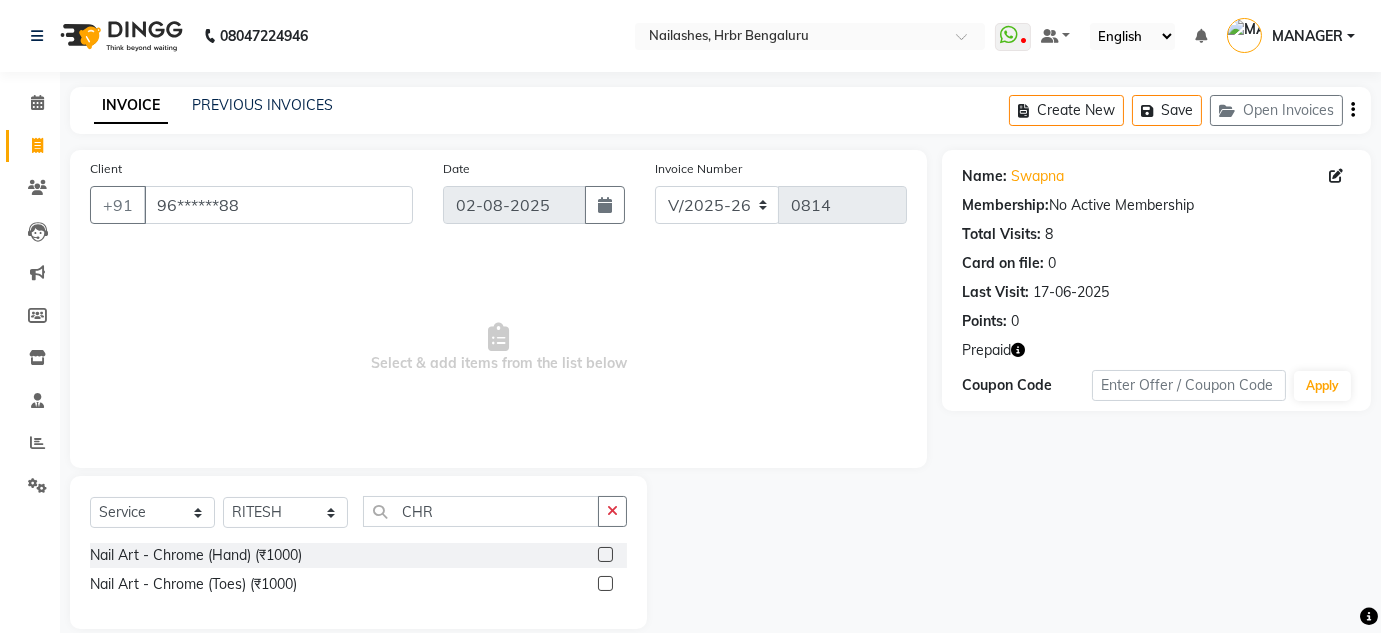 click on "Nail Art - Chrome (Hand) (₹1000)" 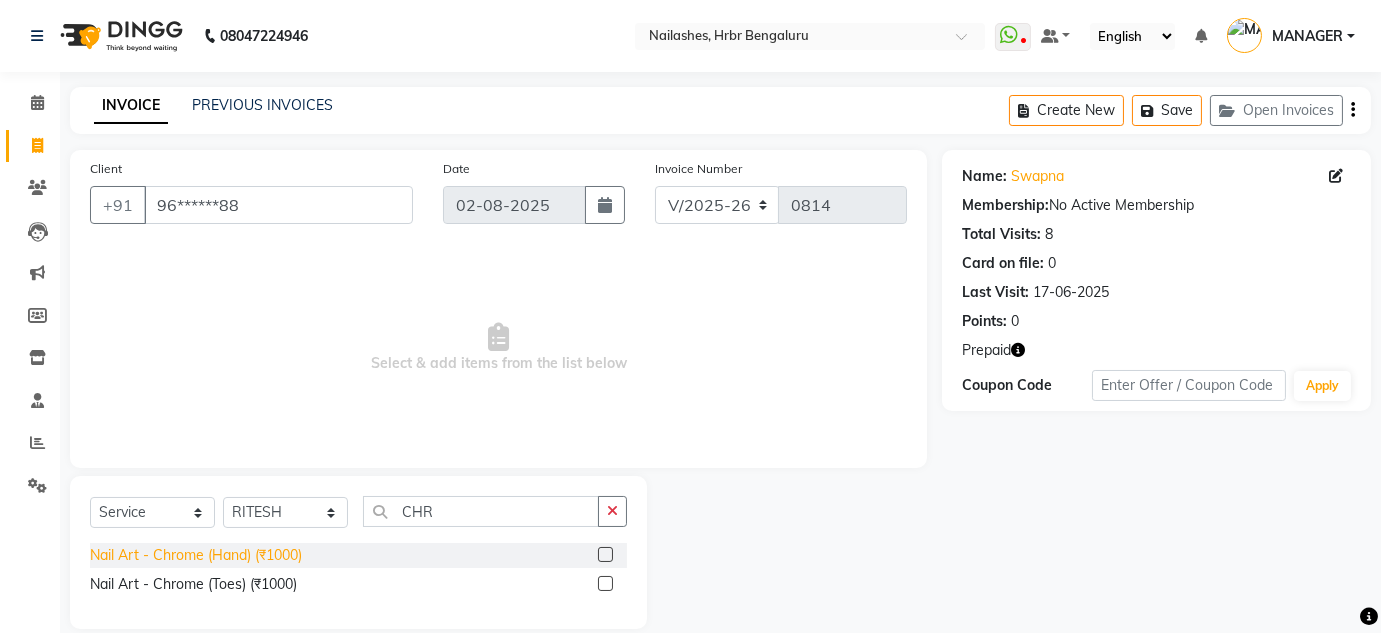 click on "Nail Art - Chrome (Hand) (₹1000)" 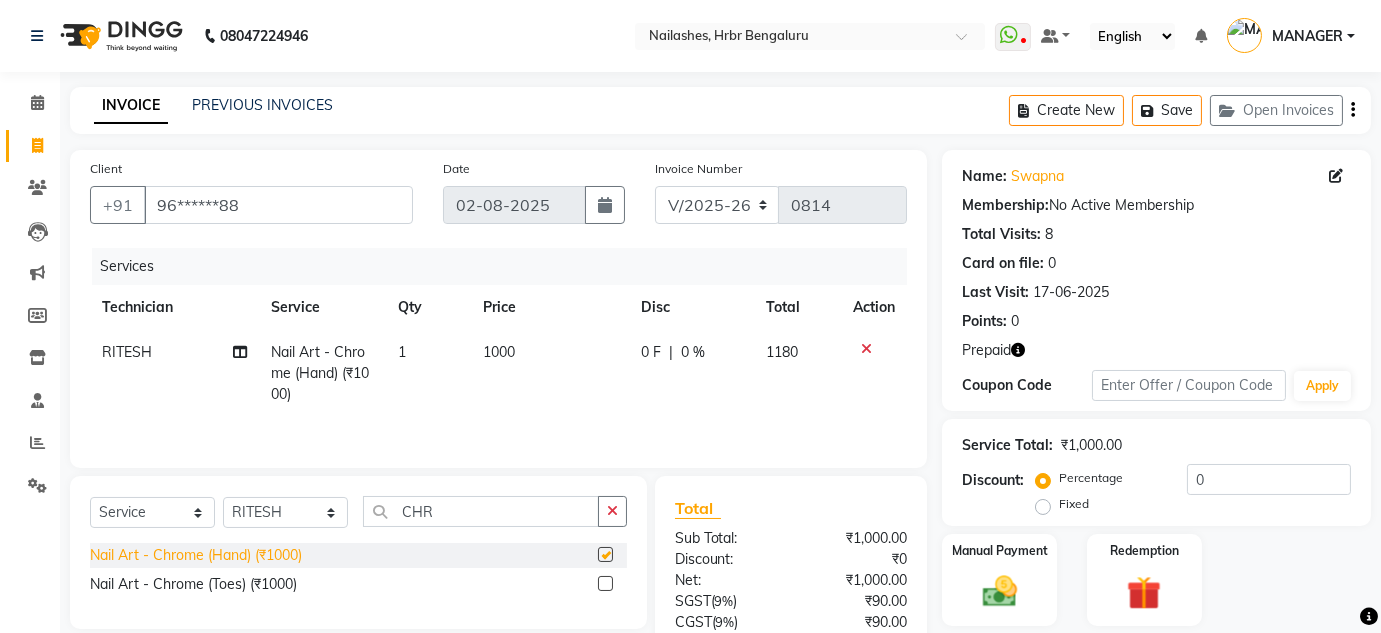 checkbox on "false" 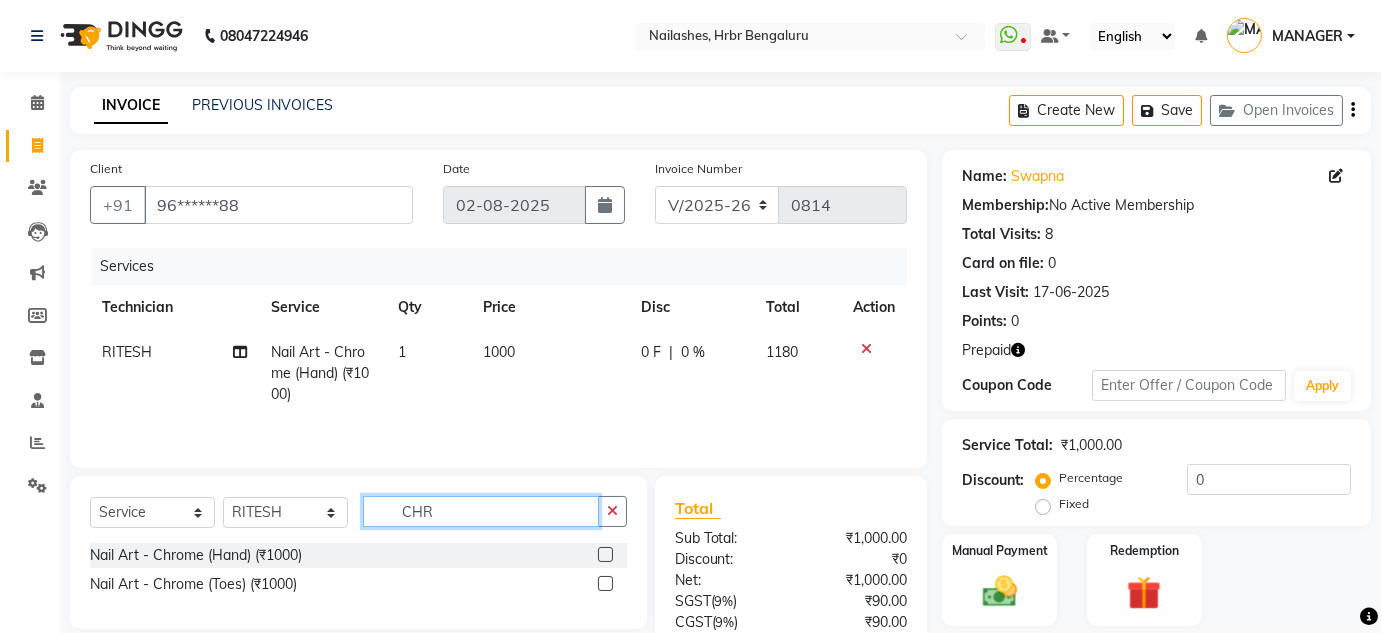 click on "CHR" 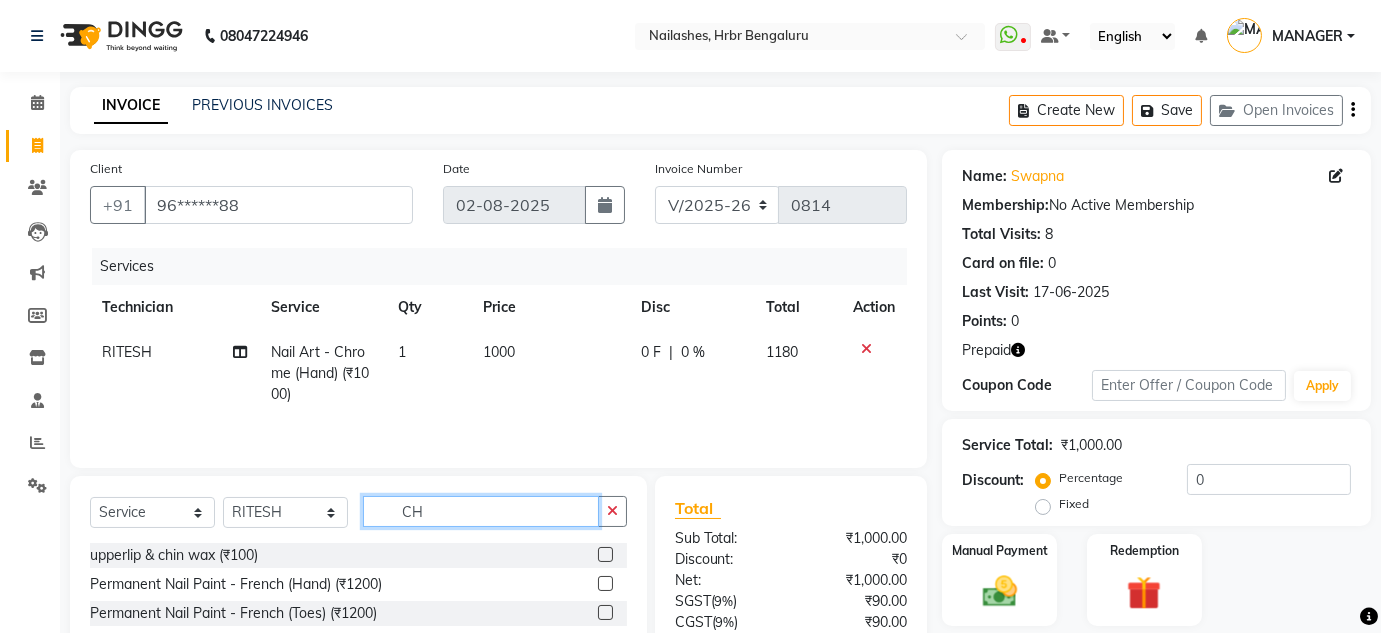 type on "C" 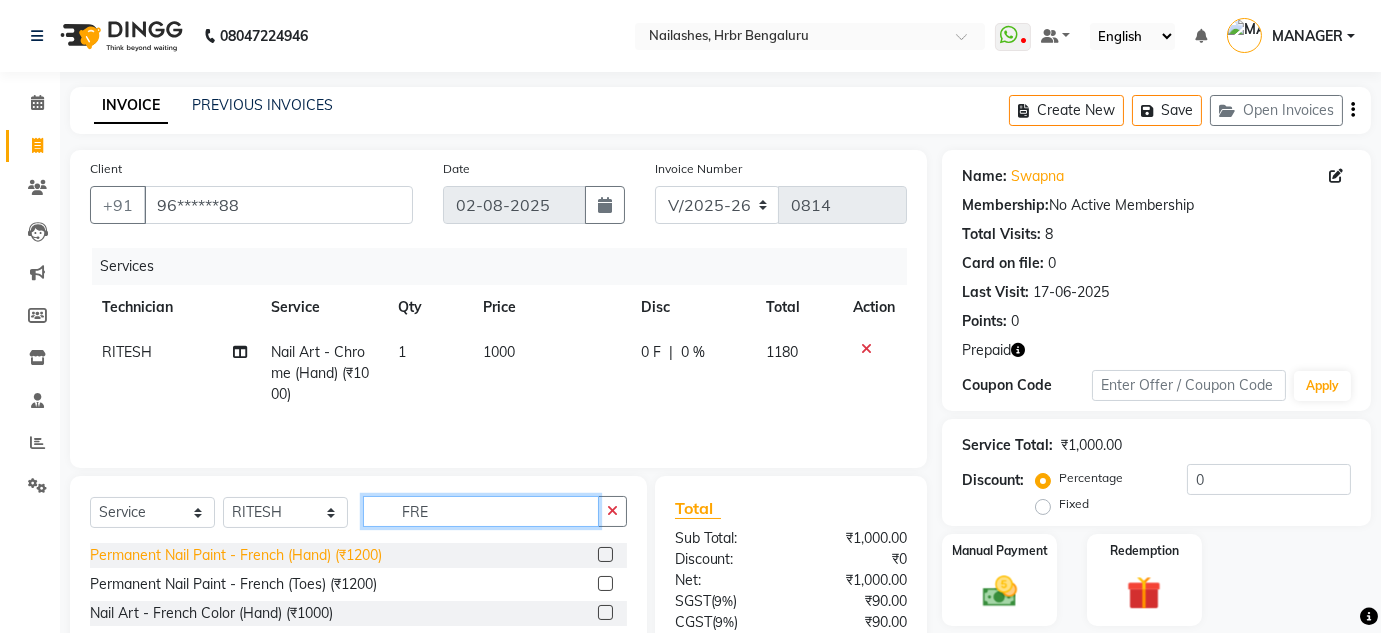 type on "FRE" 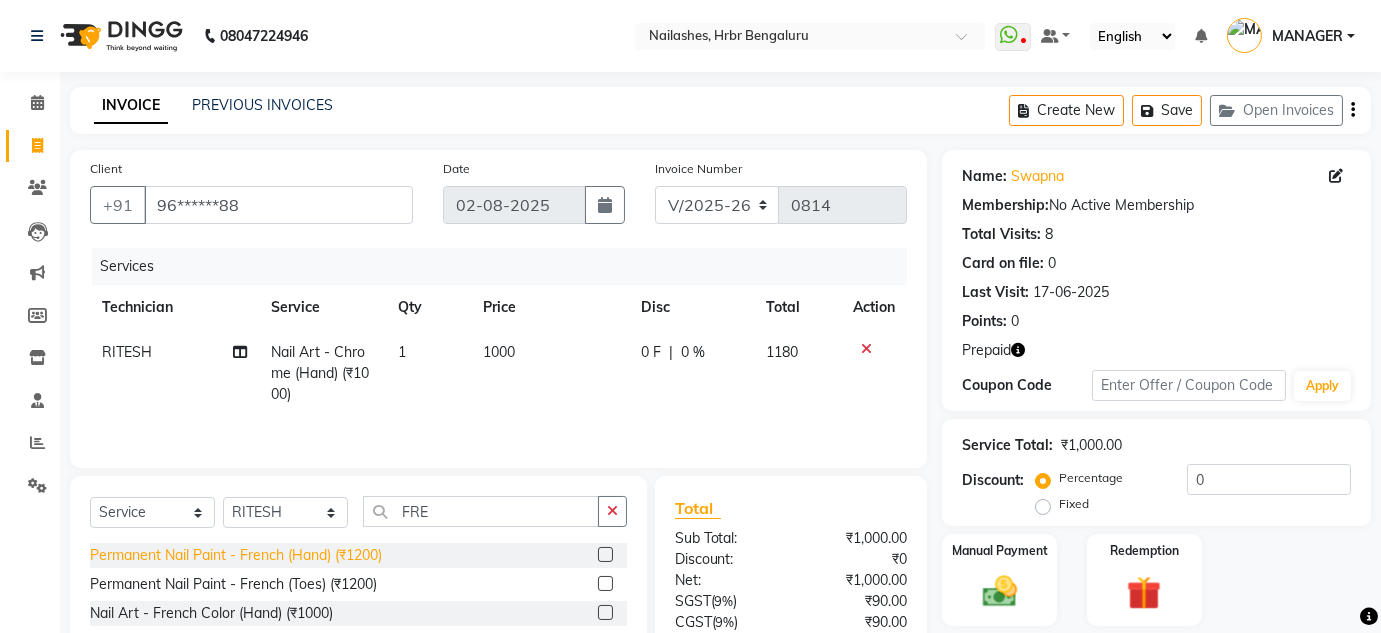 click on "Permanent Nail Paint - French (Hand) (₹1200)" 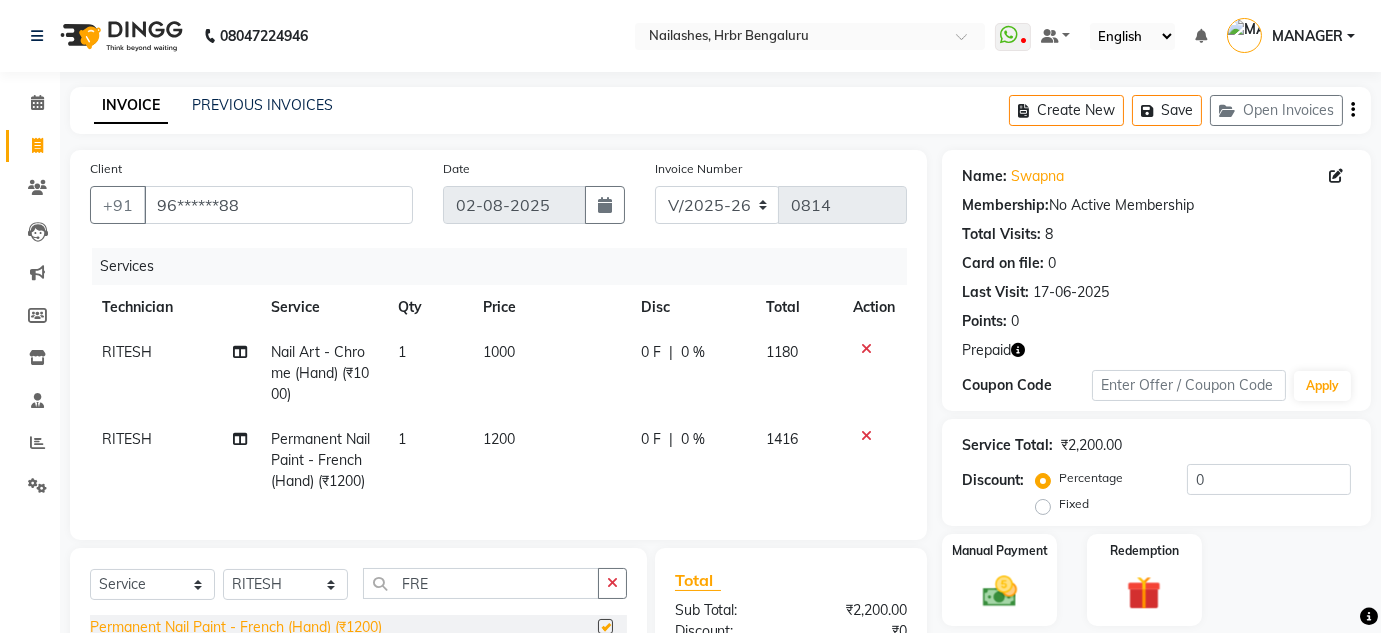 checkbox on "false" 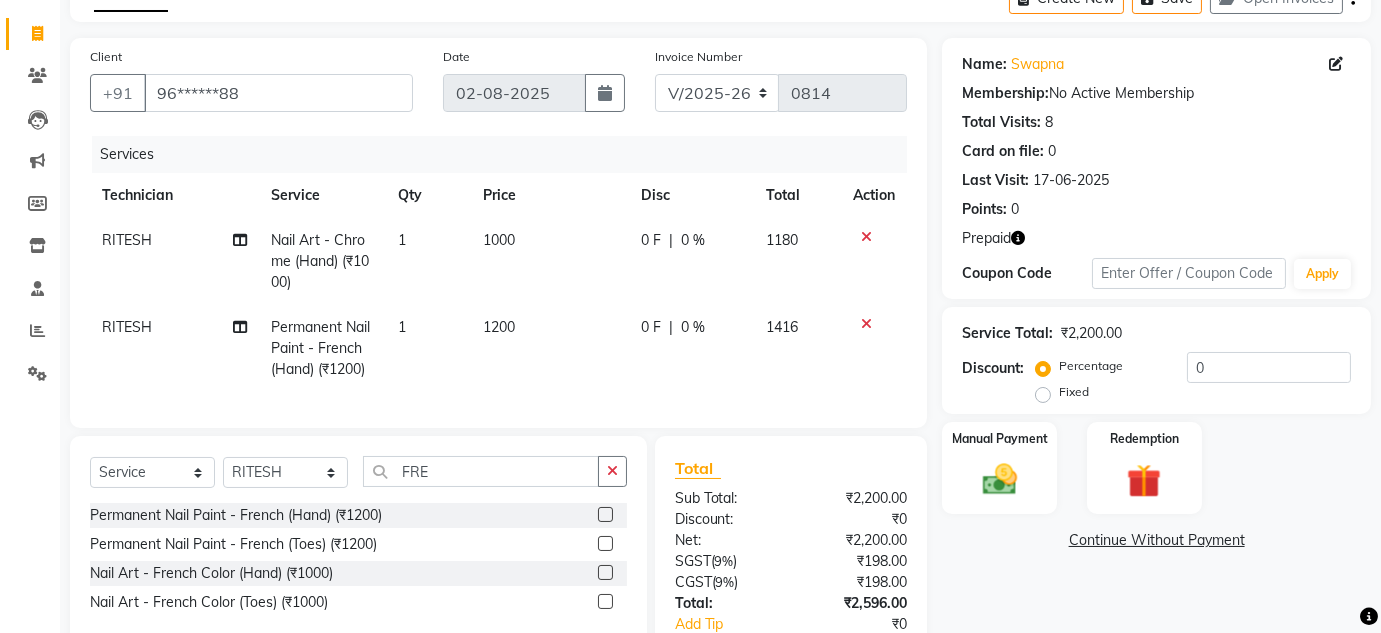 scroll, scrollTop: 127, scrollLeft: 0, axis: vertical 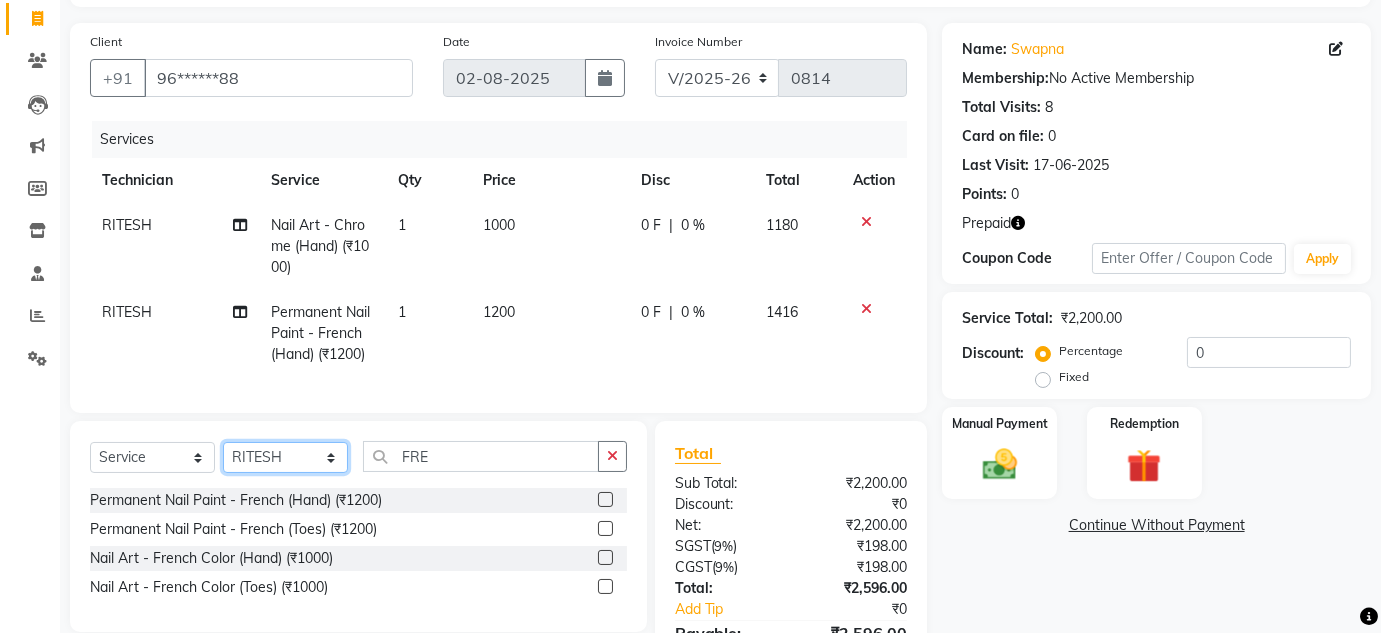 click on "Select Technician DEVI HIMANSHU jyothi KEVIN MANAGER RADIKA RITESH" 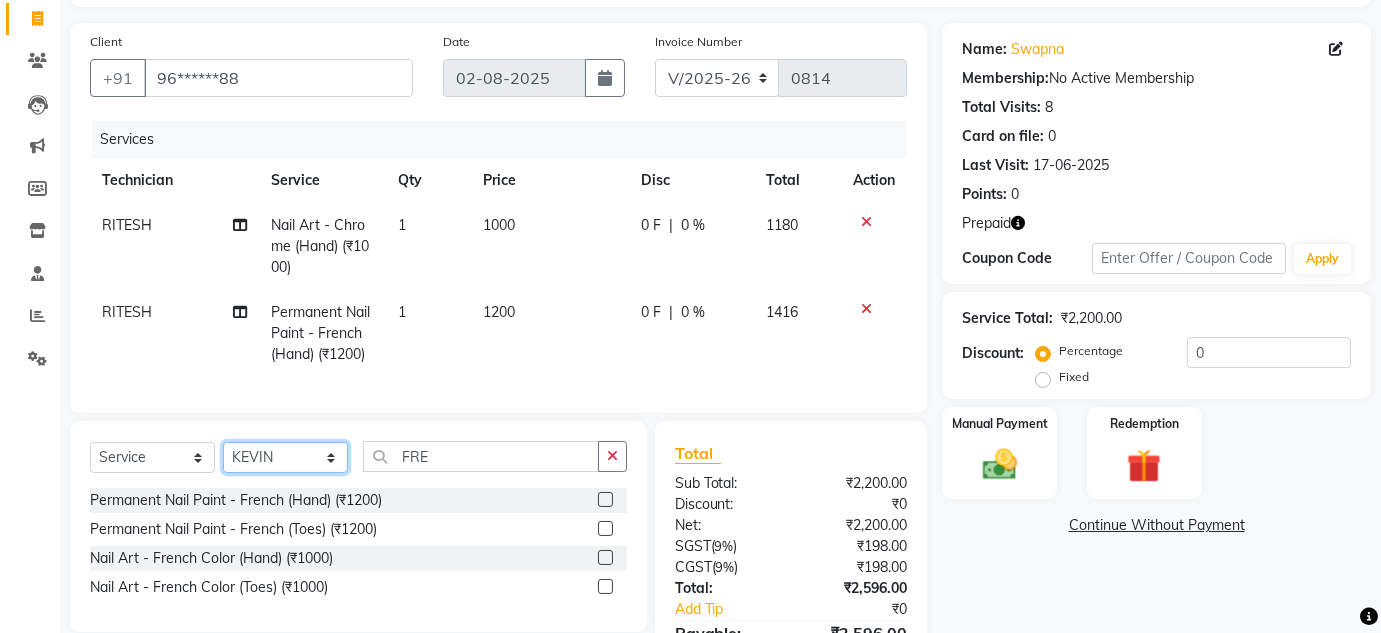 click on "Select Technician DEVI HIMANSHU jyothi KEVIN MANAGER RADIKA RITESH" 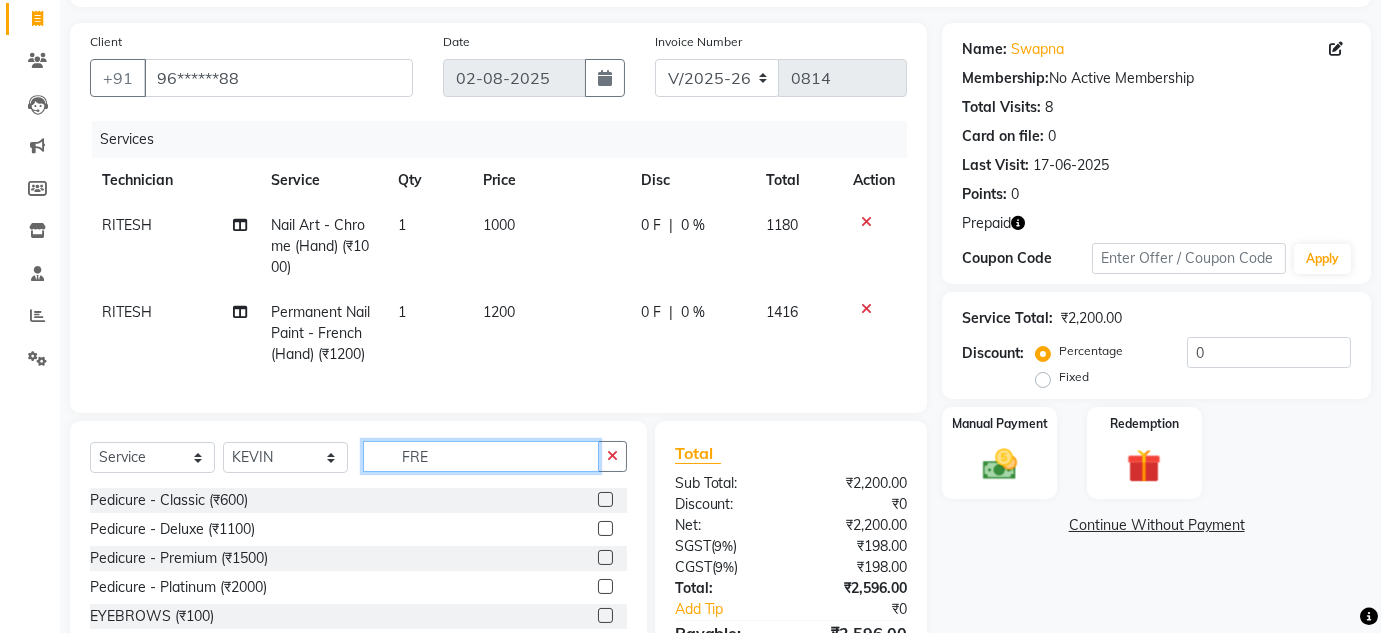 click on "FRE" 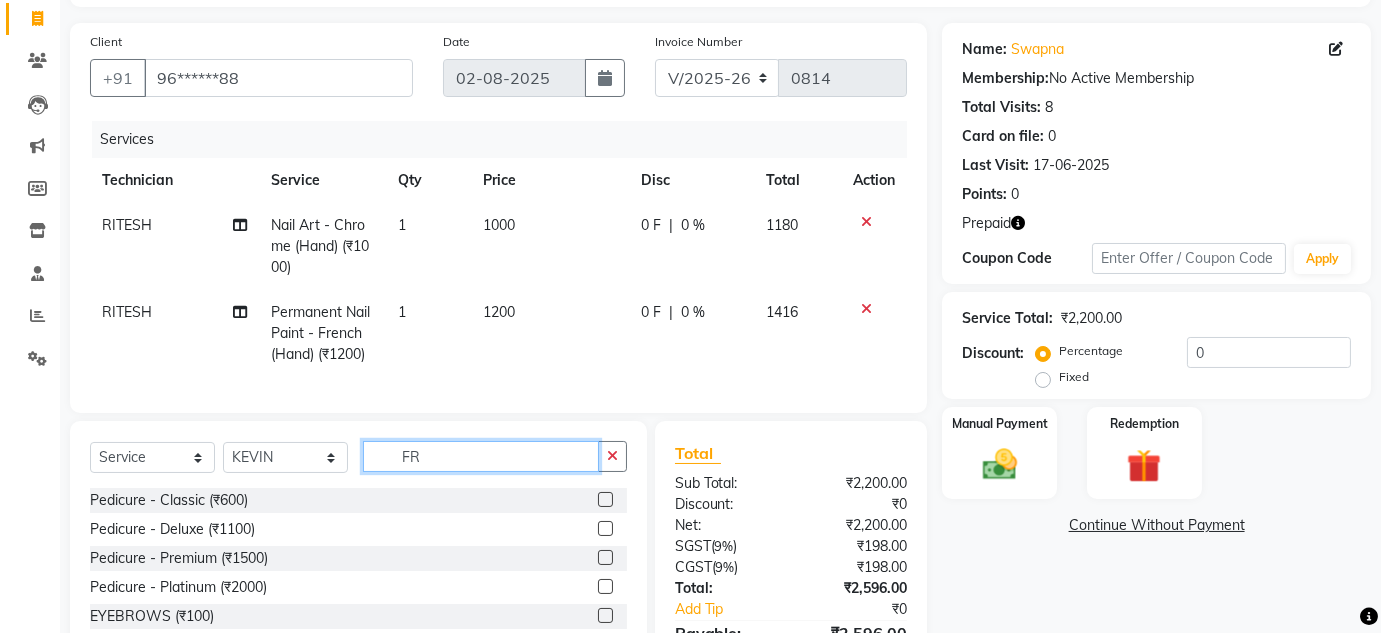 type on "F" 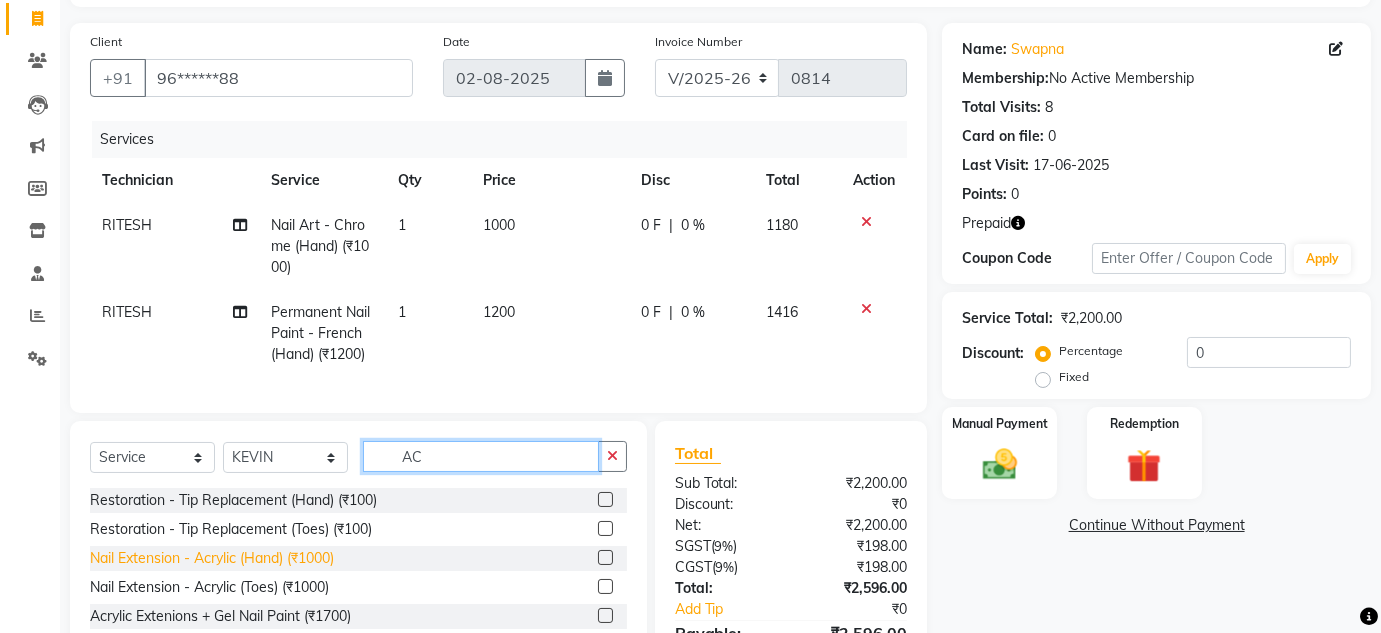 type on "AC" 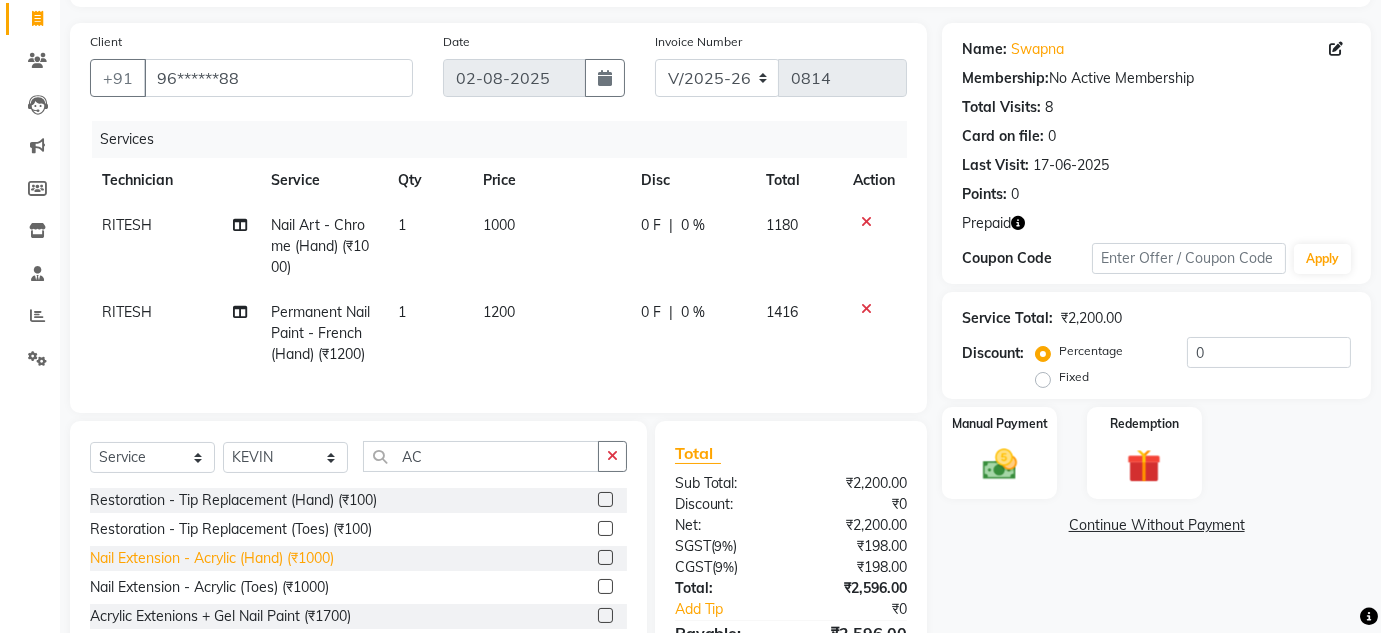 click on "Nail Extension - Acrylic (Hand) (₹1000)" 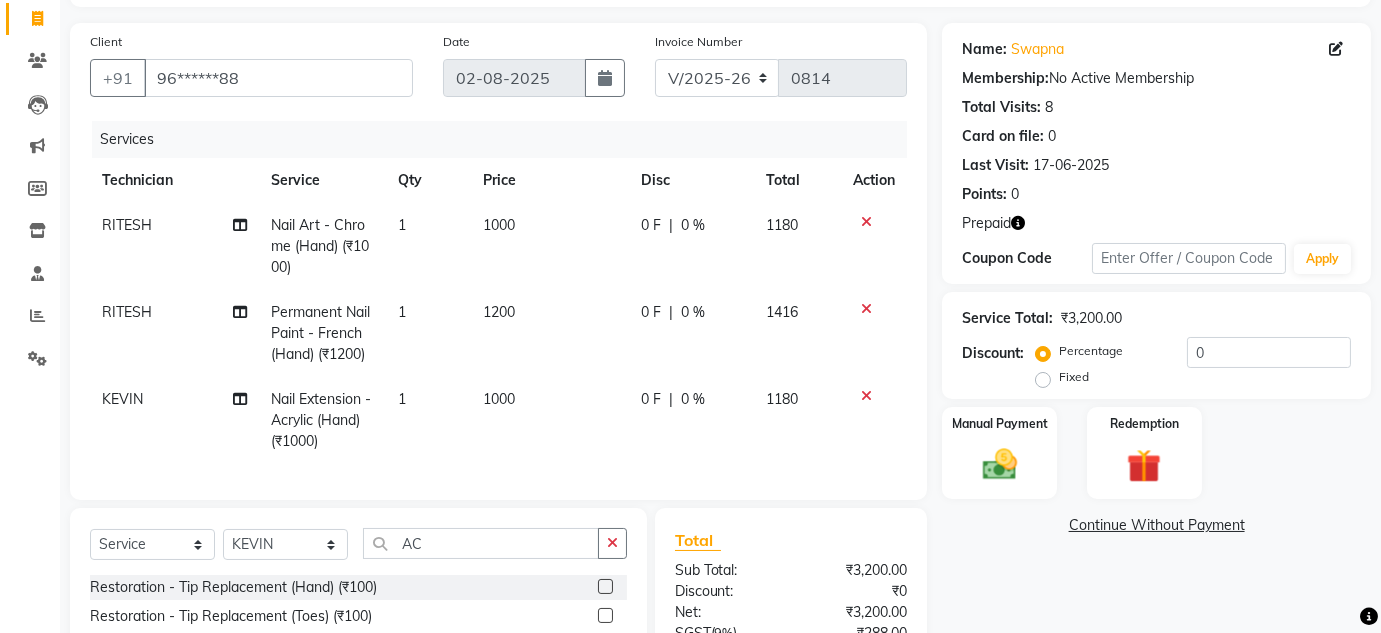 checkbox on "false" 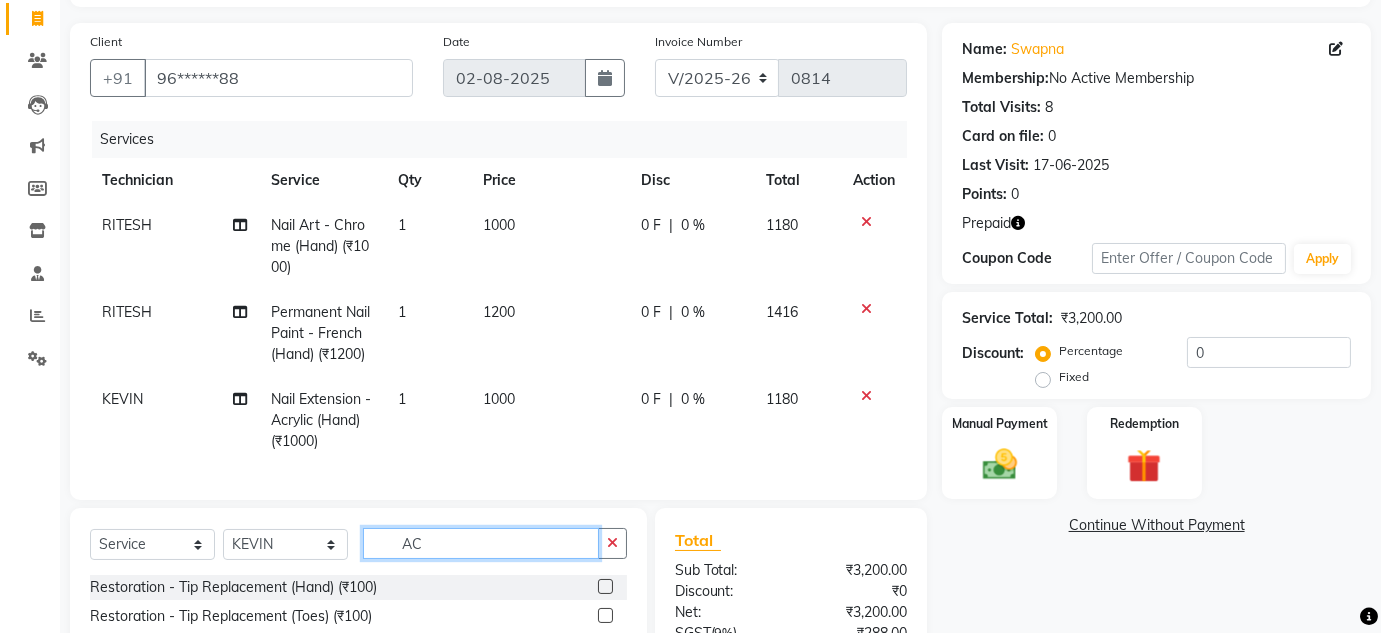 click on "AC" 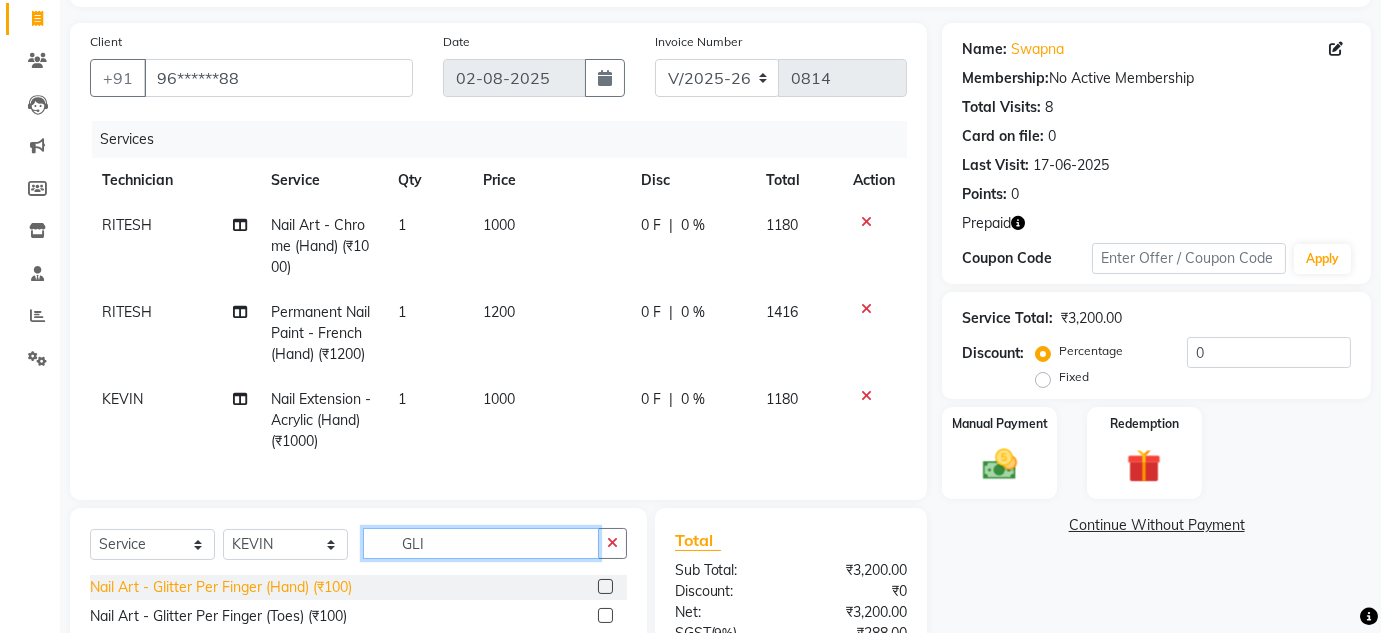 type on "GLI" 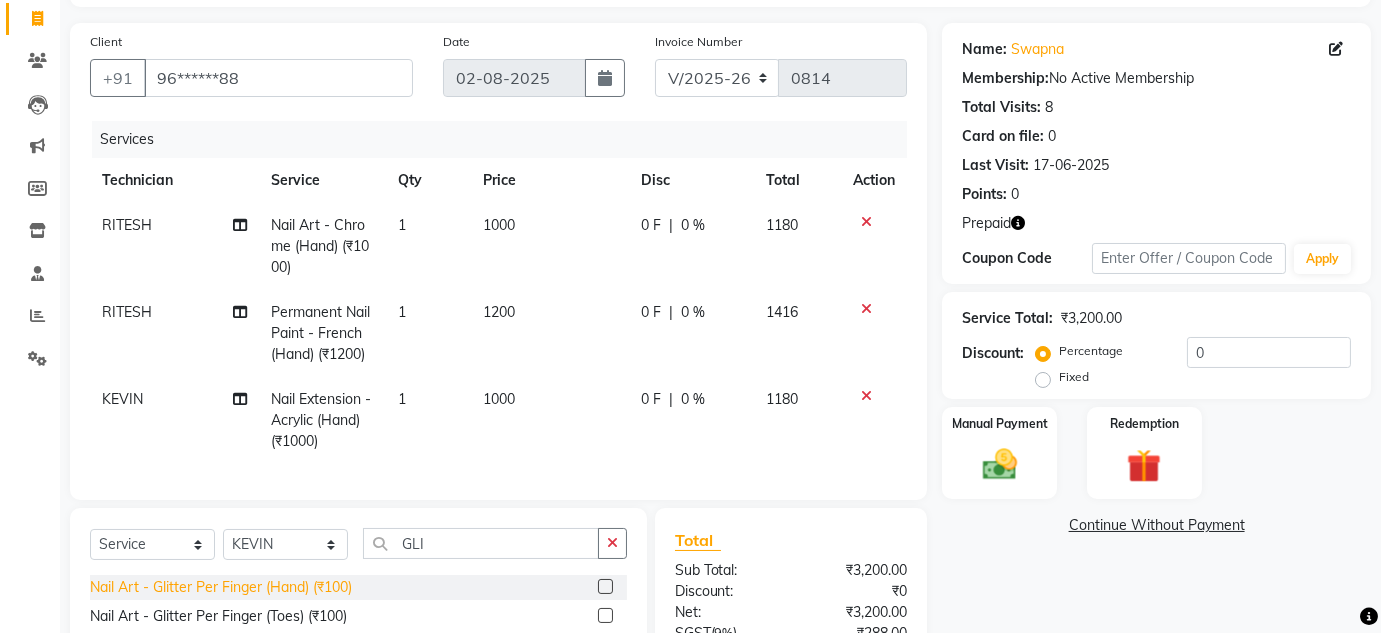click on "Nail Art - Glitter Per Finger (Hand) (₹100)" 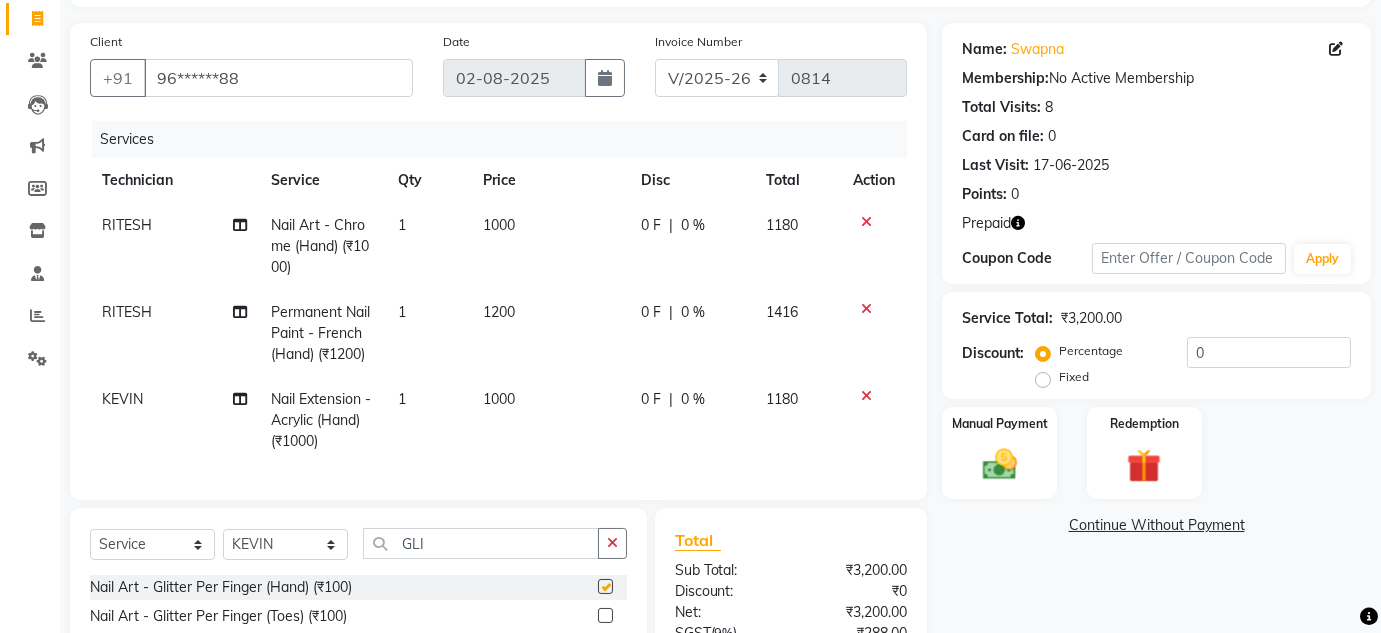 checkbox on "false" 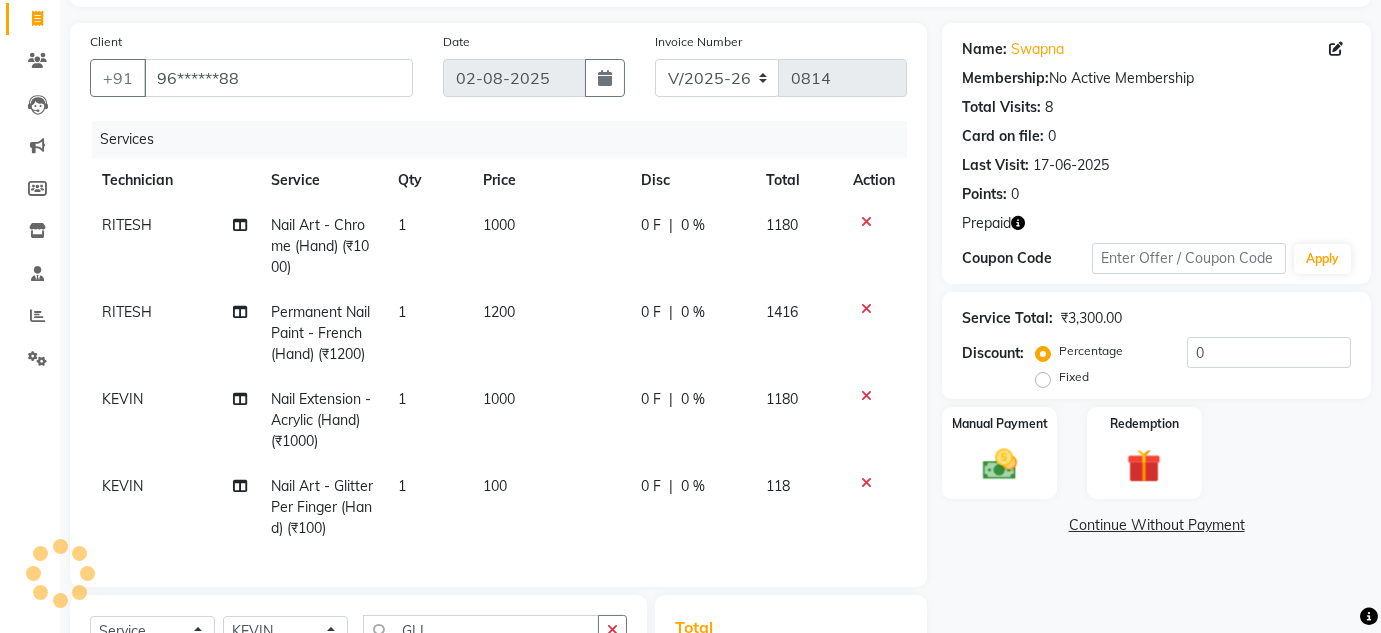 click on "1000" 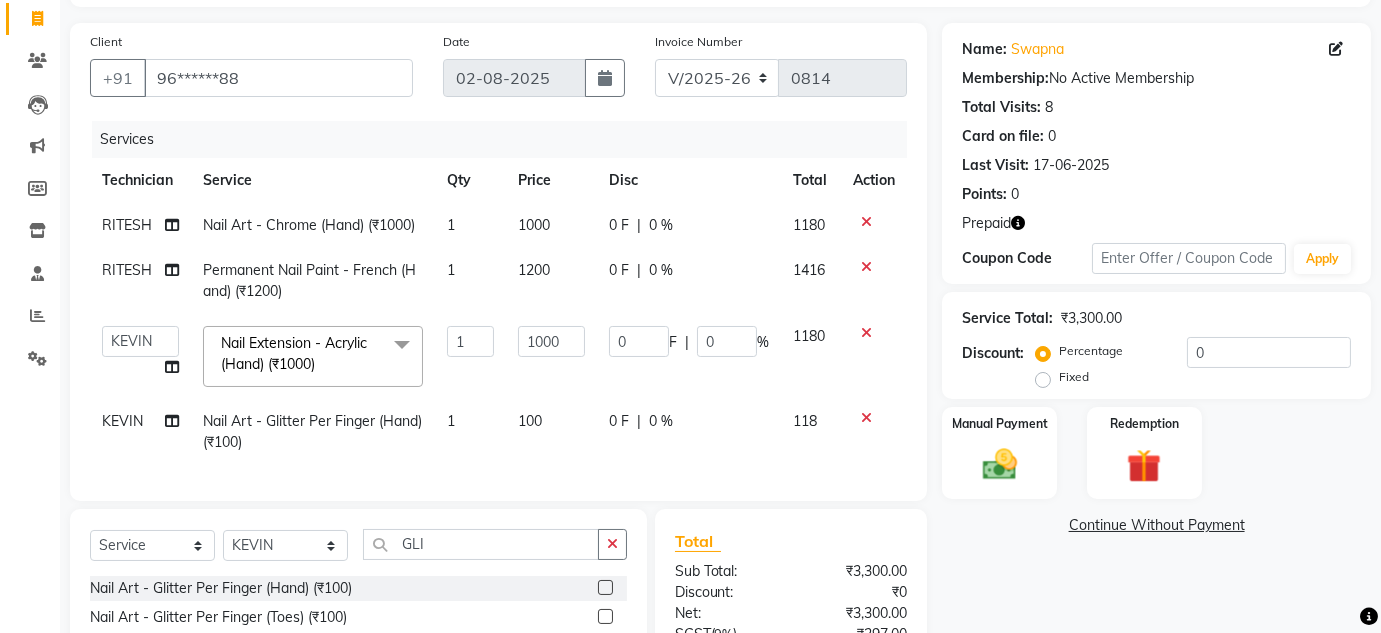 click on "100" 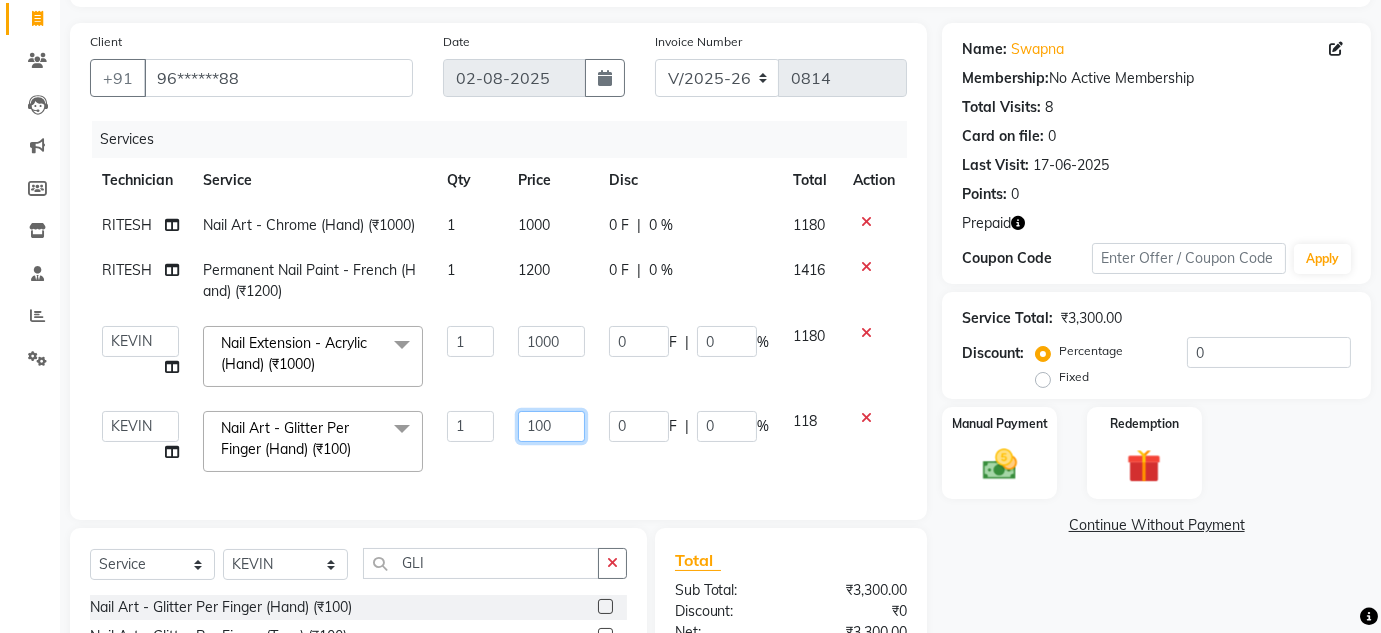 click on "100" 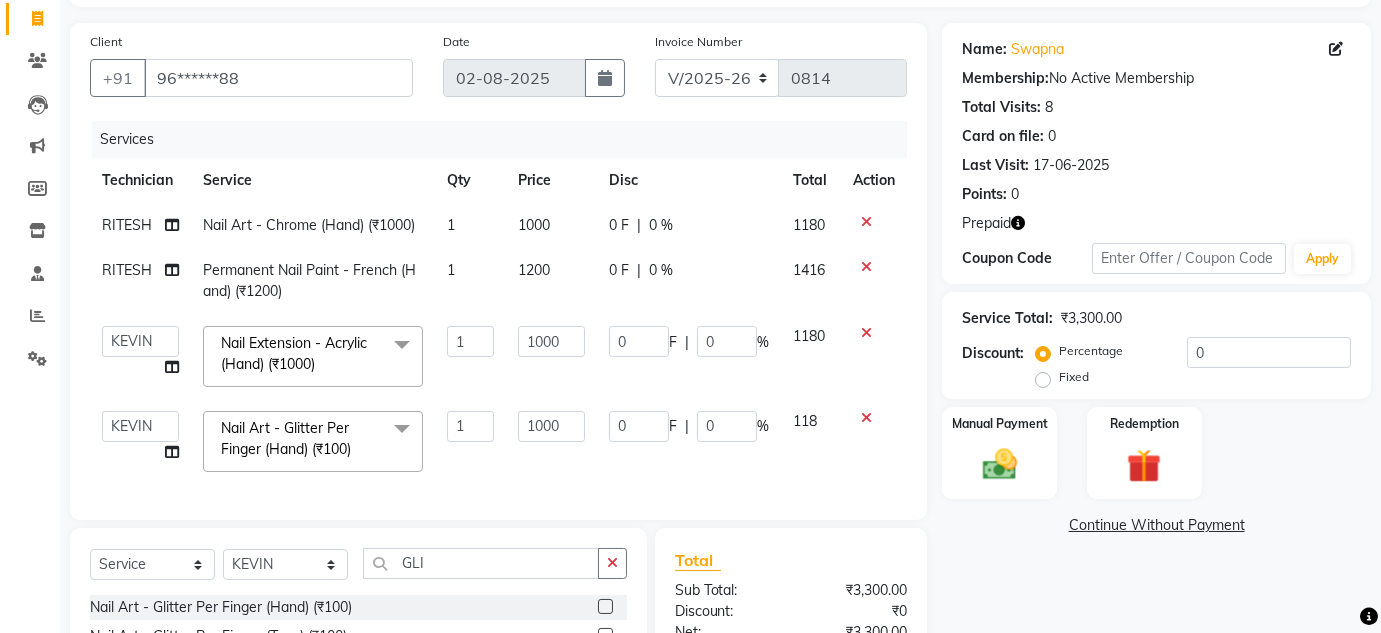 click on "Services Technician Service Qty Price Disc Total Action RITESH Nail Art - Chrome (Hand) (₹1000) 1 1000 0 F | 0 % 1180 RITESH Permanent Nail Paint - French (Hand) (₹1200) 1 1200 0 F | 0 % 1416  DEVI   HIMANSHU   jyothi   KEVIN   MANAGER   RADIKA   RITESH  Nail Extension - Acrylic (Hand) (₹1000)  x Pedicure - Classic (₹600) Pedicure - Deluxe (₹1100) Pedicure - Premium (₹1500) Pedicure - Platinum (₹2000) EYEBROWS (₹100) UPPERLIP (₹50) FULL HAND  (₹400) FULL LEG  (₹550) UNDERARMS (₹350) HALF LEG (₹275) HALF HAND (₹200) EXTENSON SOLID GEL COLOUR OFFER (₹1399) SOLID GEL COLOUR OFFER (₹499) upperlip wax (₹80) upperlip & chin wax (₹100) O3+ (₹1500) Café H&F Pedicure (₹600) AVL Express Pedicure (₹1000) Bombini Pedicure (₹1600) AVL Luxury Pedicure (₹1800) Pedipure Luxury Pedicure (₹2000) Foot Massage Pedicure (₹400) Nail Paint Pedicure (₹150) Nail Cut & File Pedicure (₹100) Eyelash Extension - Classic (₹2500) Eyelash Extension - Hybrid (₹3500) TikTok (₹250)" 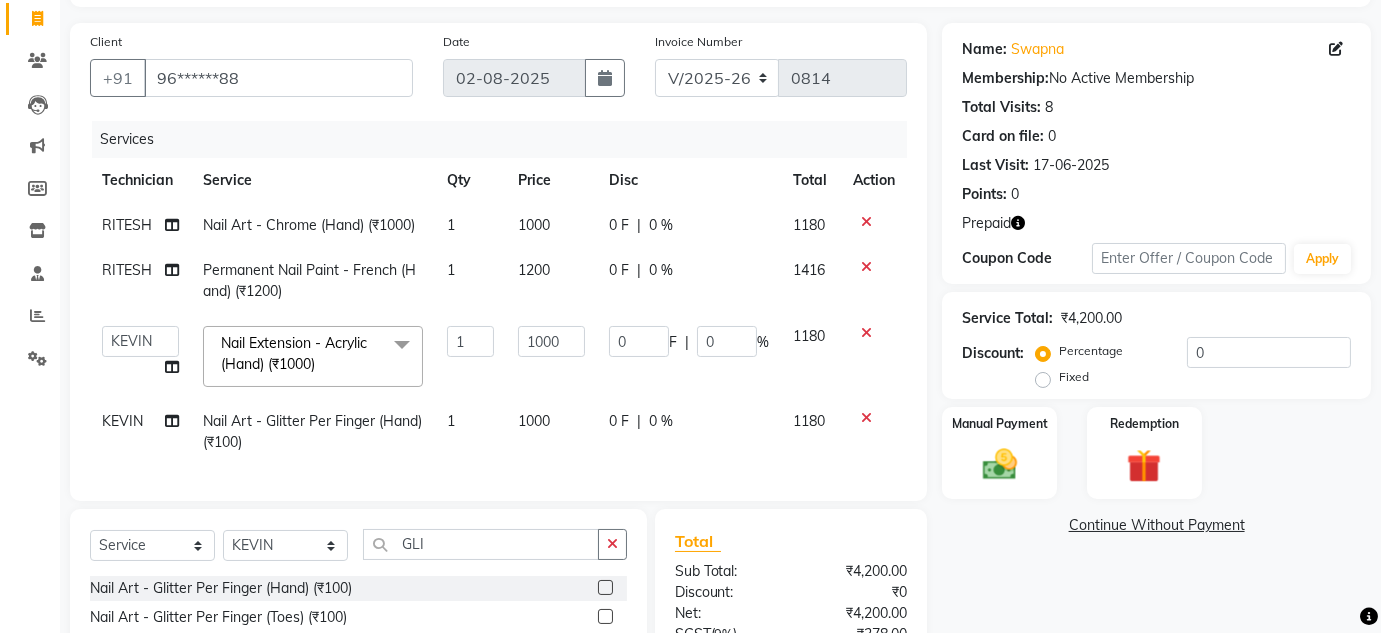 scroll, scrollTop: 339, scrollLeft: 0, axis: vertical 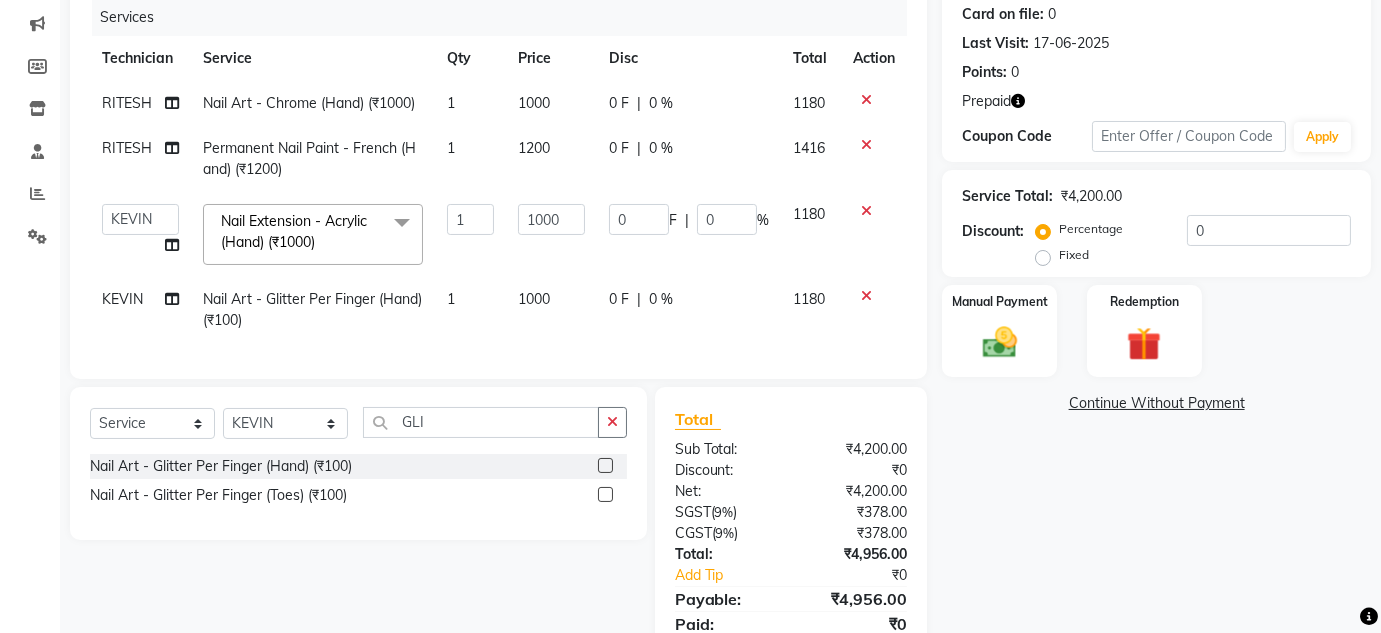 click 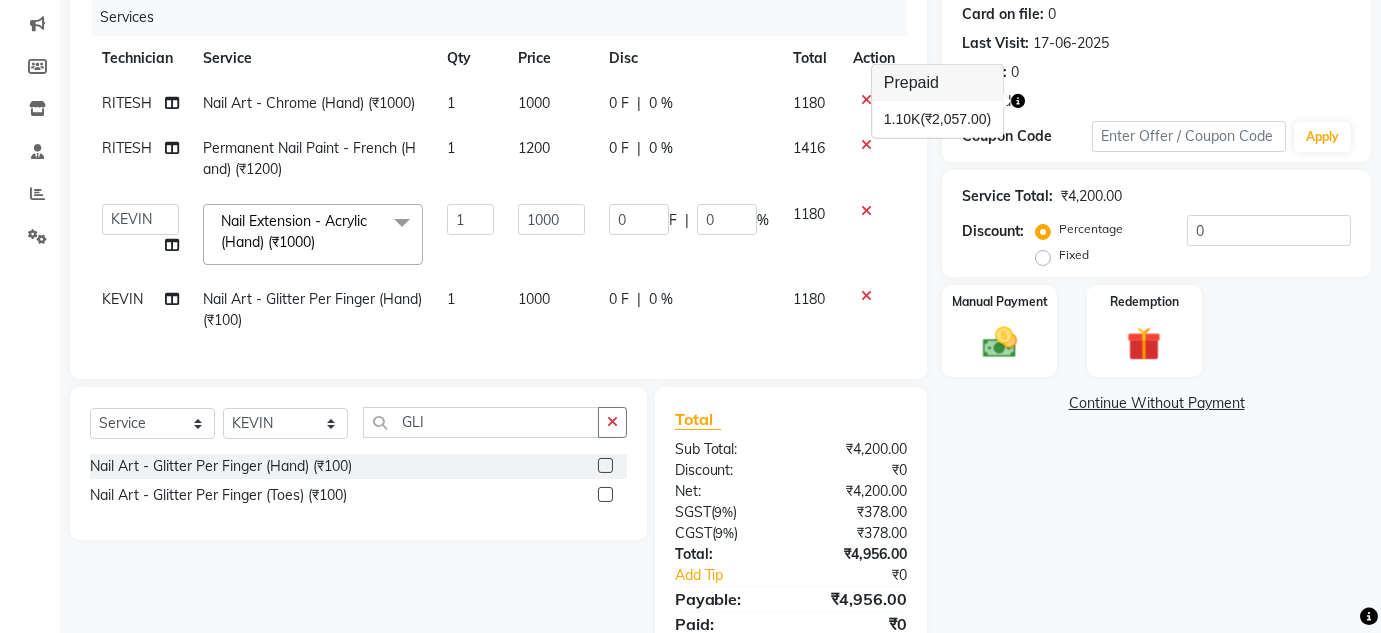 scroll, scrollTop: 339, scrollLeft: 0, axis: vertical 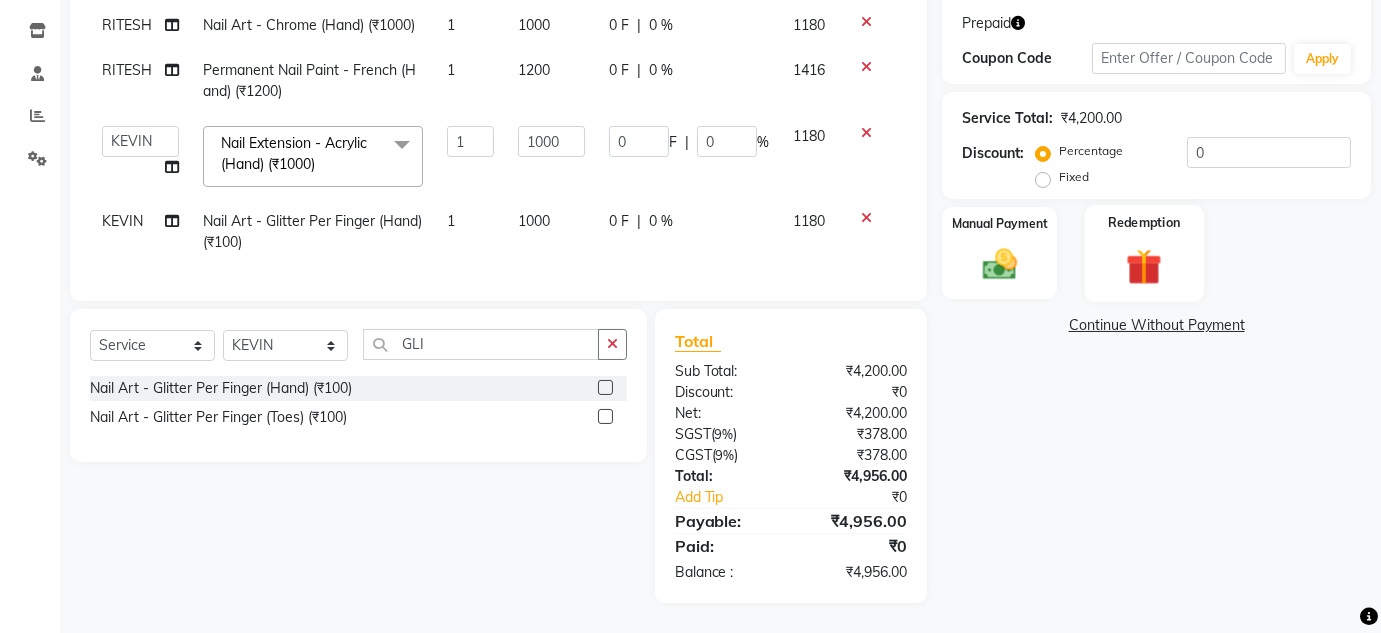 click 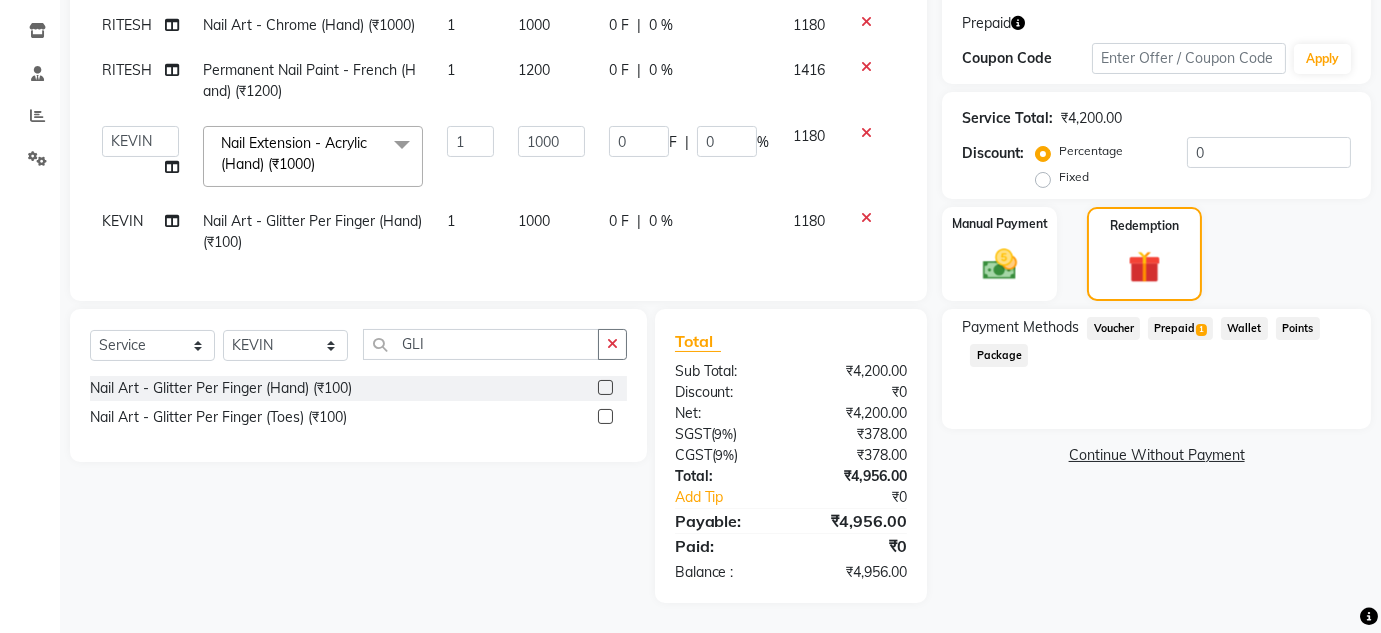 click on "Prepaid  1" 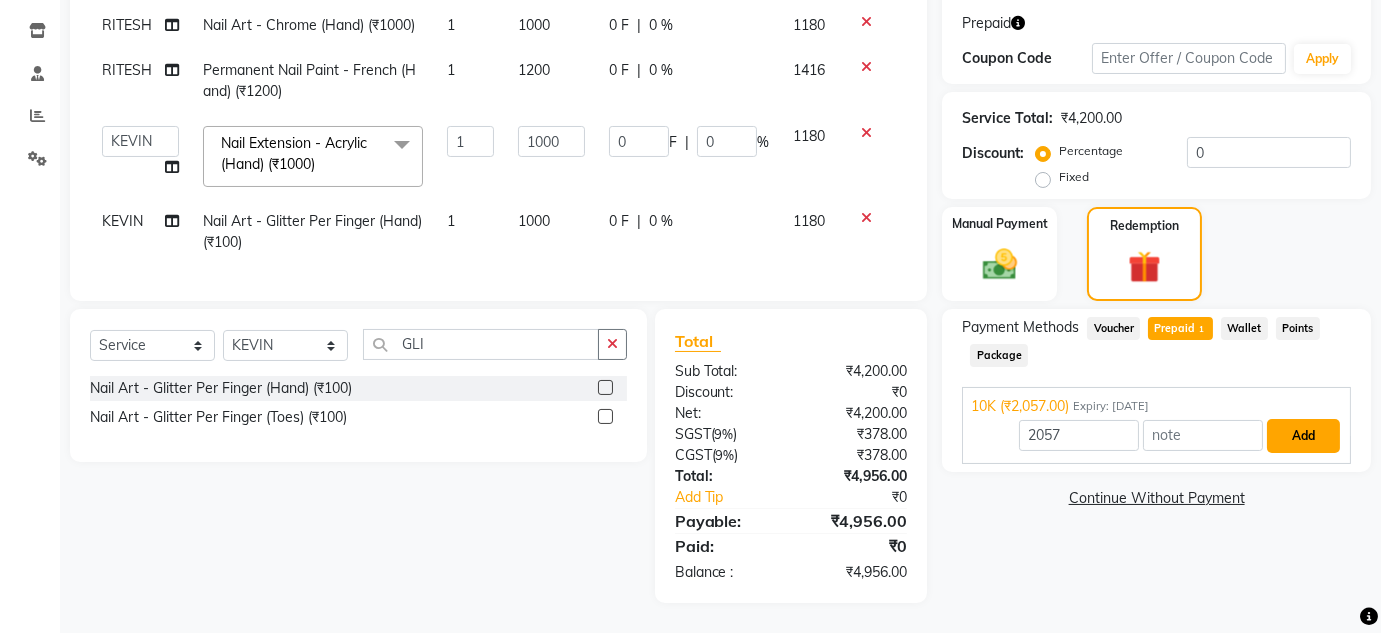 click on "Add" at bounding box center [1303, 436] 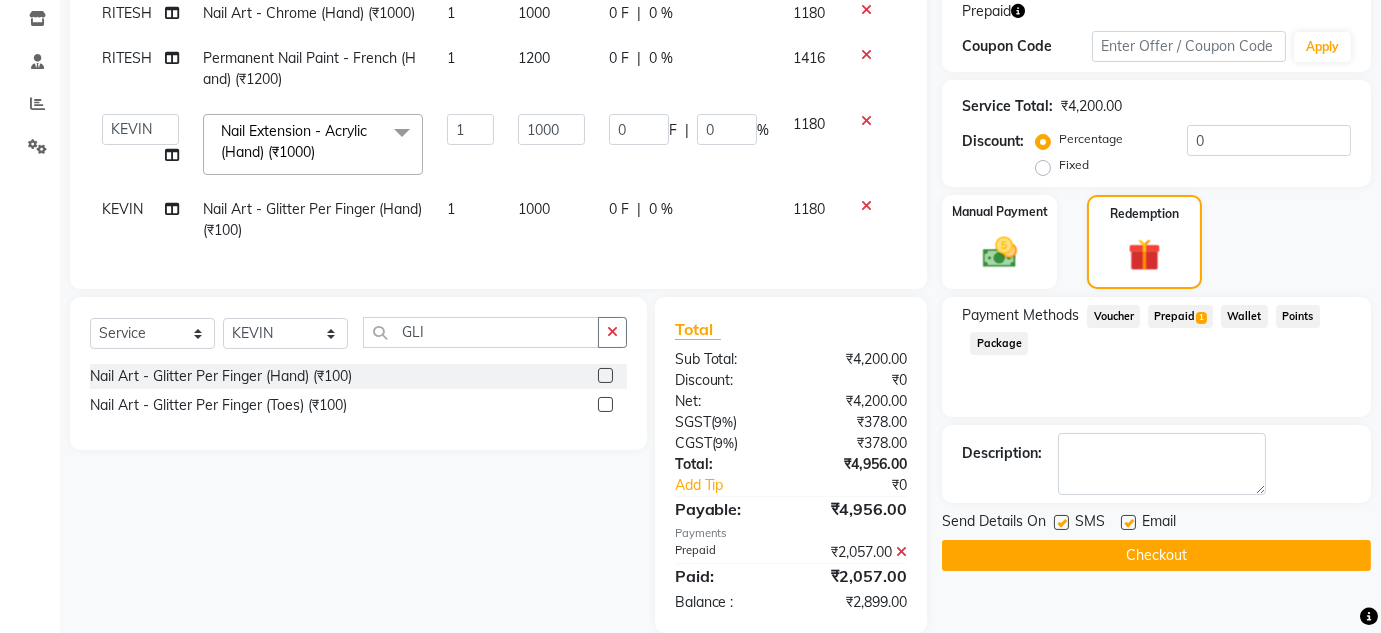 scroll, scrollTop: 381, scrollLeft: 0, axis: vertical 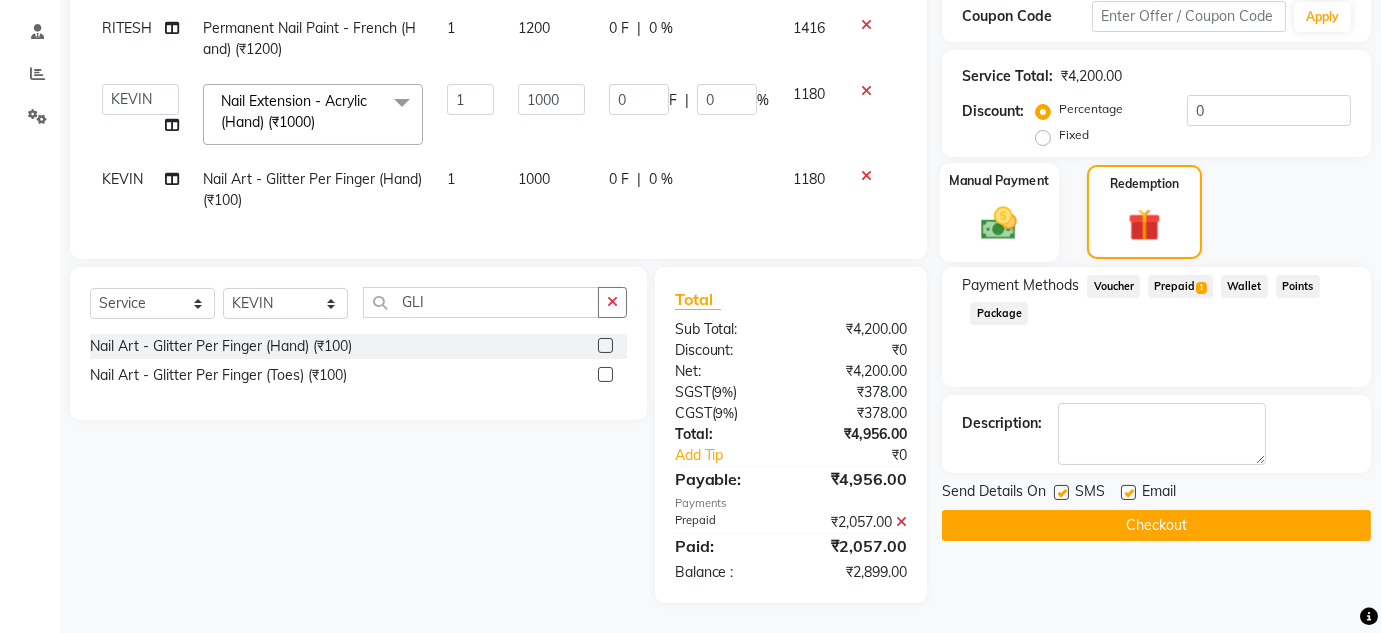click 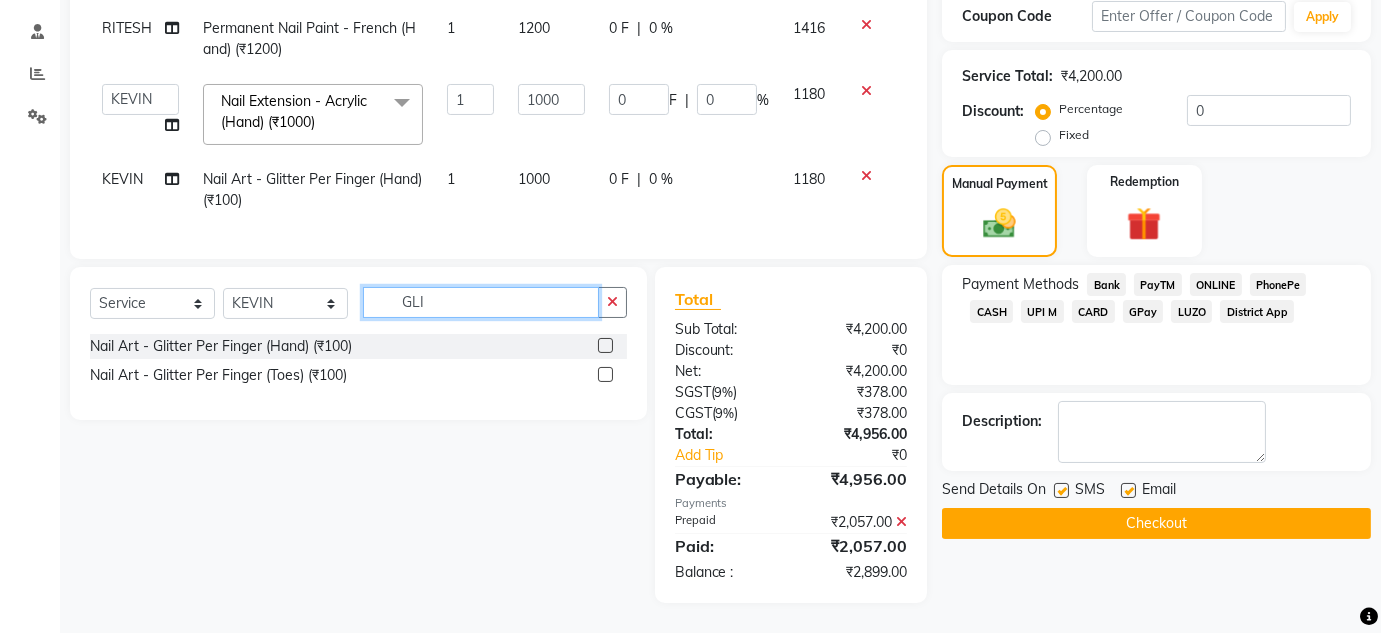 click on "GLI" 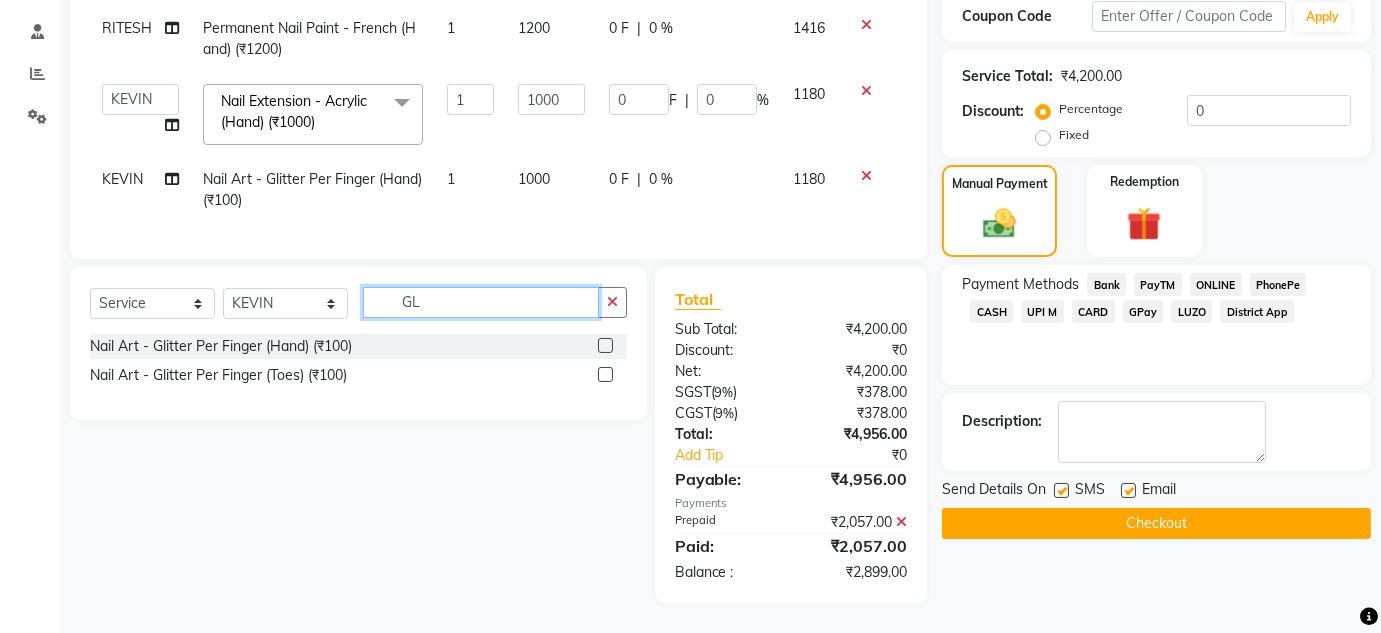 type on "G" 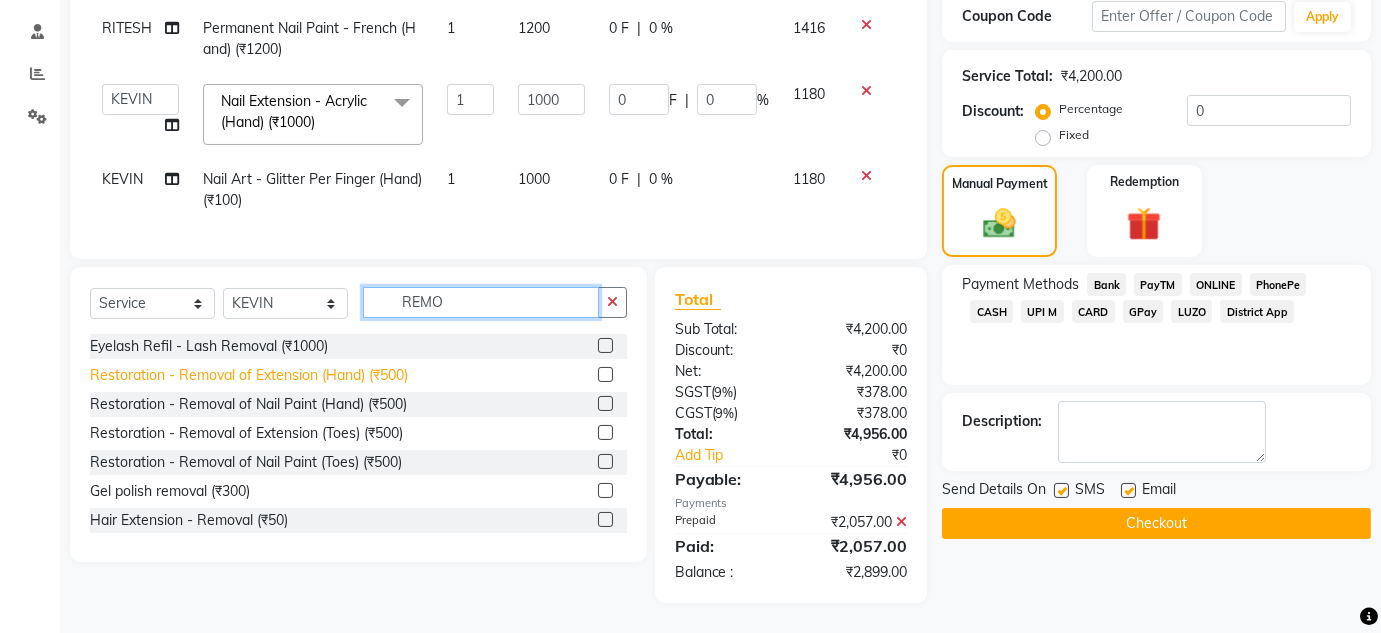 type on "REMO" 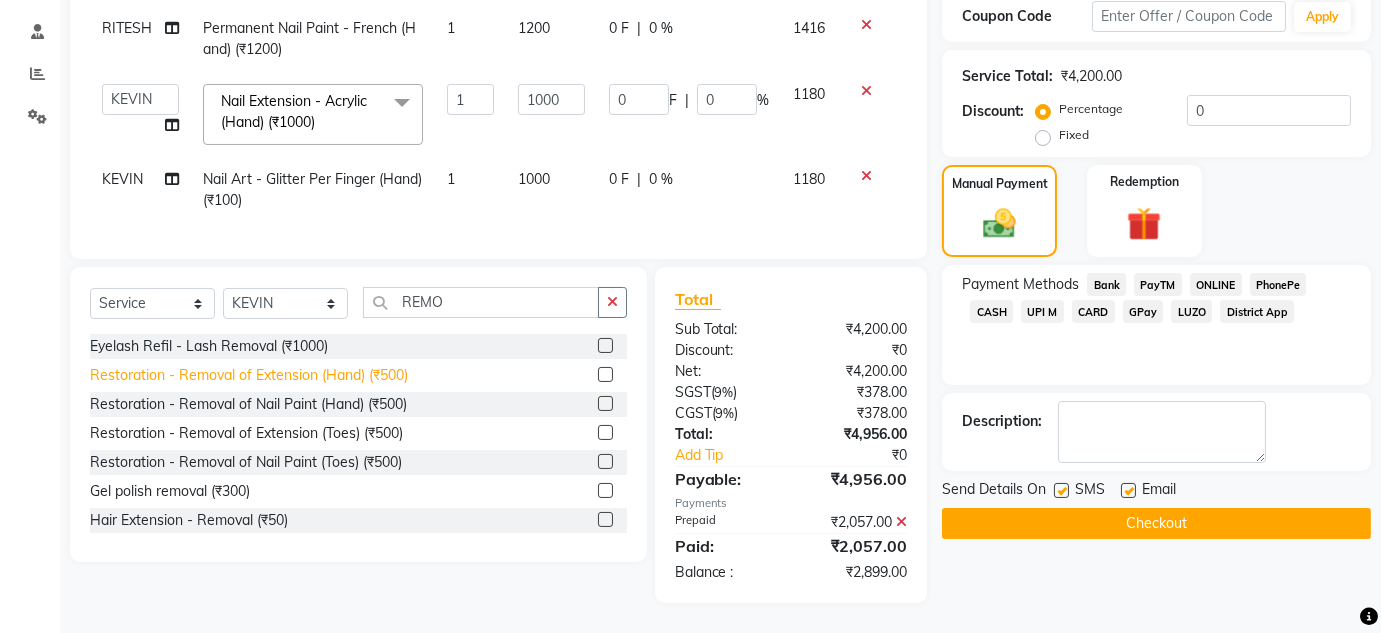 click on "Restoration - Removal of Extension (Hand) (₹500)" 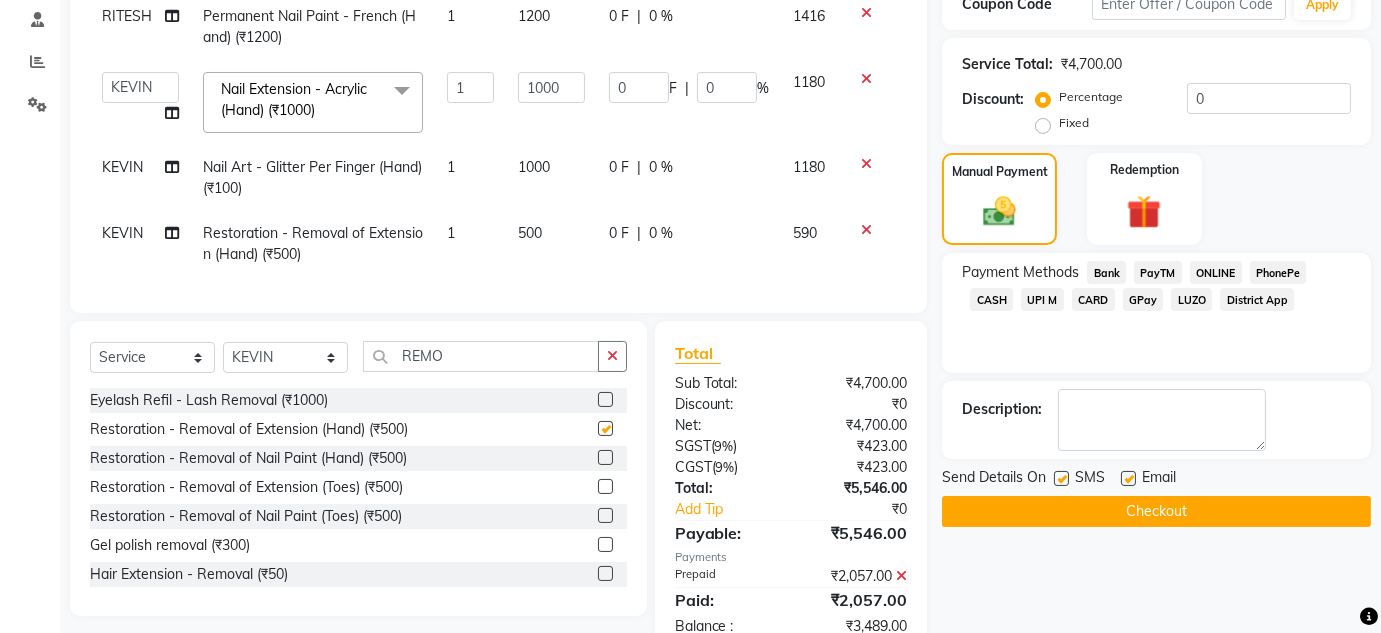 checkbox on "false" 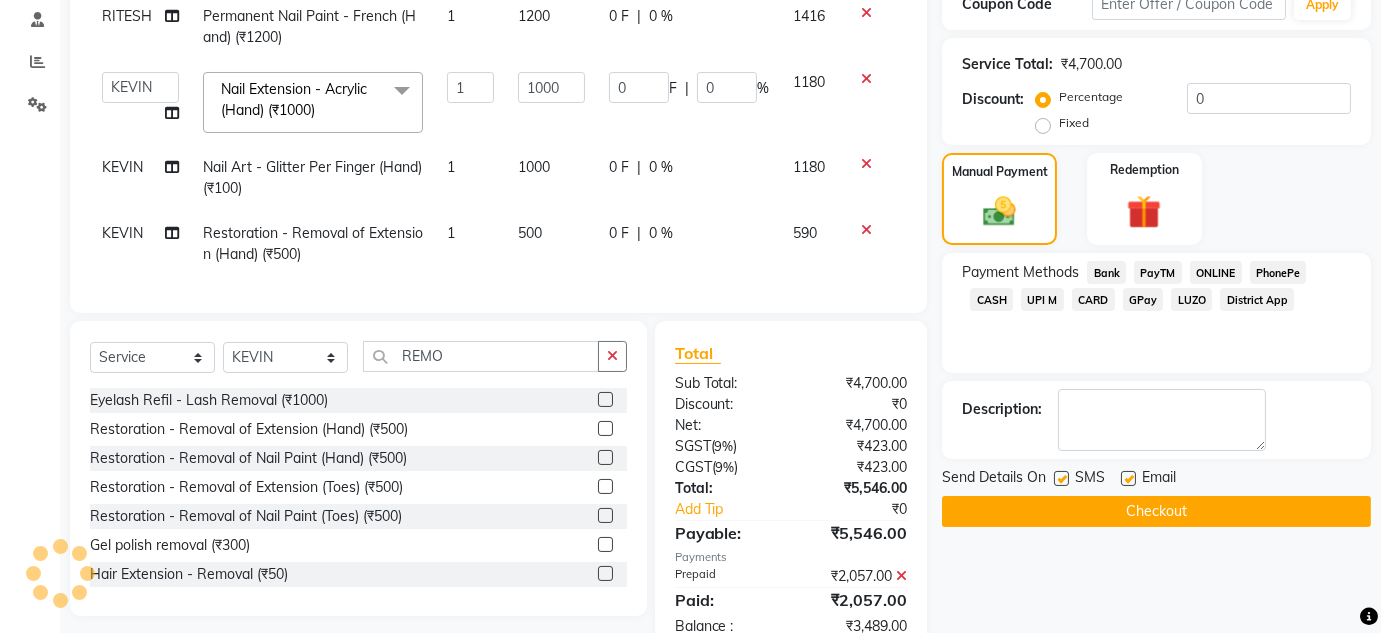 click on "500" 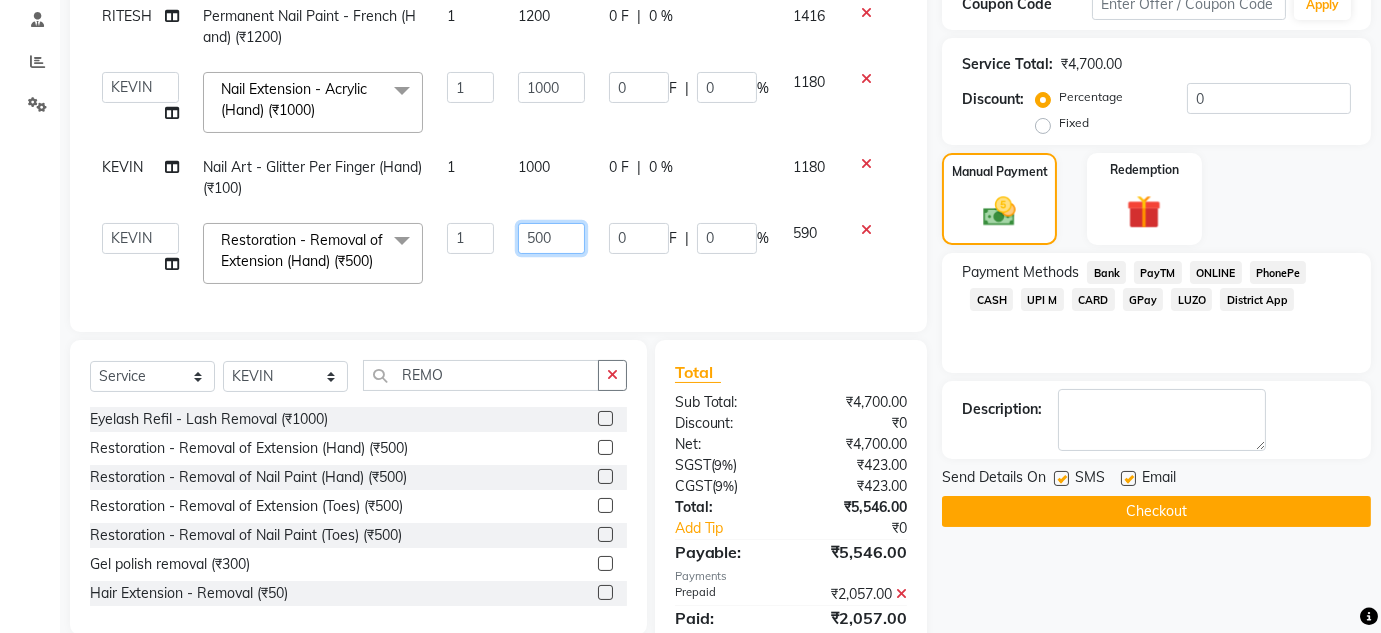 click on "500" 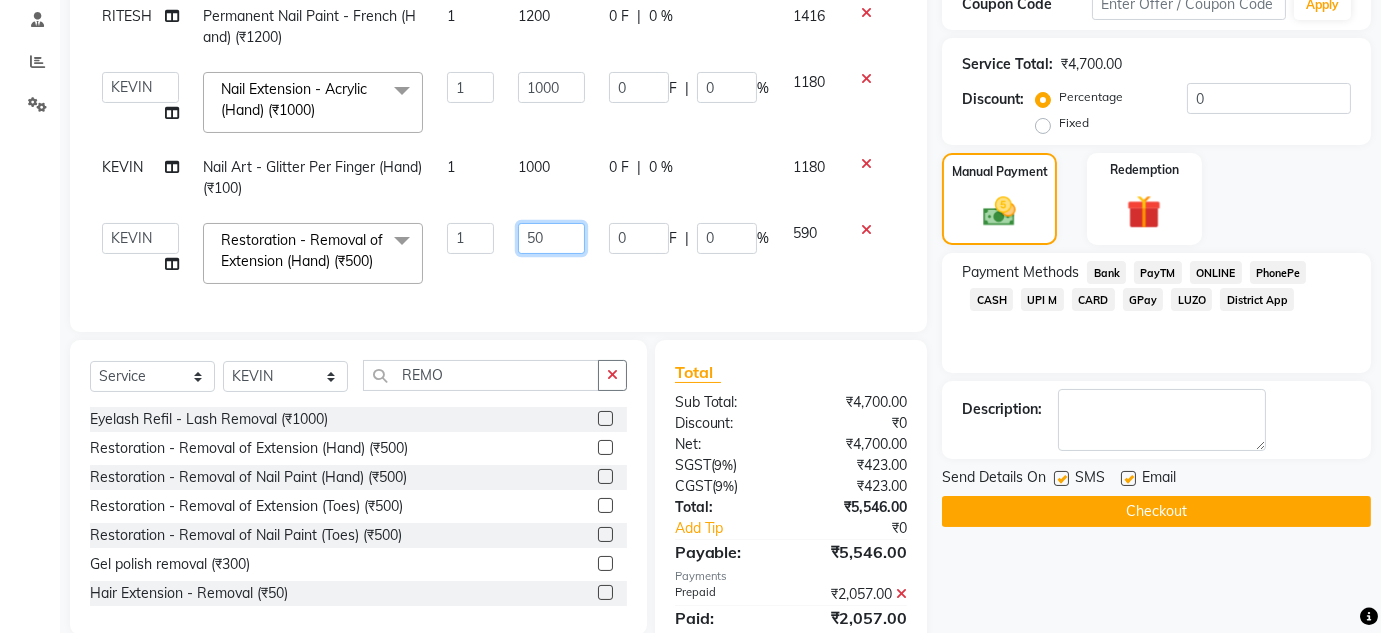 type on "5" 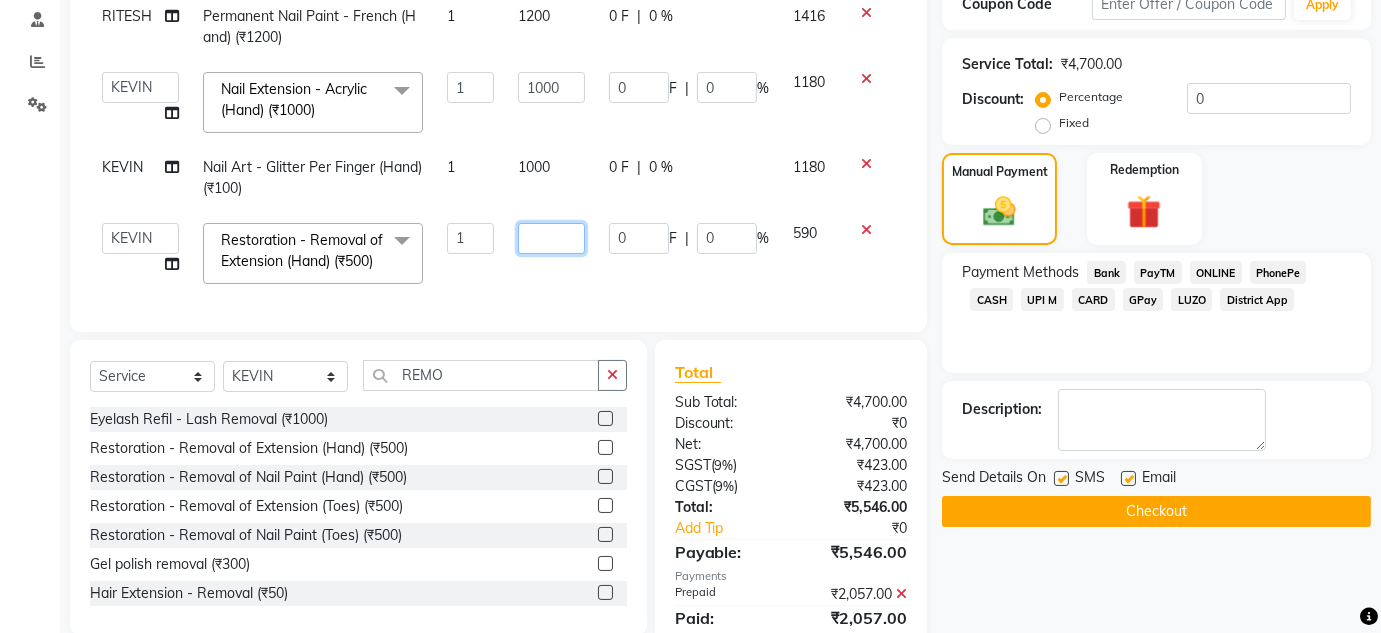 type on "0" 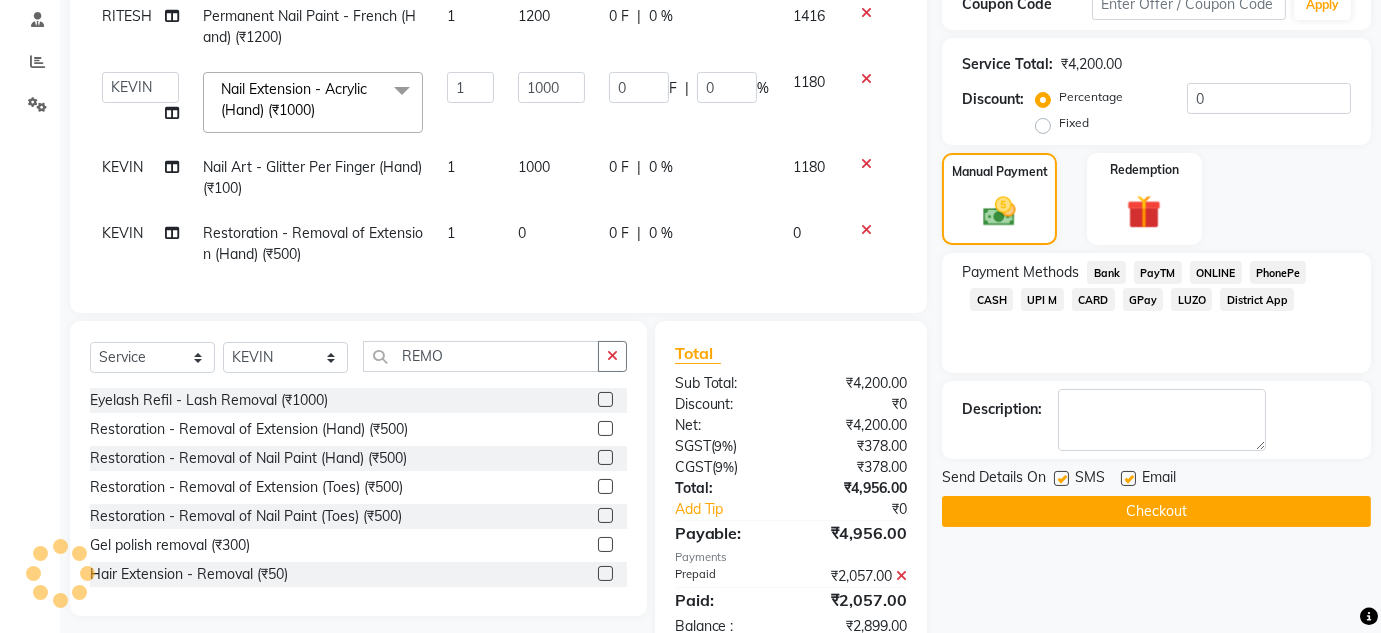click on "0" 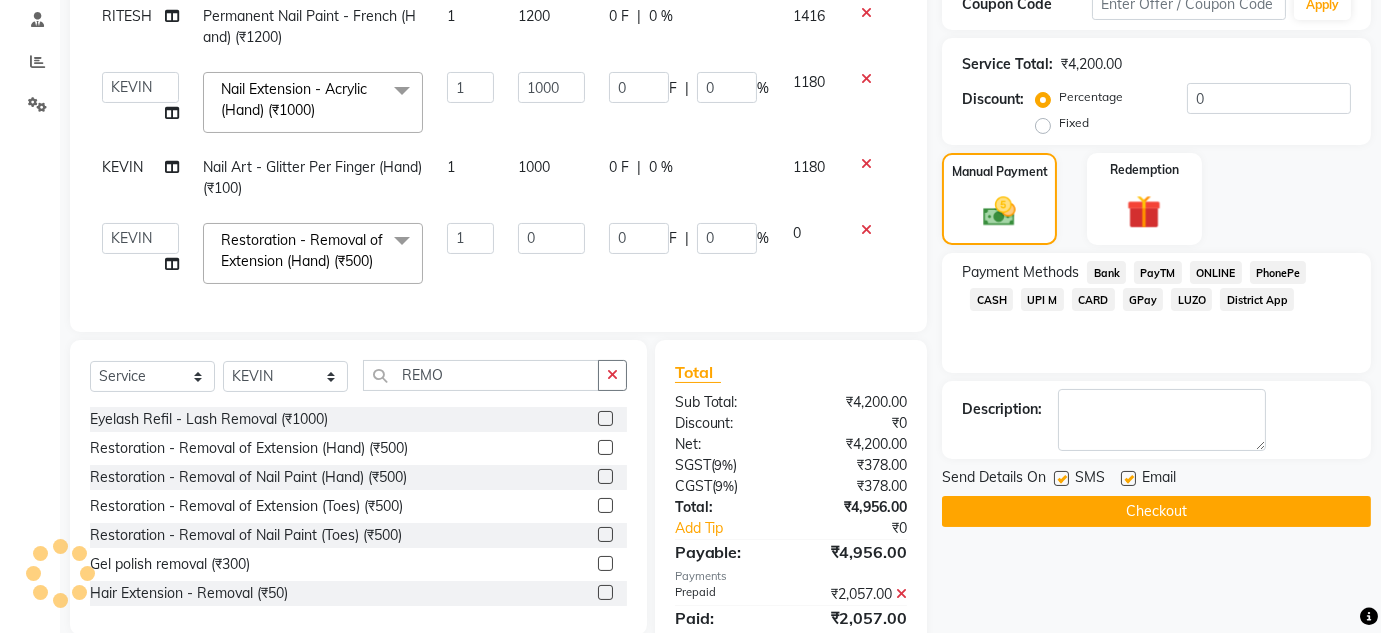 scroll, scrollTop: 486, scrollLeft: 0, axis: vertical 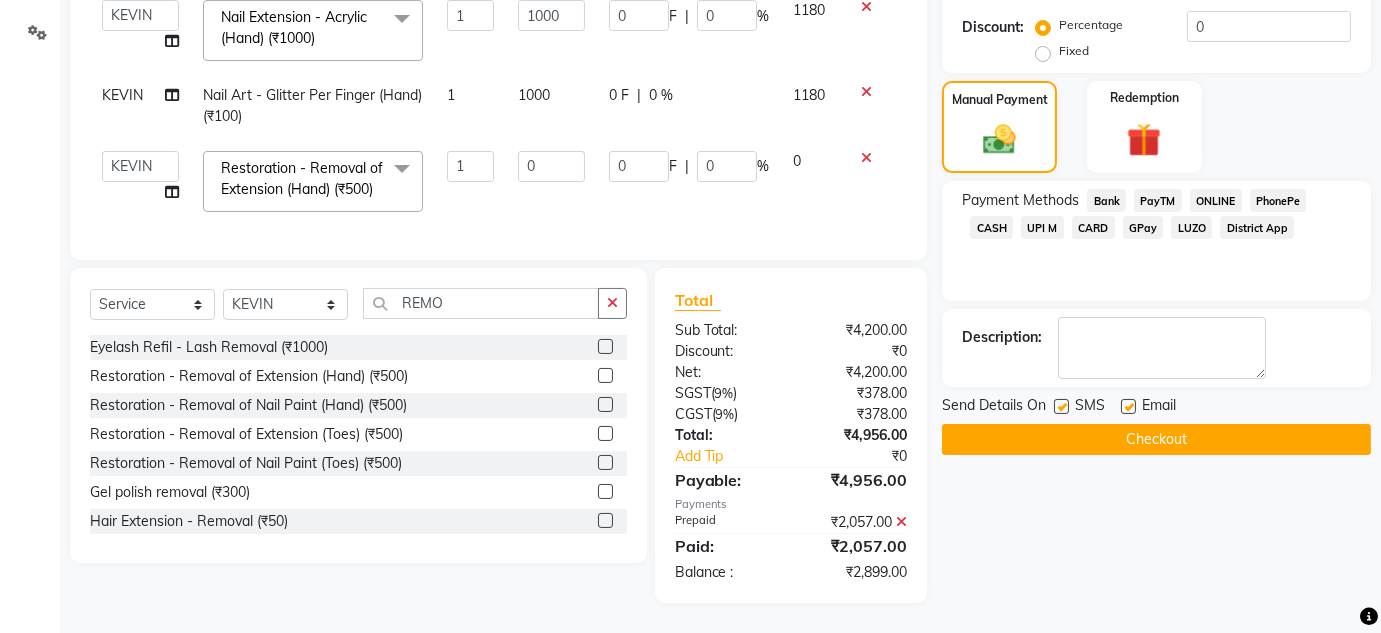 click 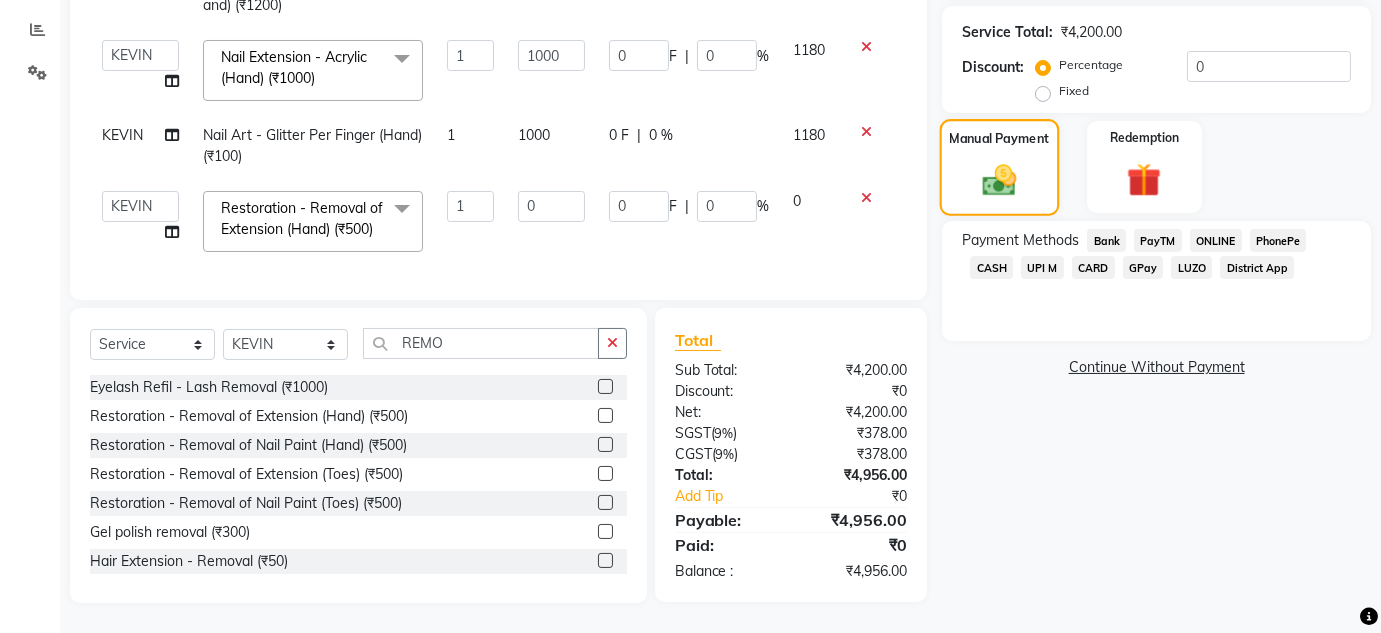 scroll, scrollTop: 251, scrollLeft: 0, axis: vertical 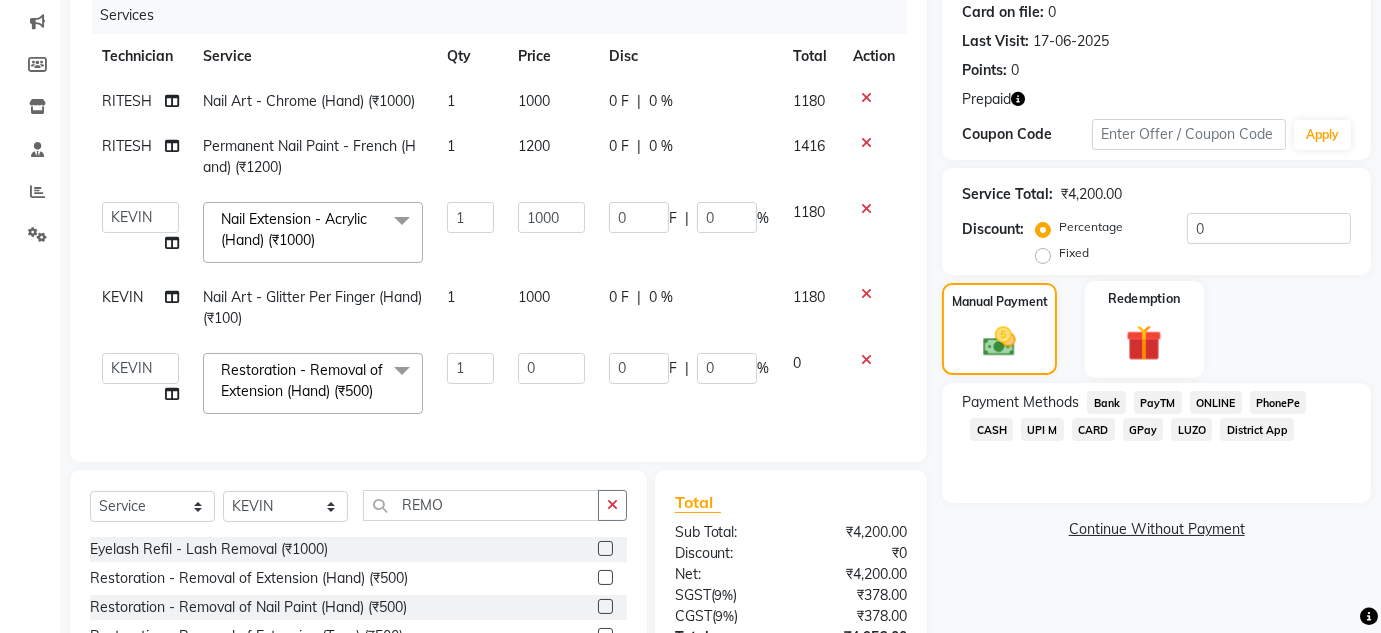 click 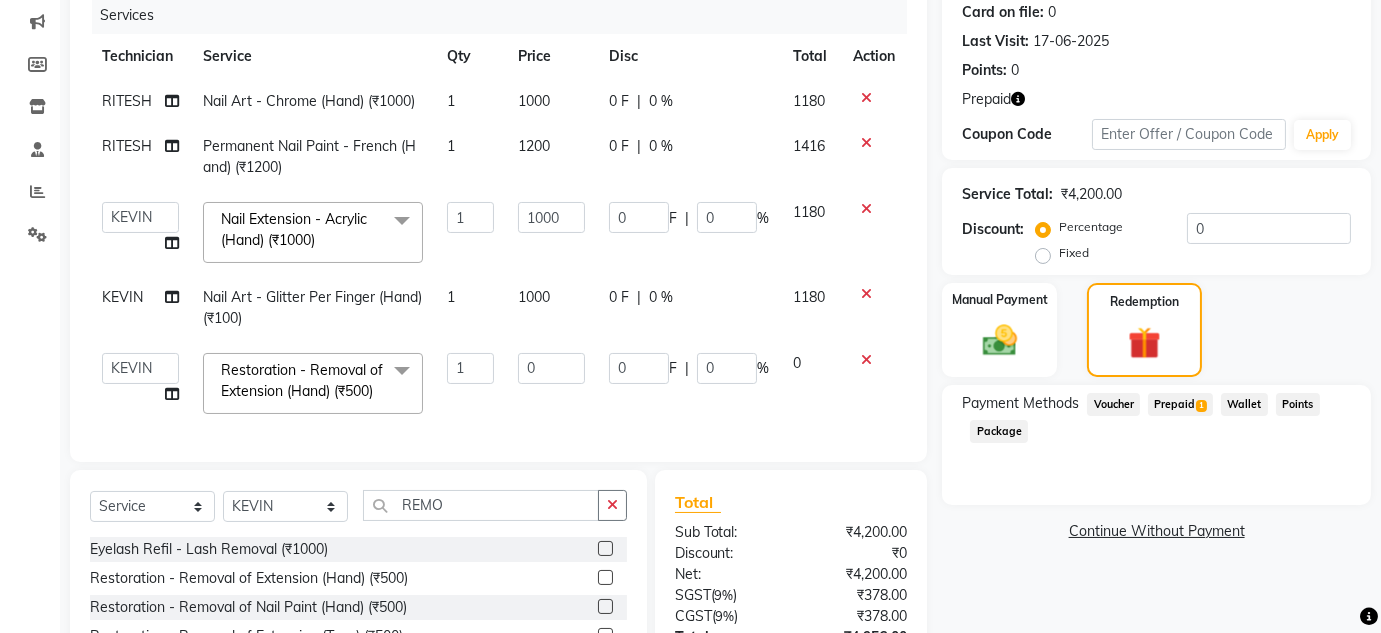click on "Prepaid  1" 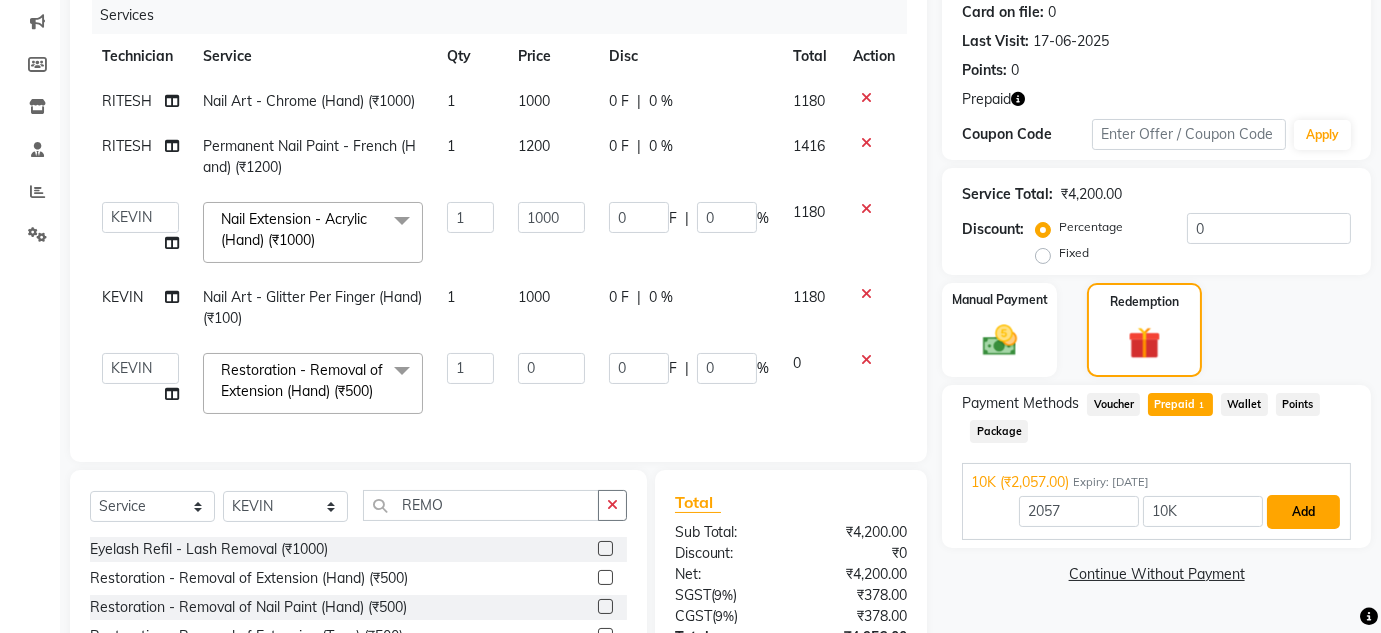 click on "Add" at bounding box center (1303, 512) 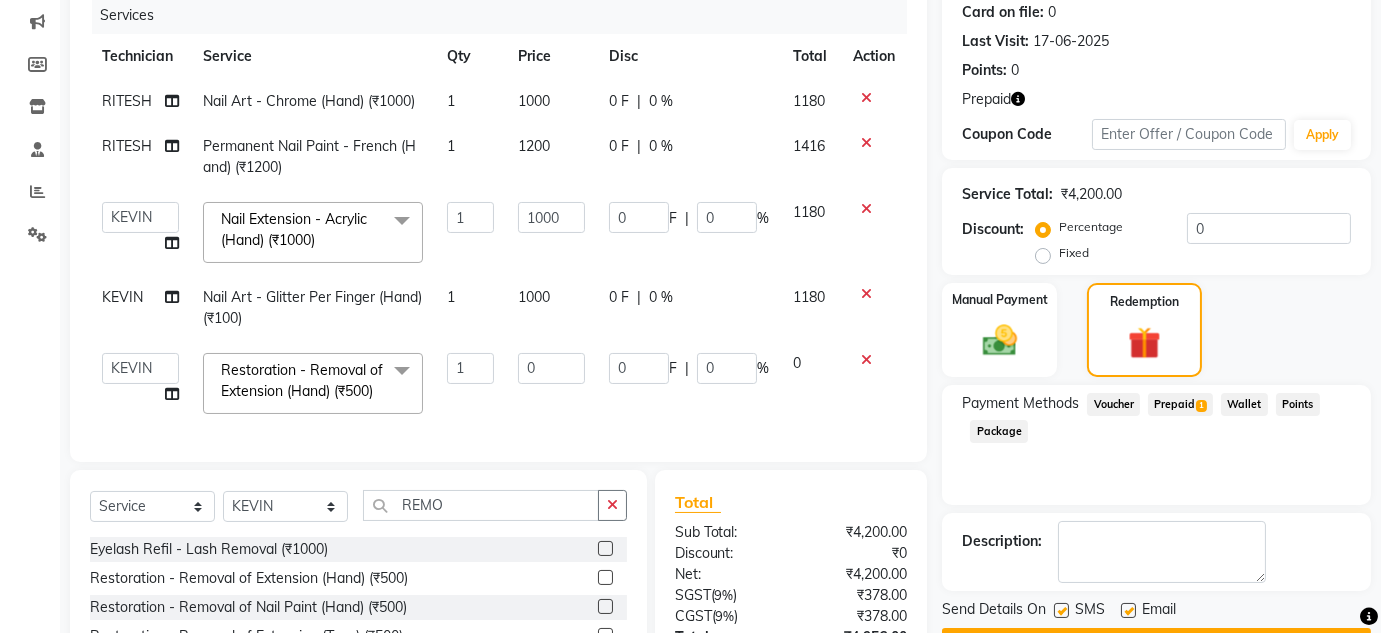 scroll, scrollTop: 486, scrollLeft: 0, axis: vertical 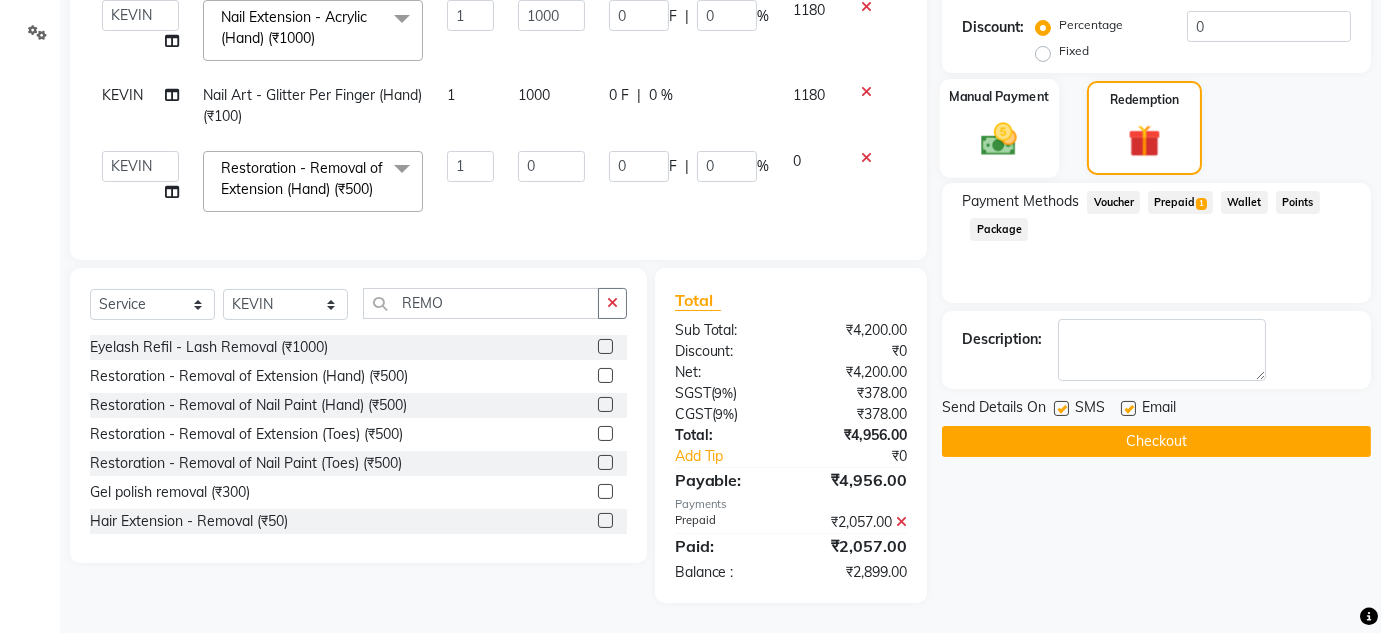 click 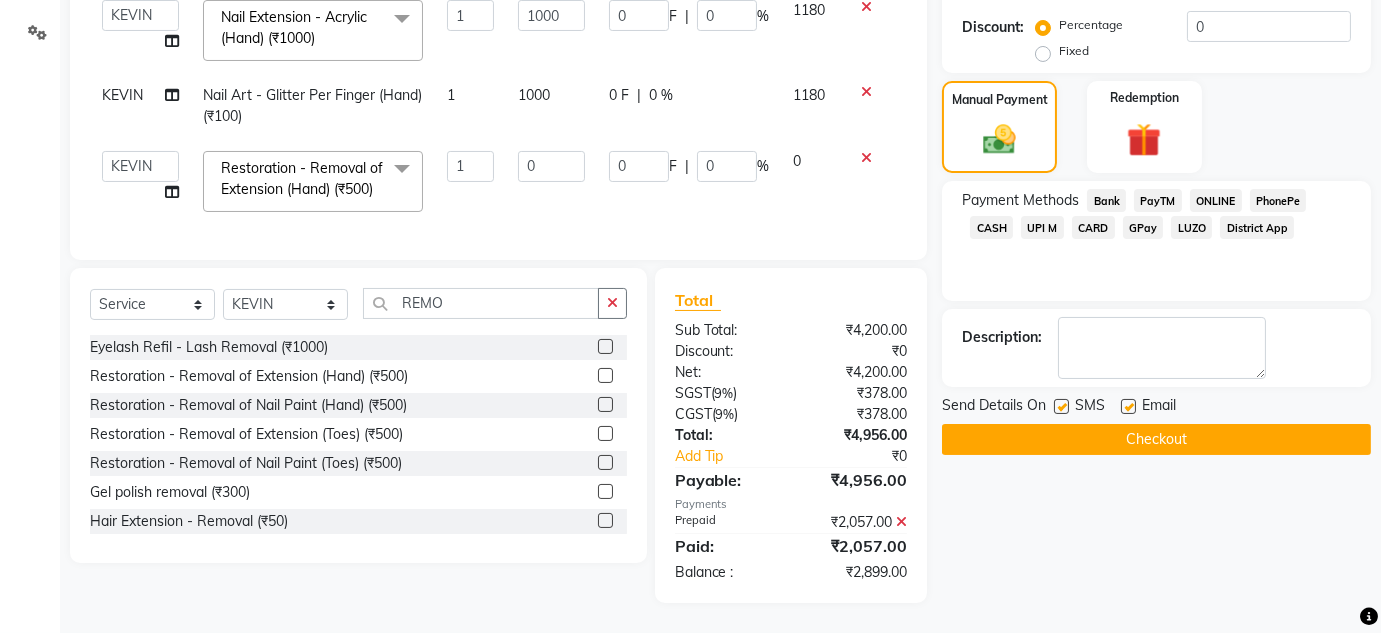 click on "CARD" 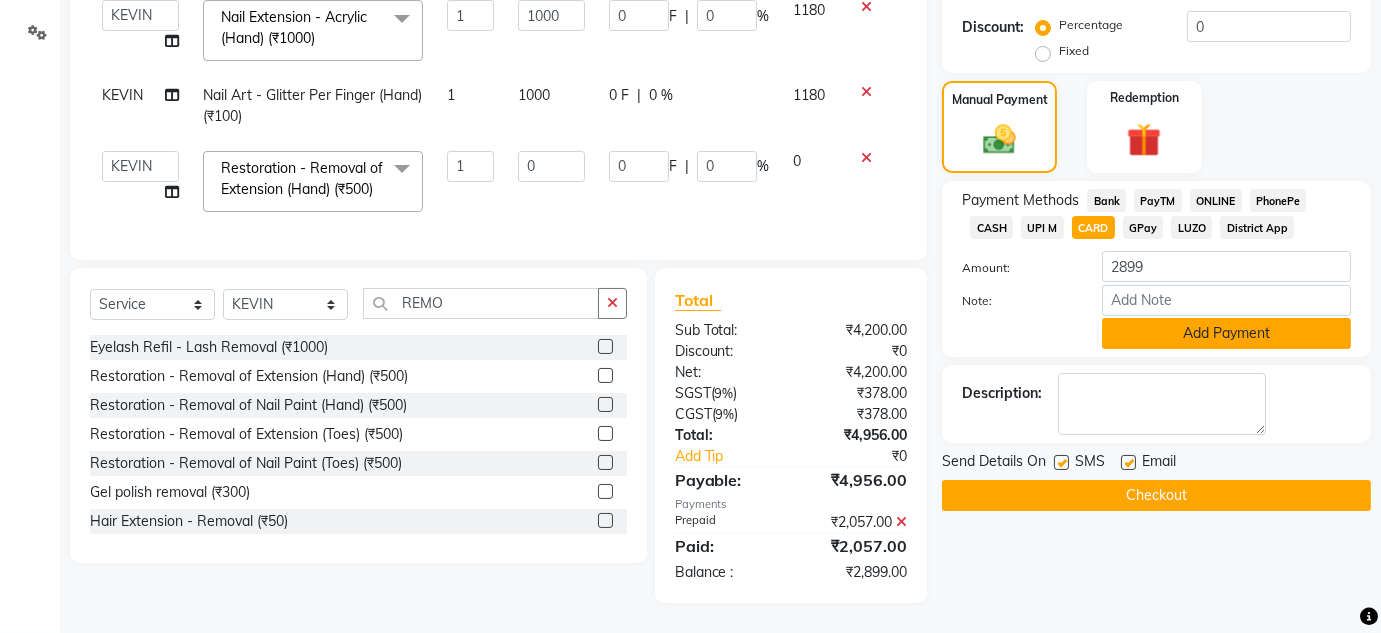 click on "Add Payment" 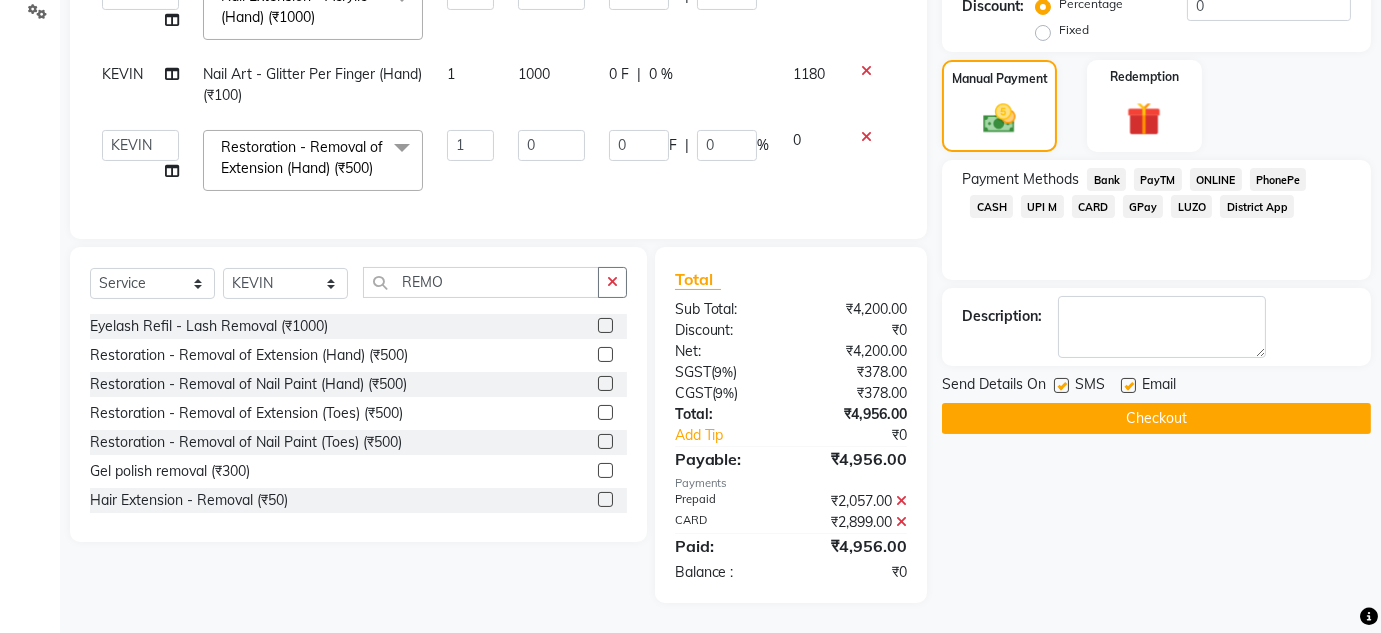 scroll, scrollTop: 507, scrollLeft: 0, axis: vertical 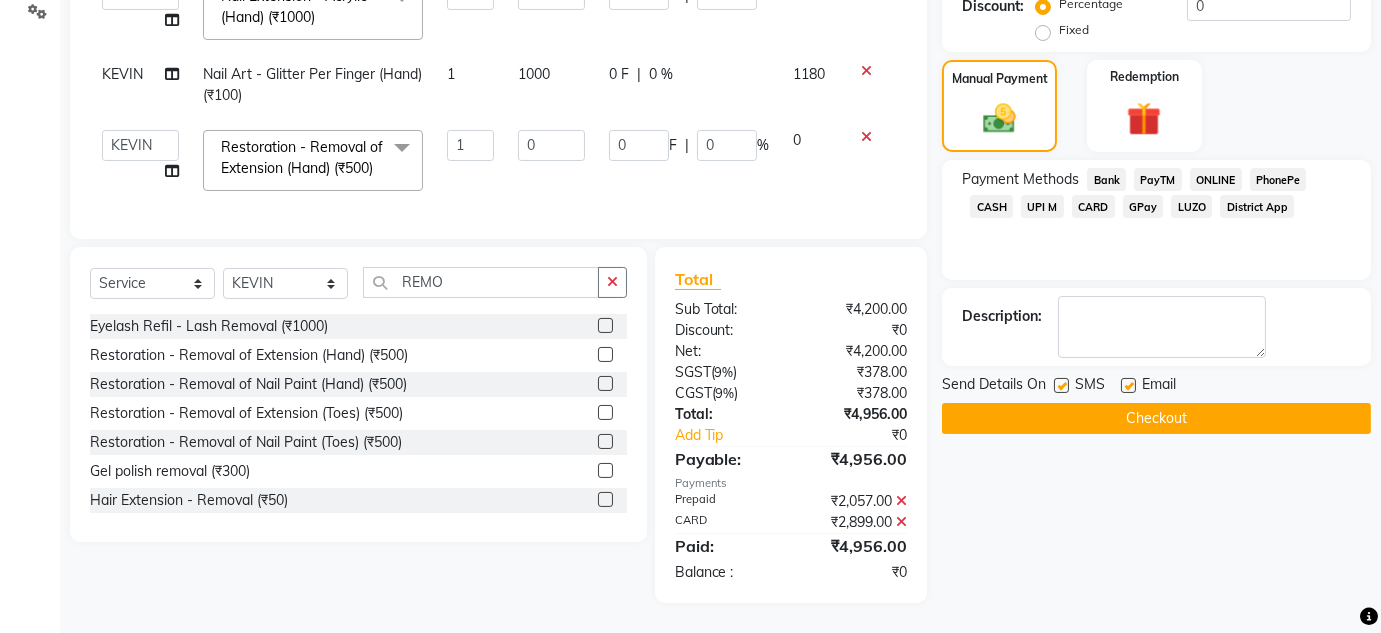 click on "Checkout" 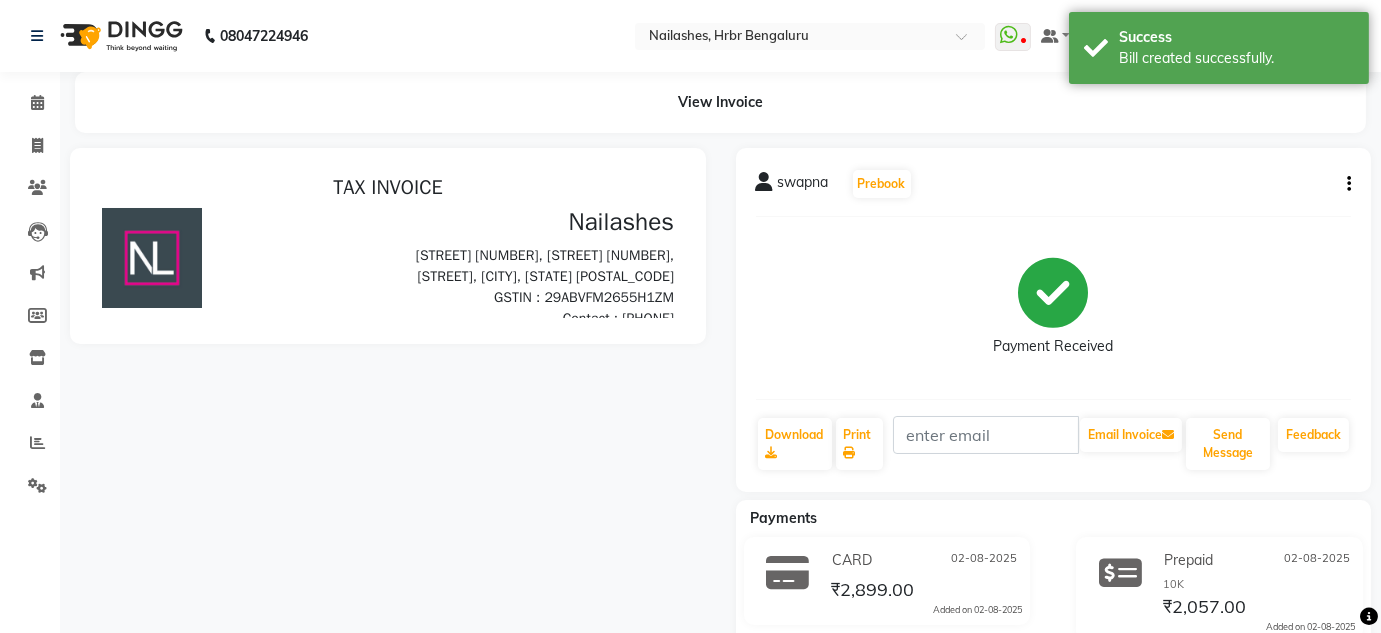 scroll, scrollTop: 0, scrollLeft: 0, axis: both 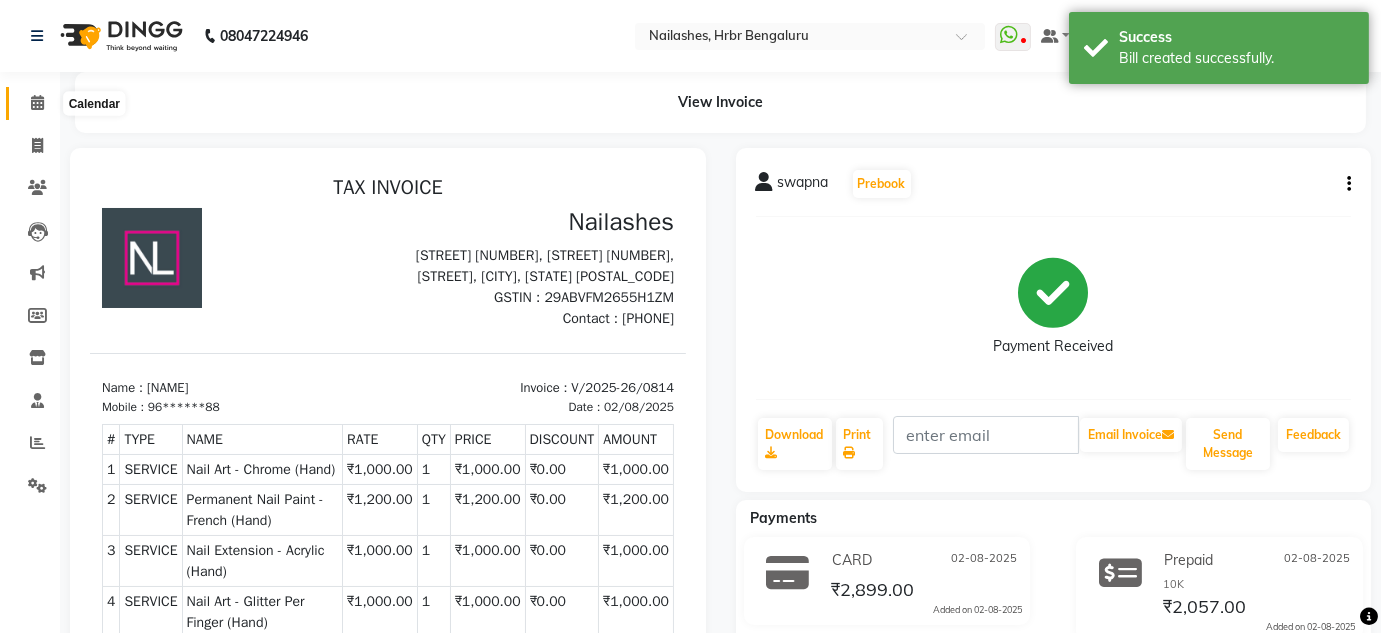 click 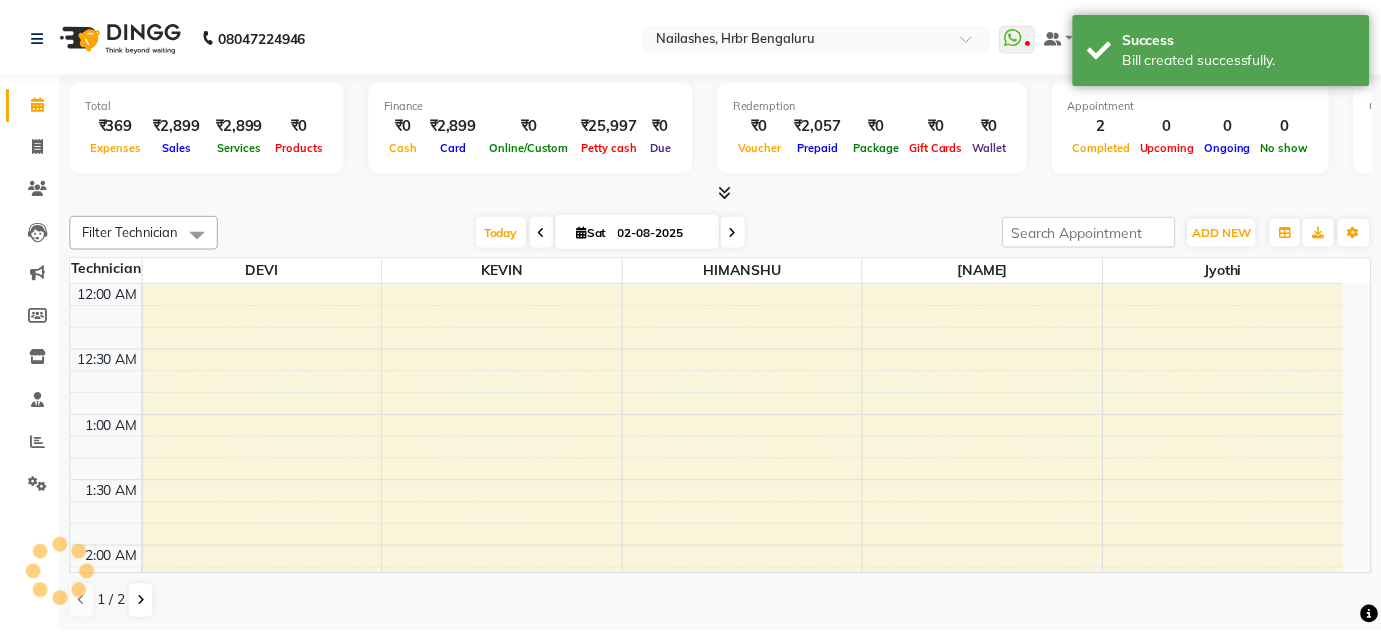 scroll, scrollTop: 783, scrollLeft: 0, axis: vertical 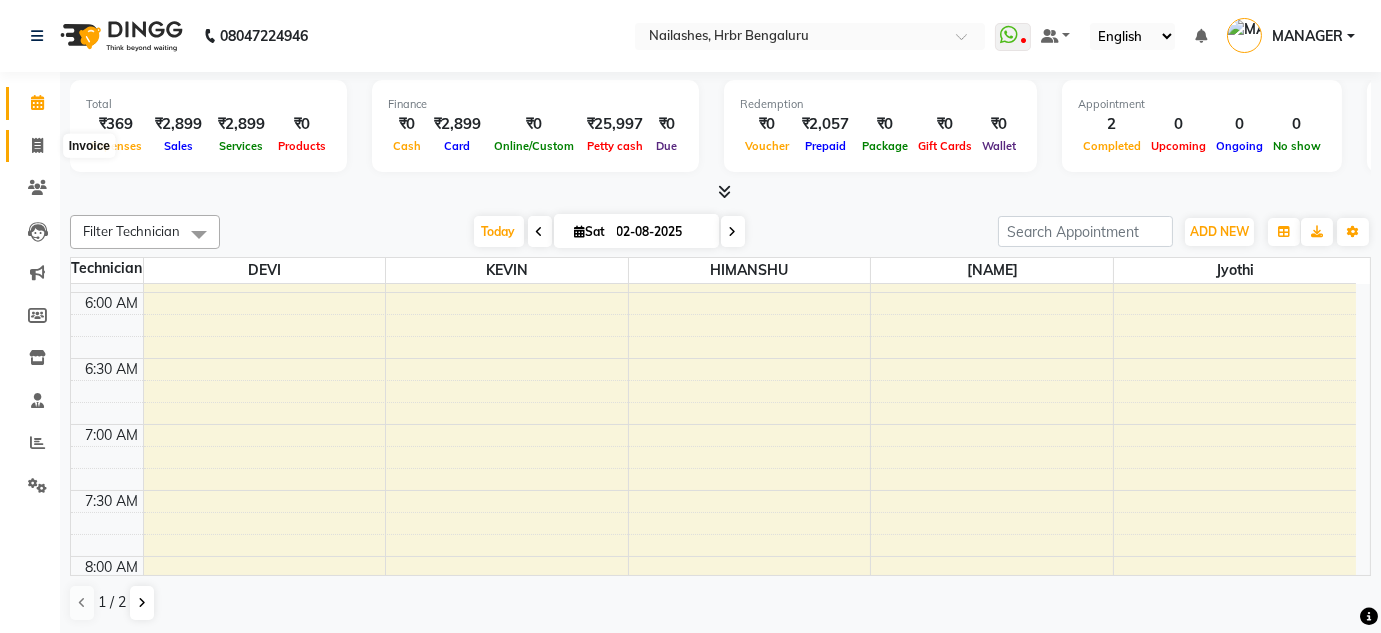 click 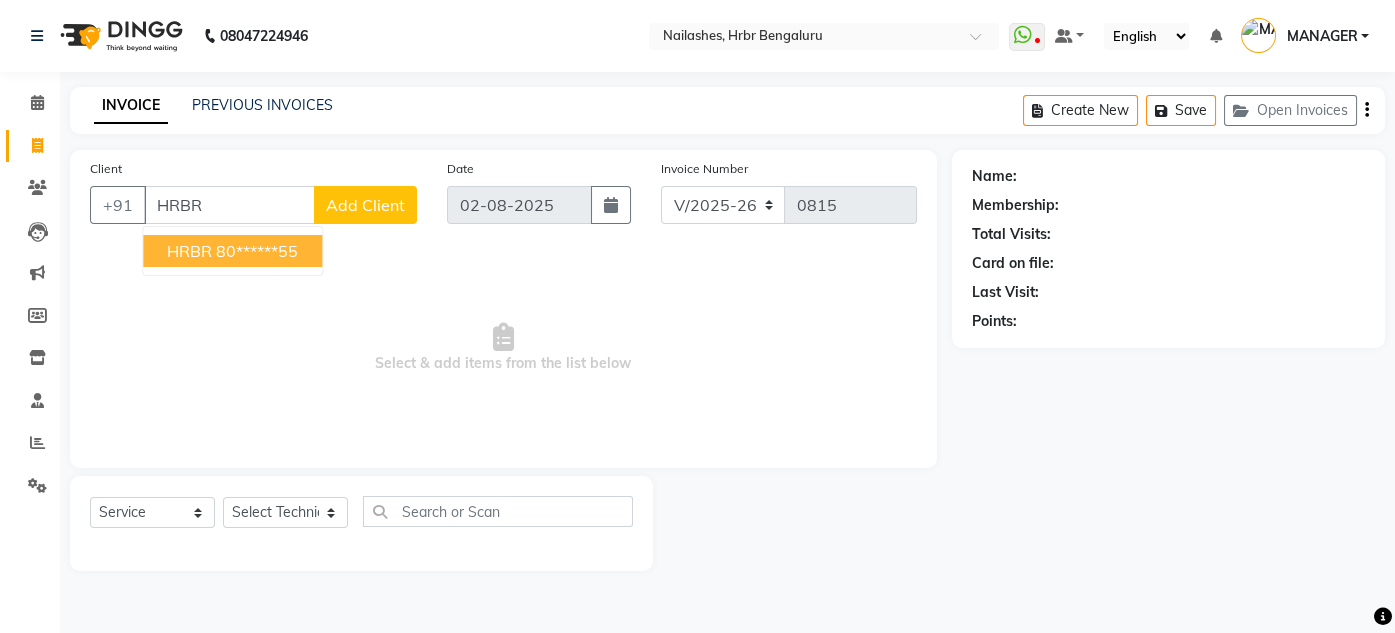 click on "HRBR  80******55" at bounding box center [232, 251] 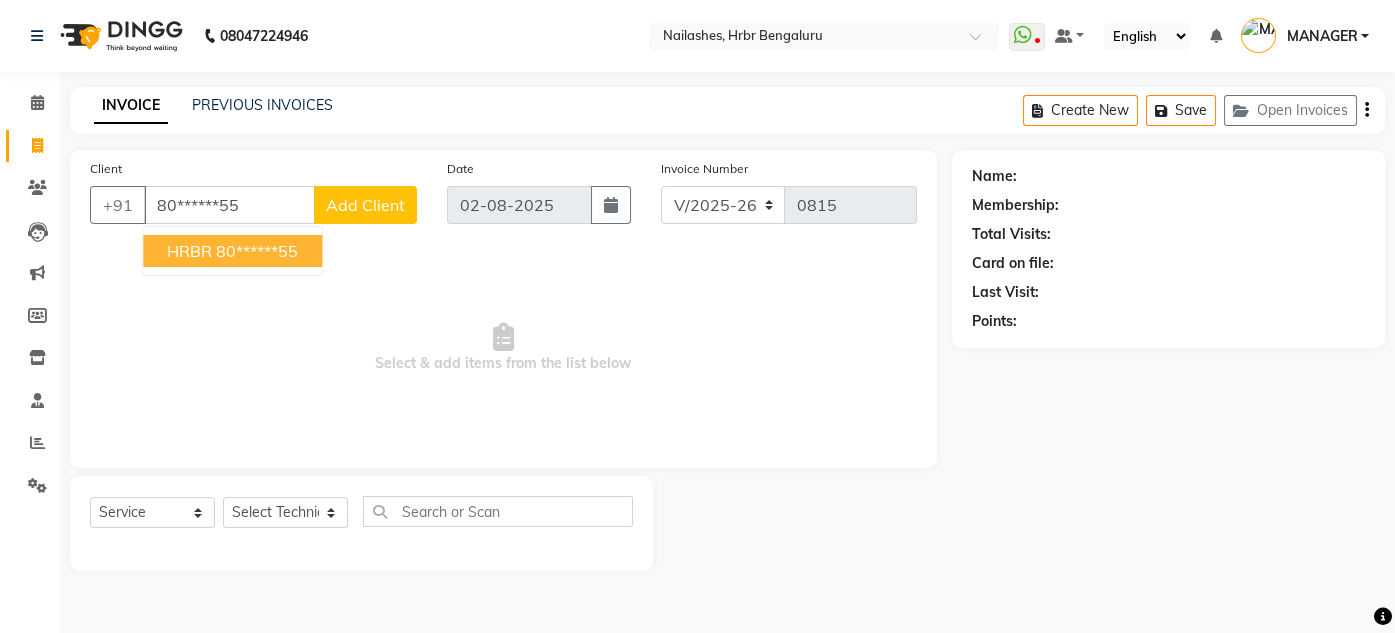 type on "80******55" 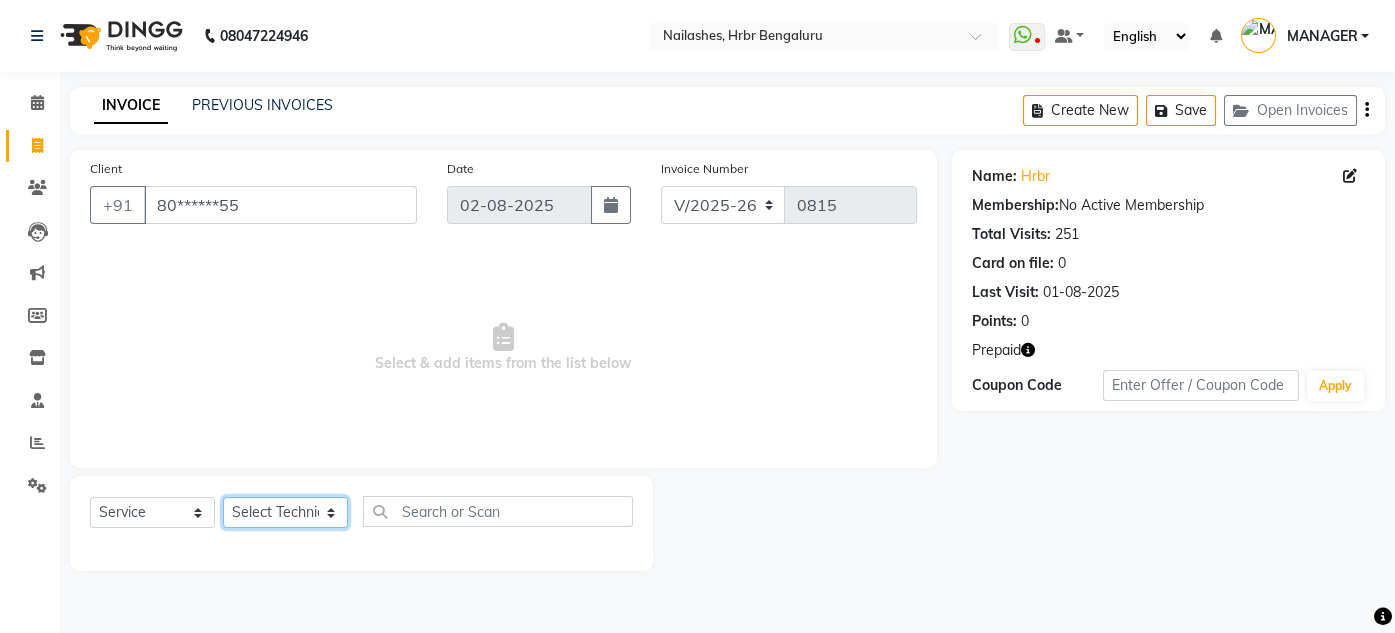 click on "Select Technician [NAME] [NAME] [NAME] [NAME] MANAGER [NAME] [NAME]" 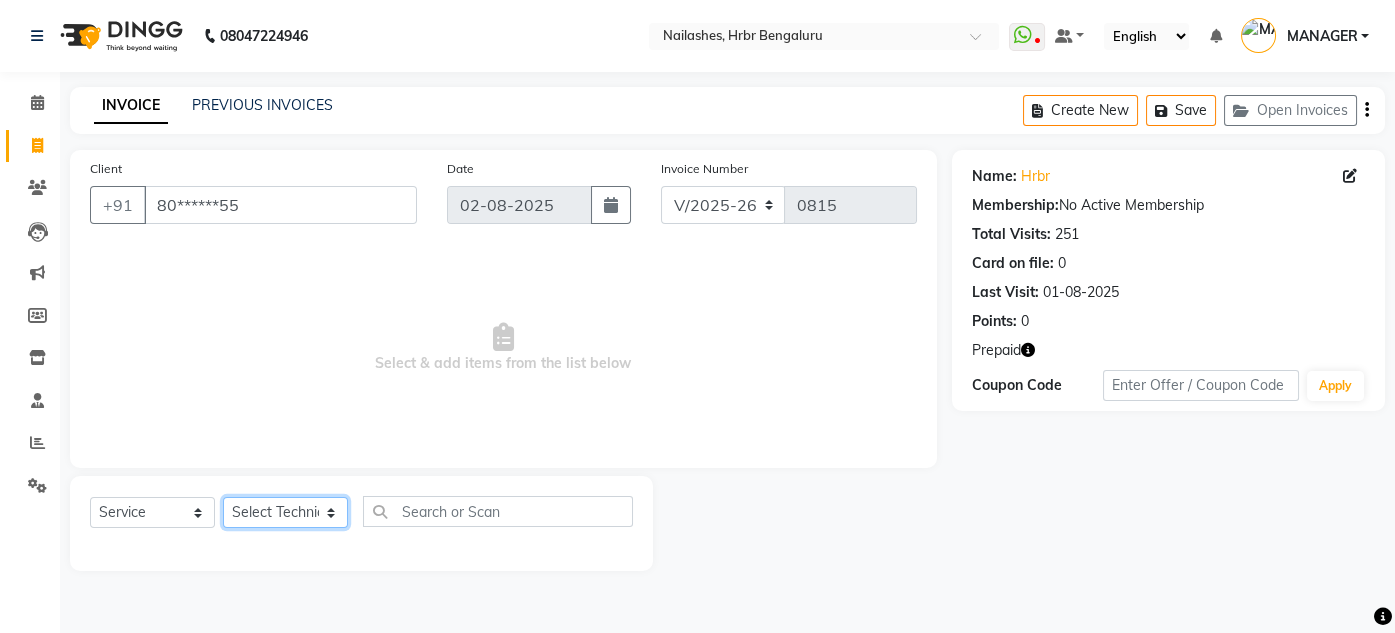 select on "82748" 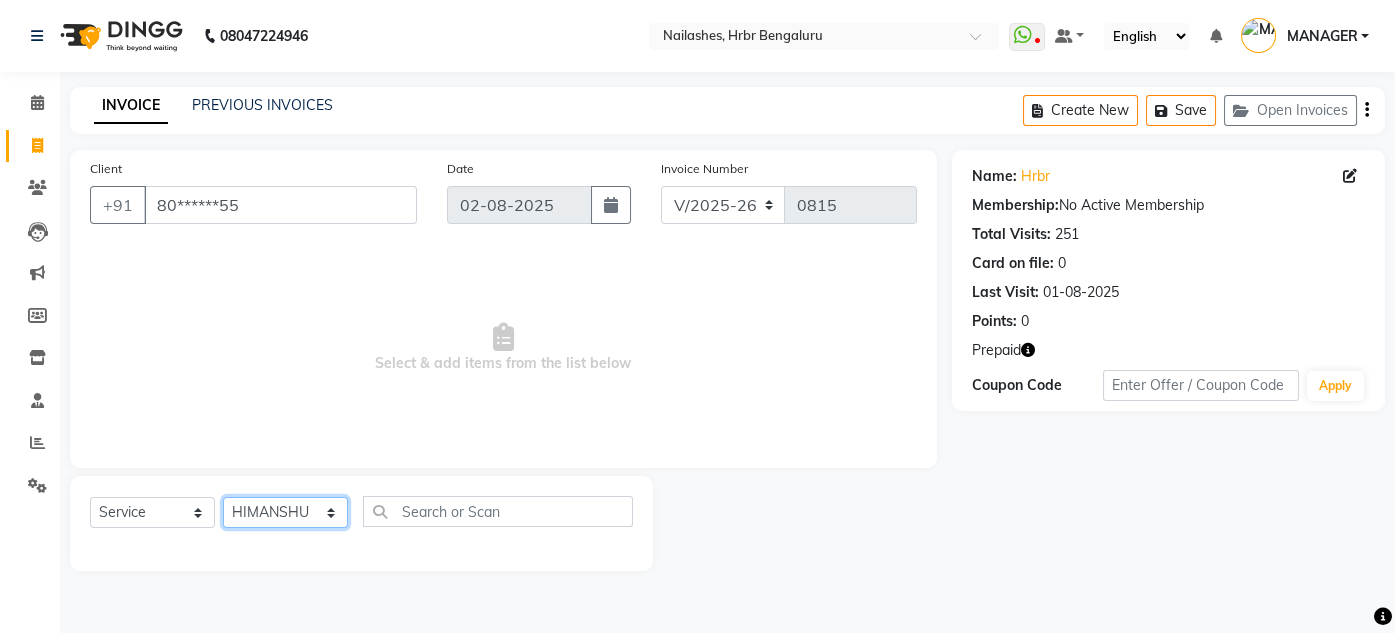 click on "Select Technician [NAME] [NAME] [NAME] [NAME] MANAGER [NAME] [NAME]" 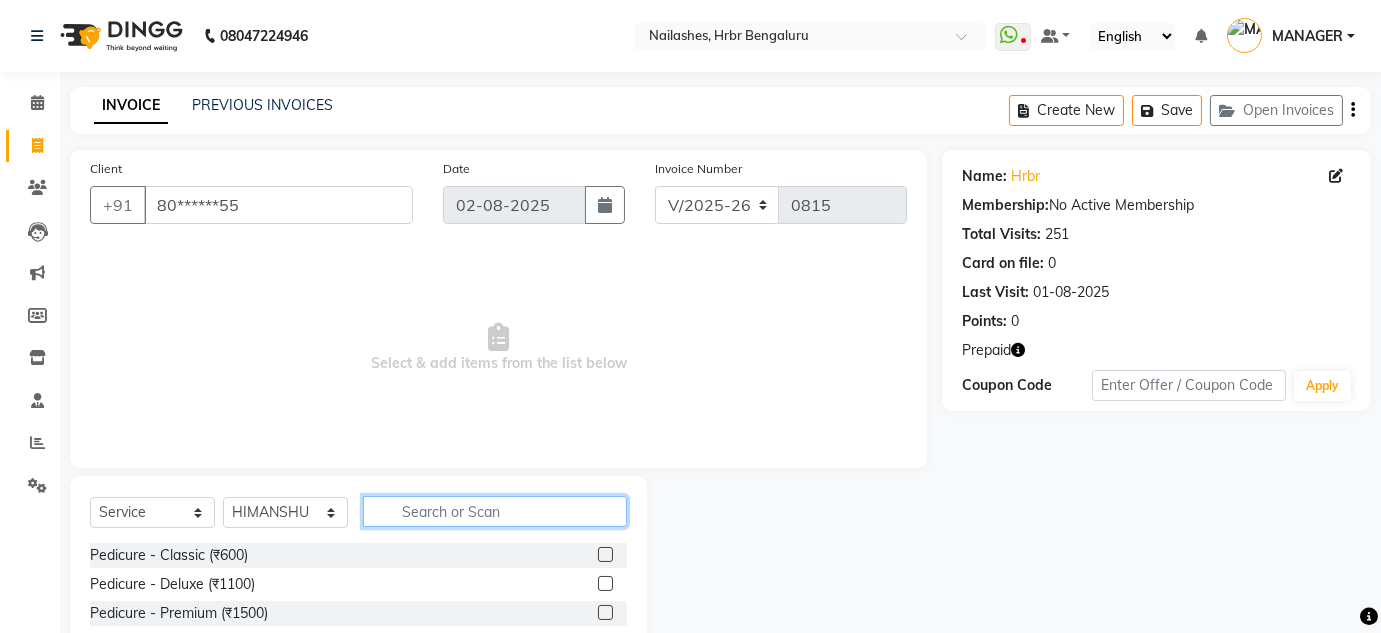 click 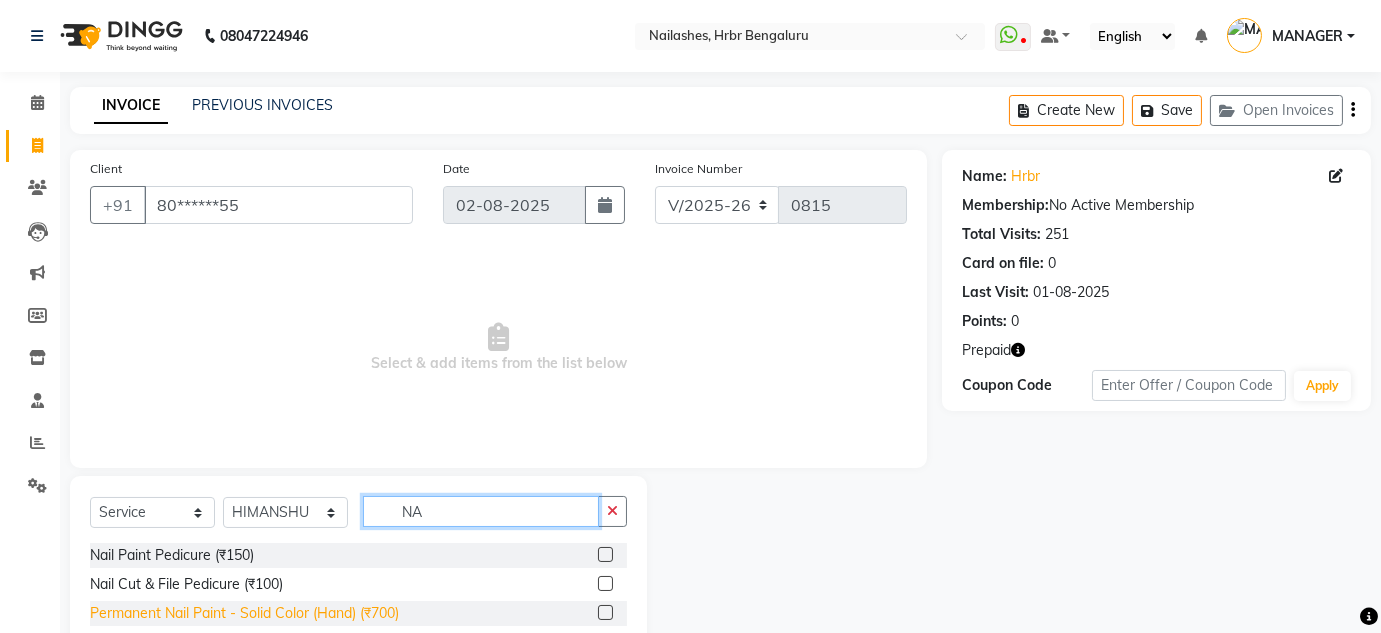 type on "NA" 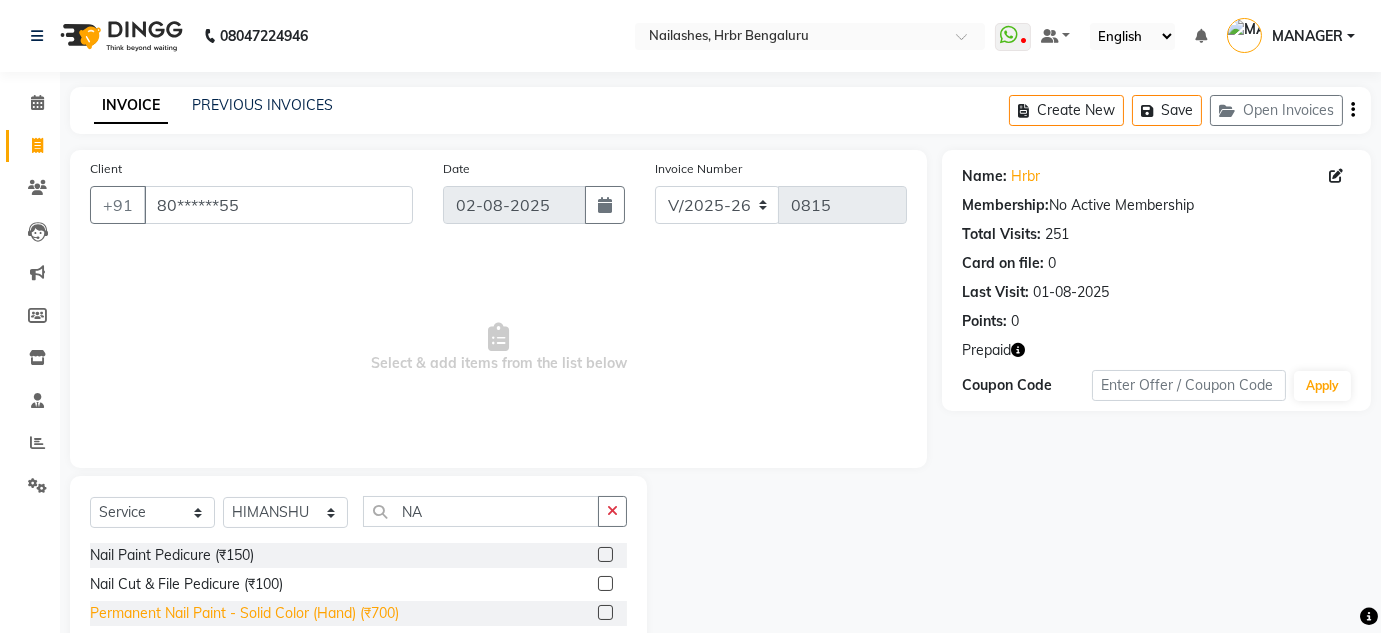 click on "Permanent Nail Paint - Solid Color (Hand) (₹700)" 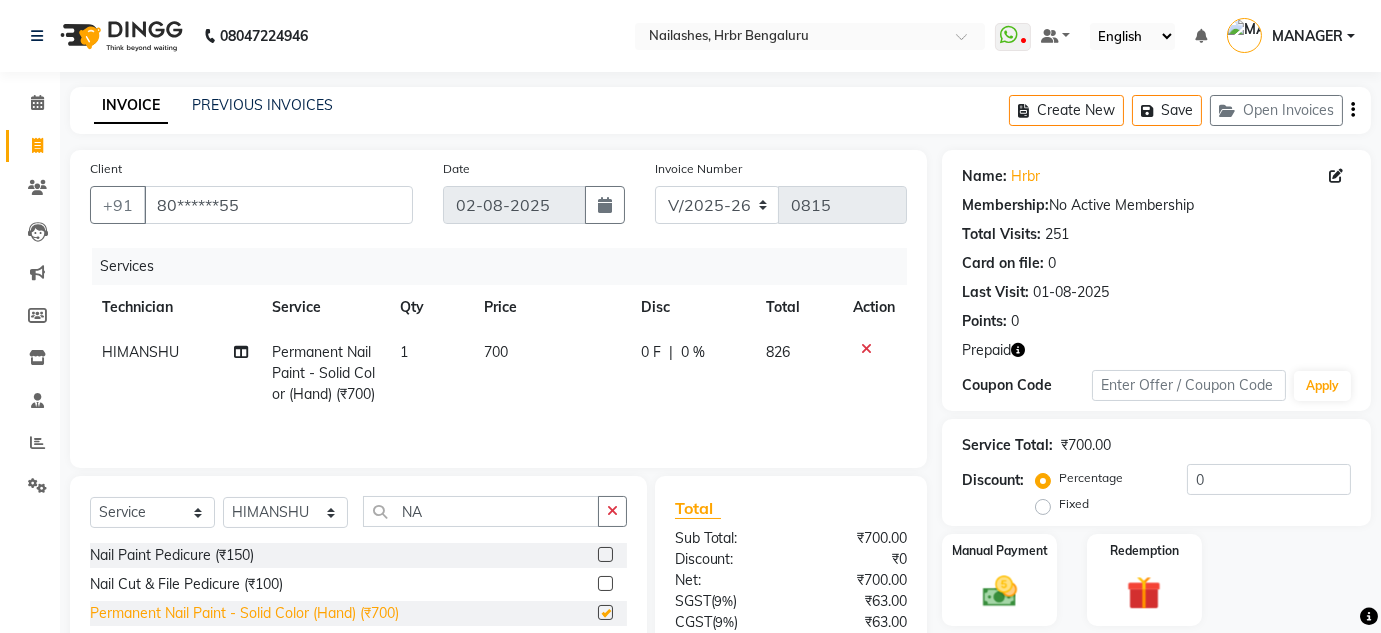 checkbox on "false" 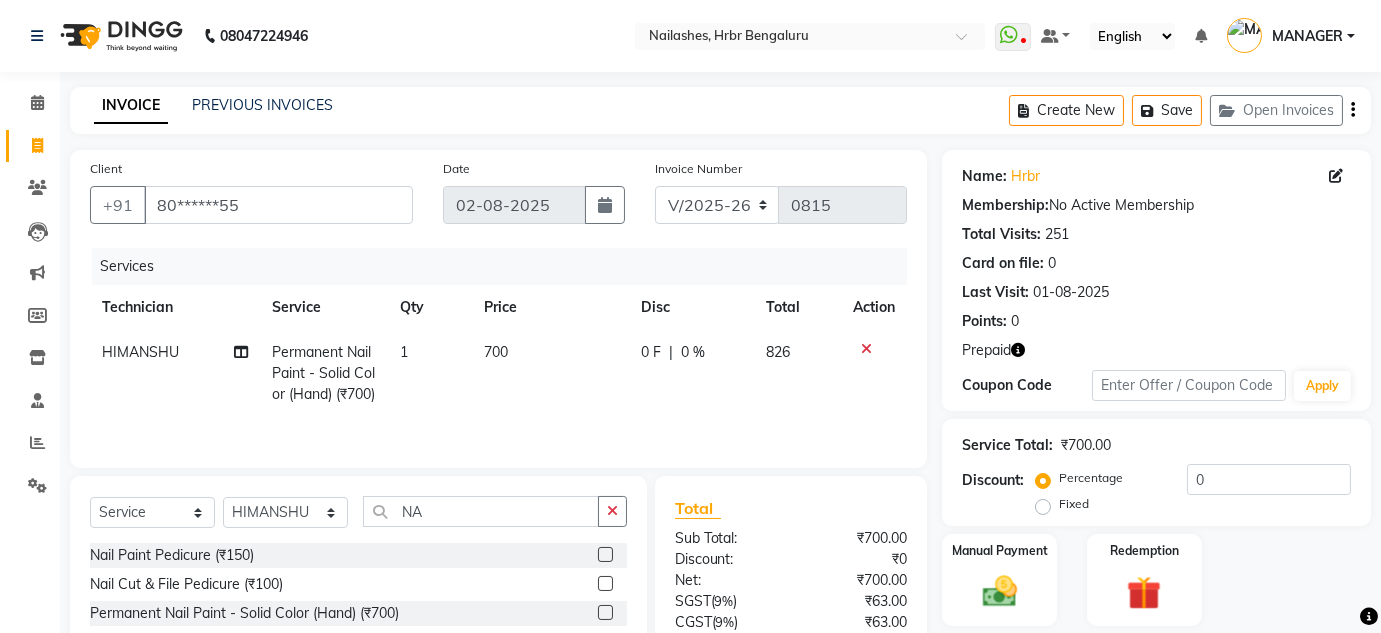 scroll, scrollTop: 187, scrollLeft: 0, axis: vertical 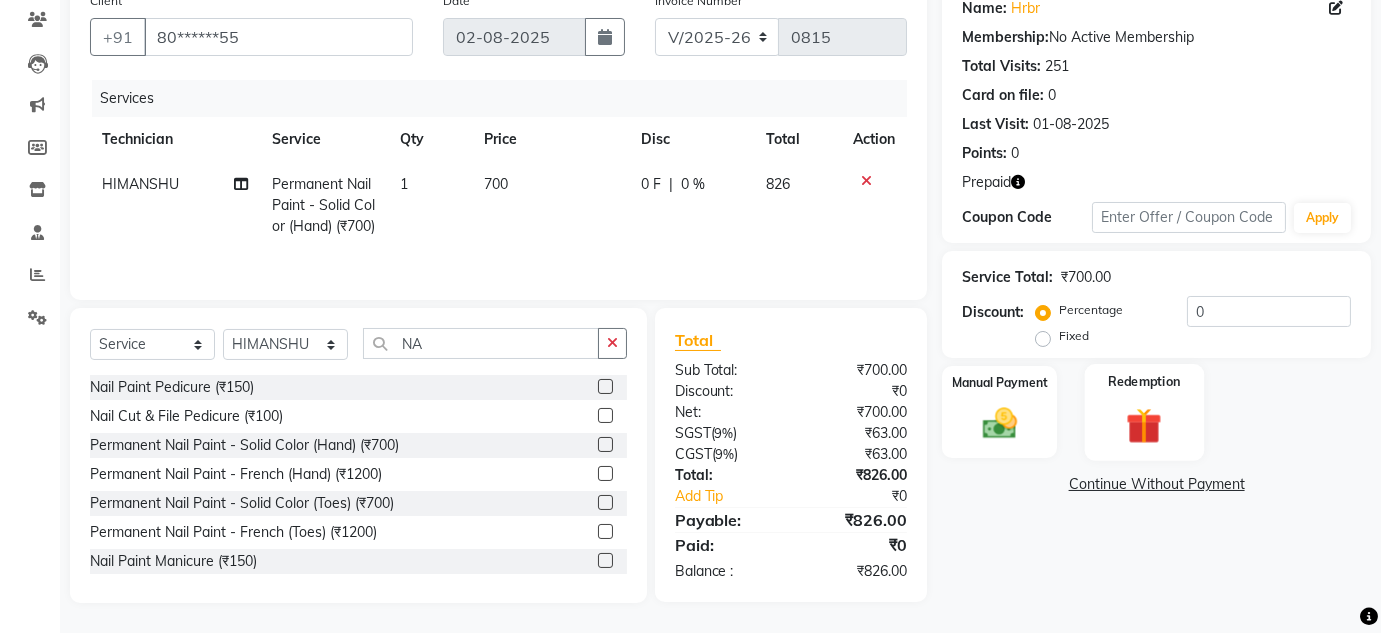 click on "Redemption" 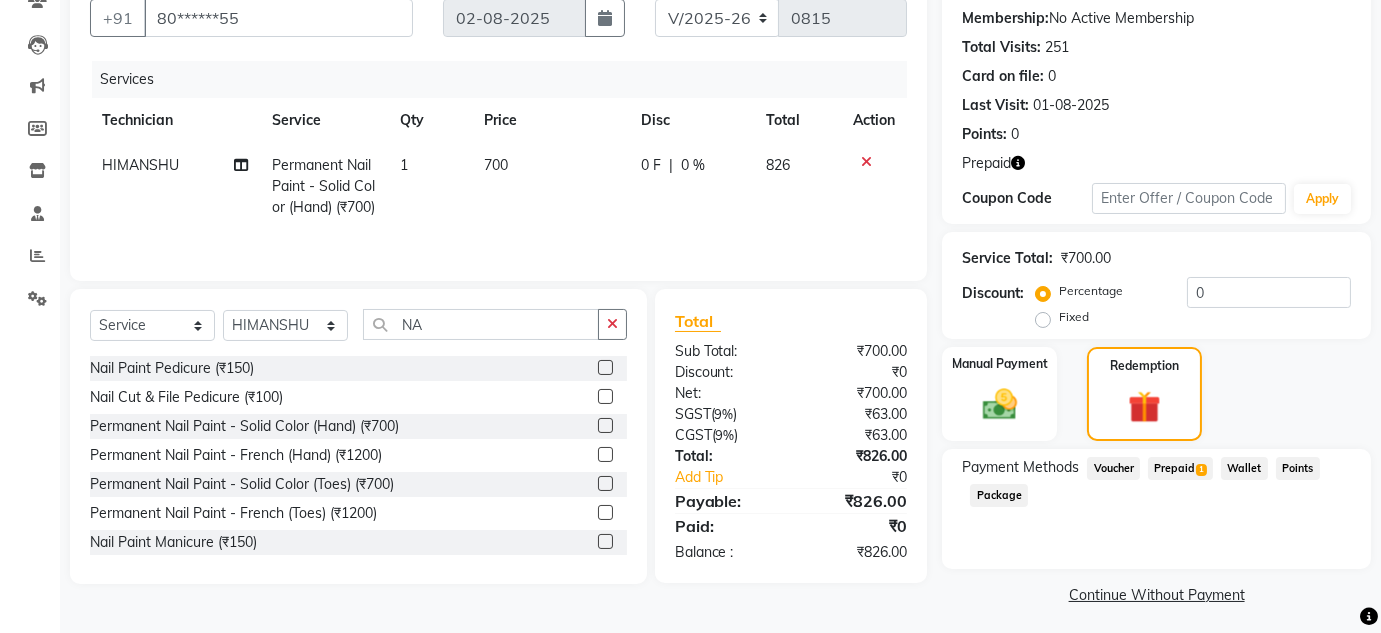 click on "Prepaid  1" 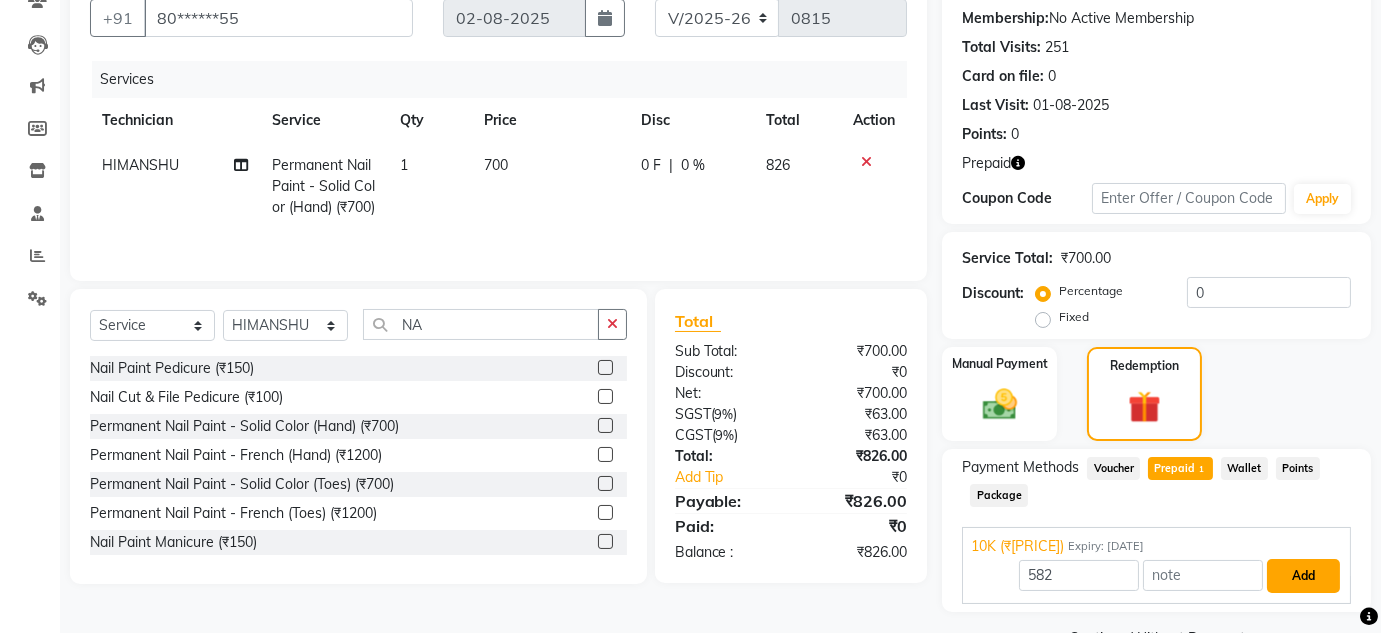 click on "Add" at bounding box center [1303, 576] 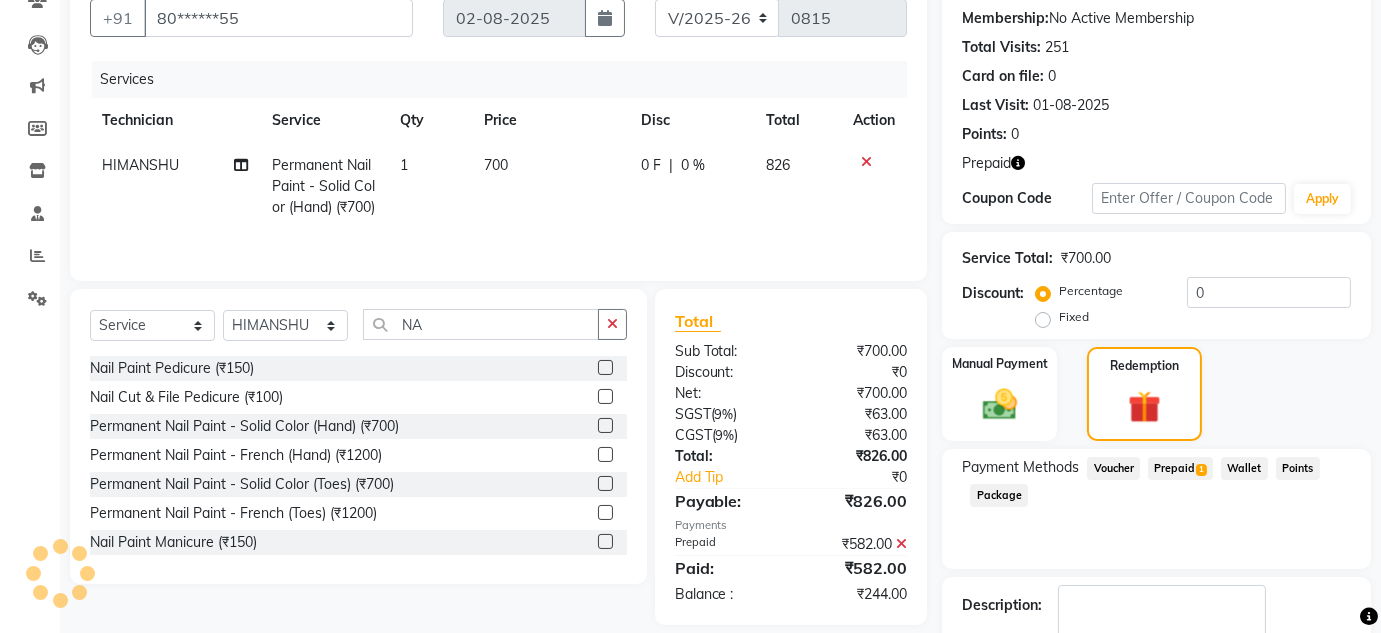 scroll, scrollTop: 305, scrollLeft: 0, axis: vertical 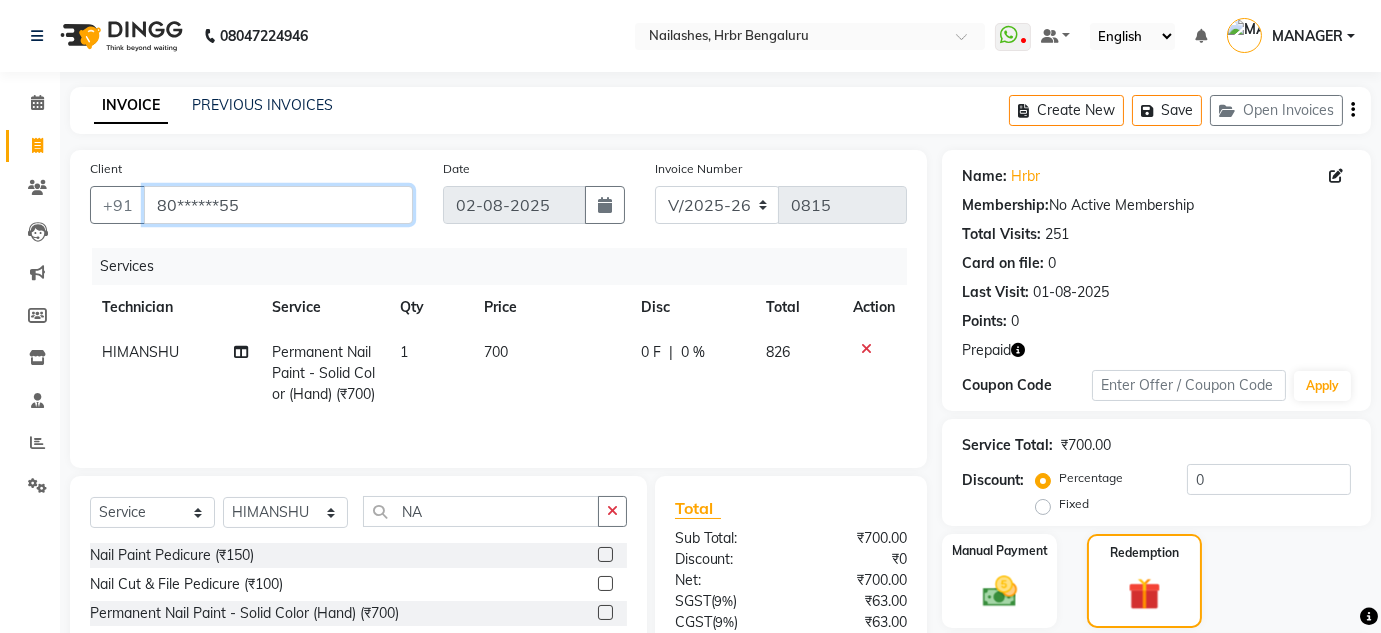 click on "80******55" at bounding box center [278, 205] 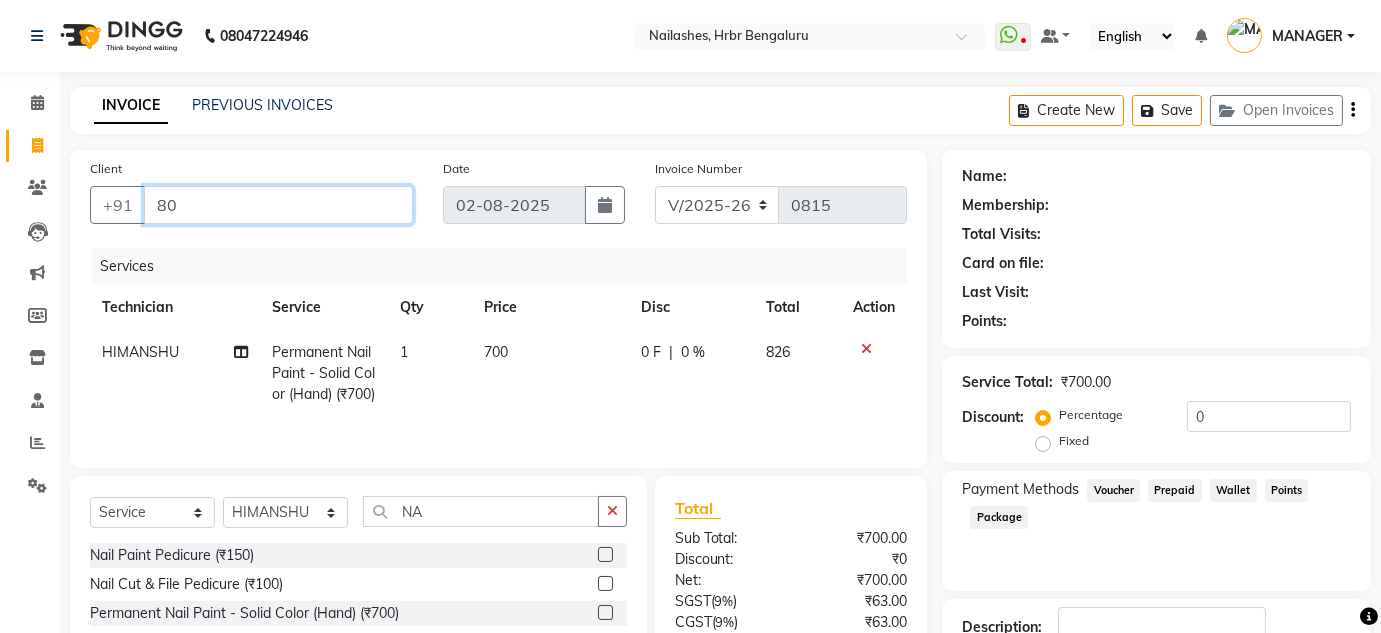 type on "8" 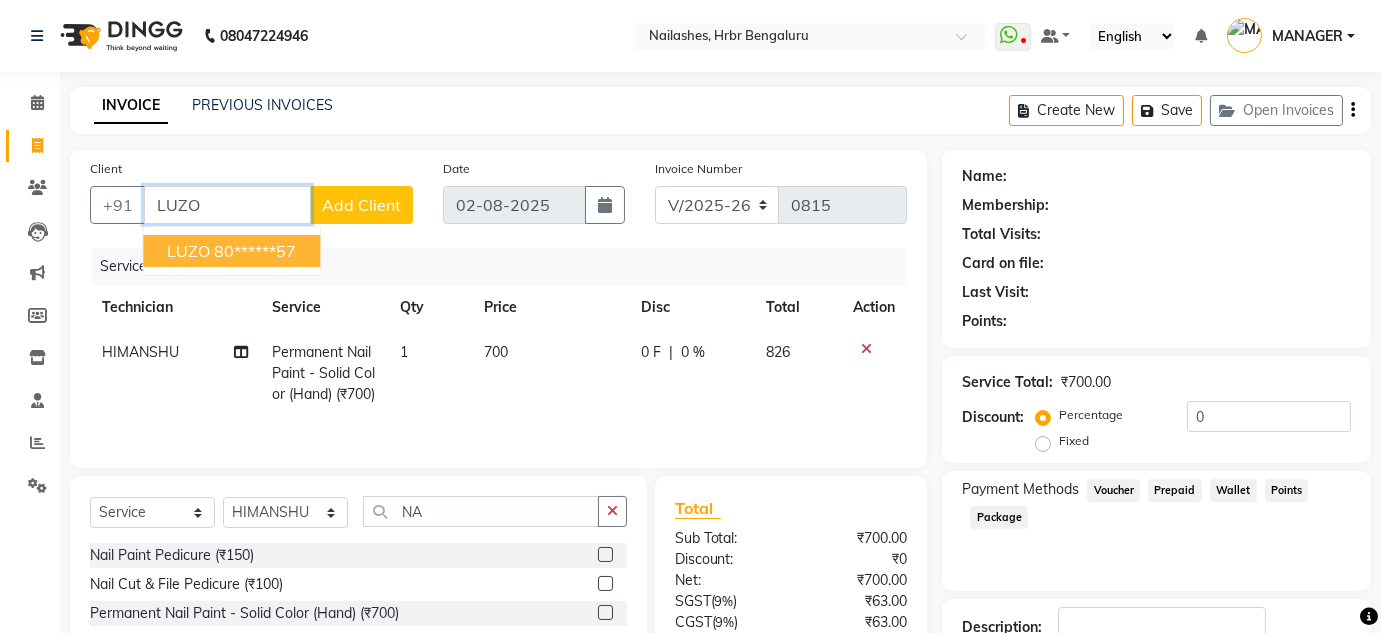 click on "80******57" at bounding box center (255, 251) 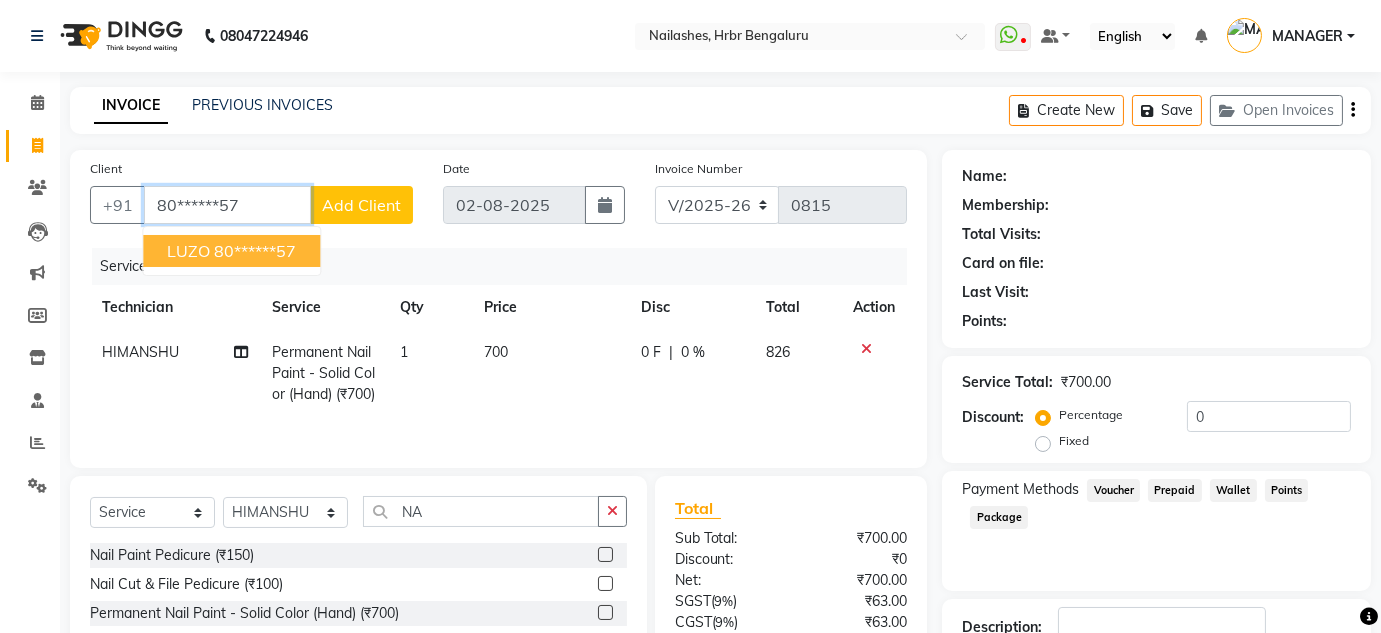 type on "80******57" 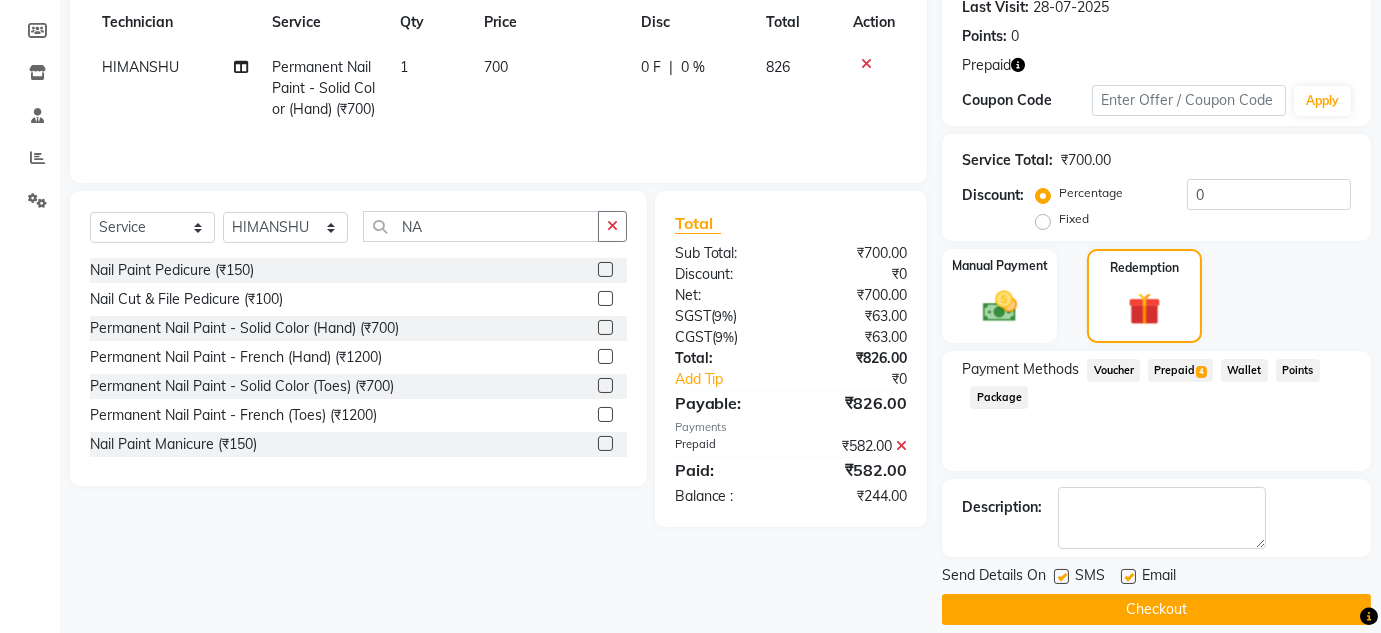 scroll, scrollTop: 305, scrollLeft: 0, axis: vertical 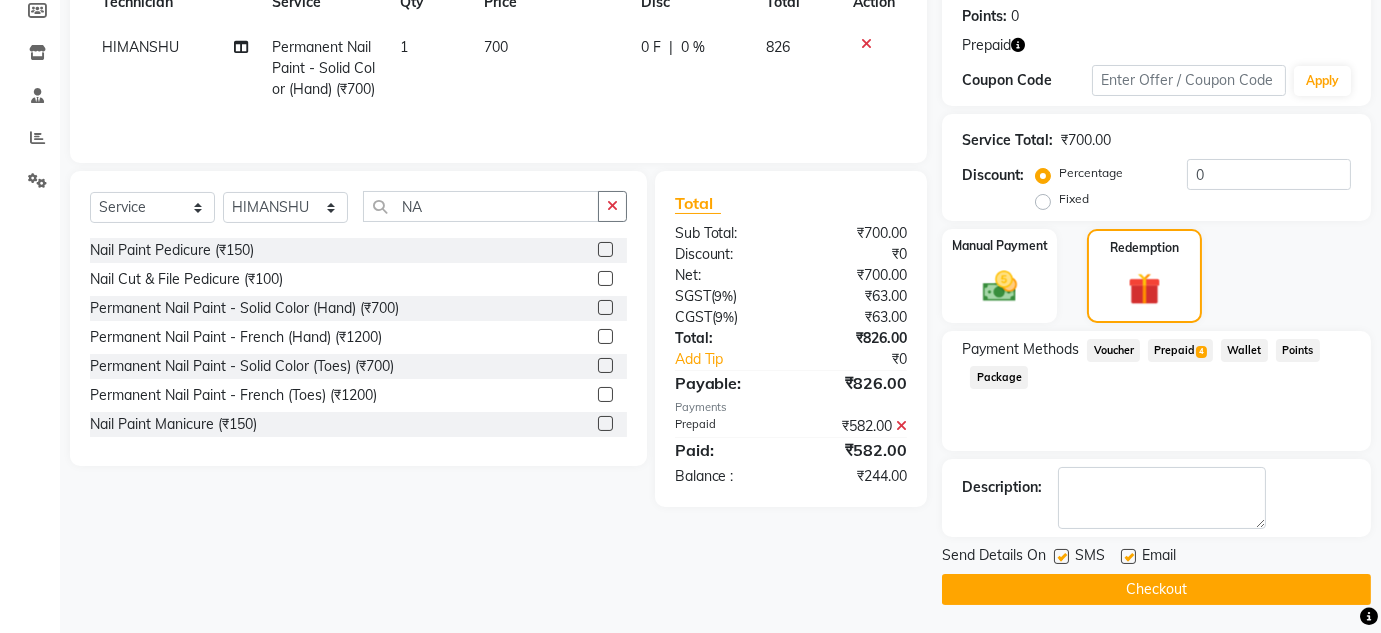 click 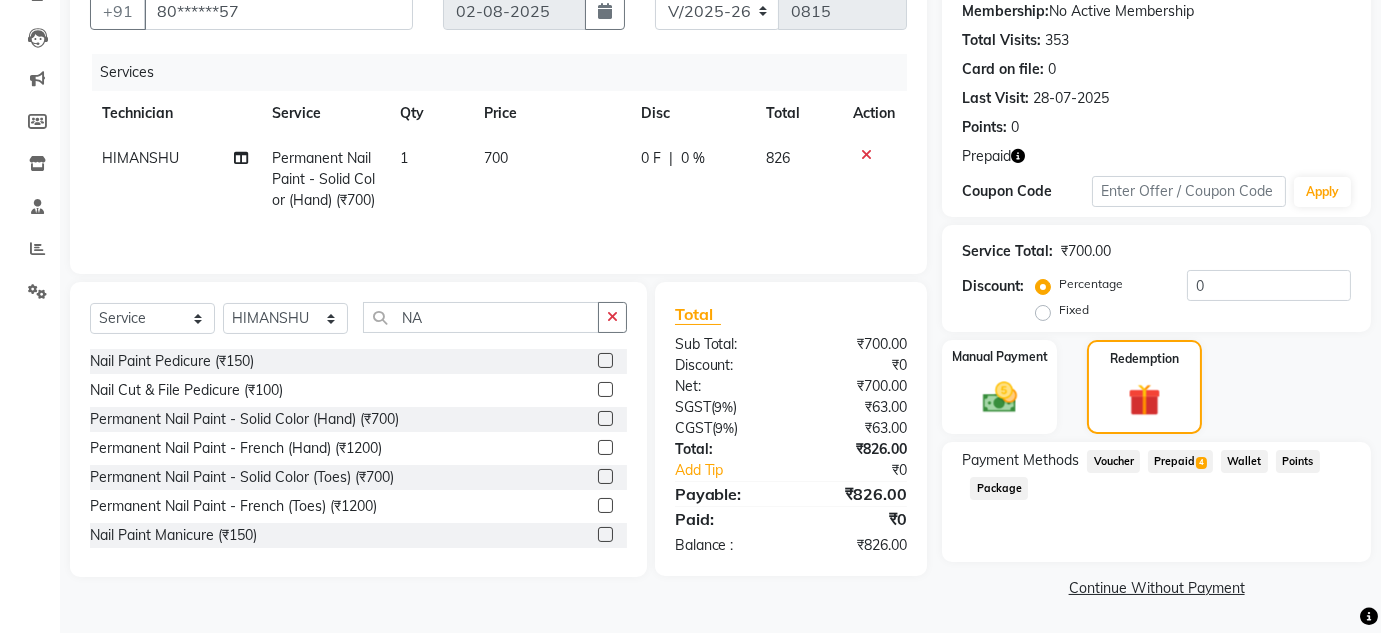 scroll, scrollTop: 193, scrollLeft: 0, axis: vertical 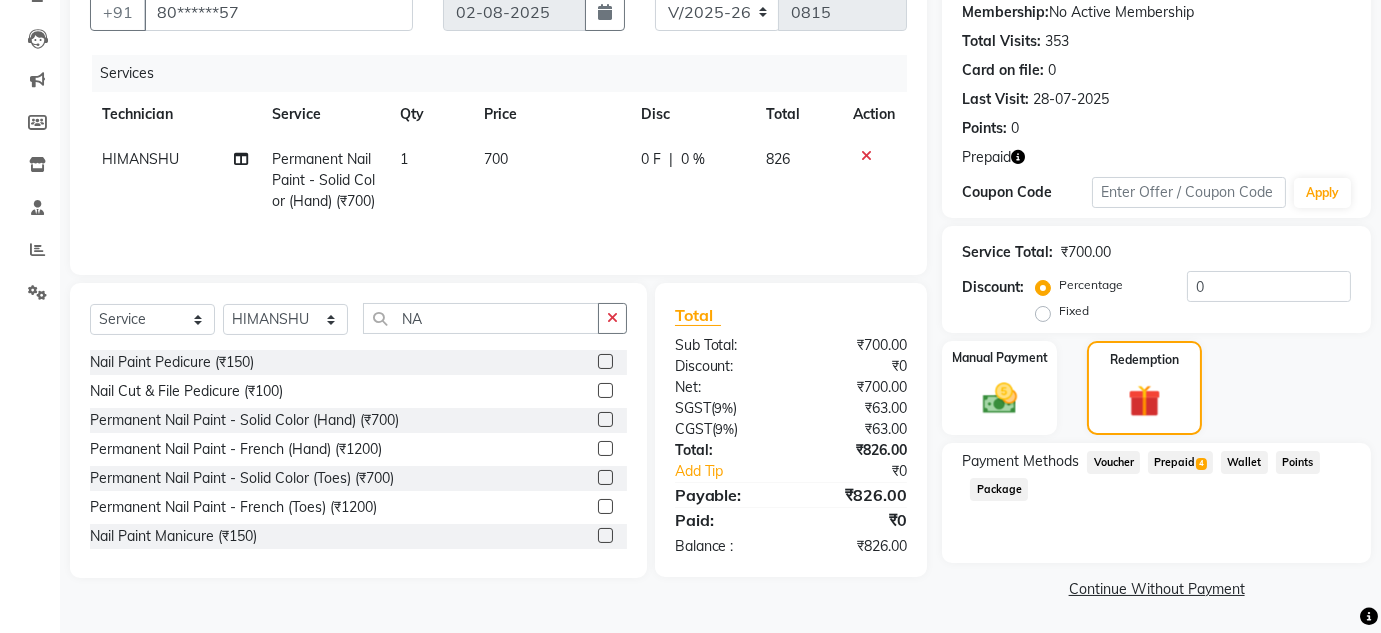 click on "Prepaid  4" 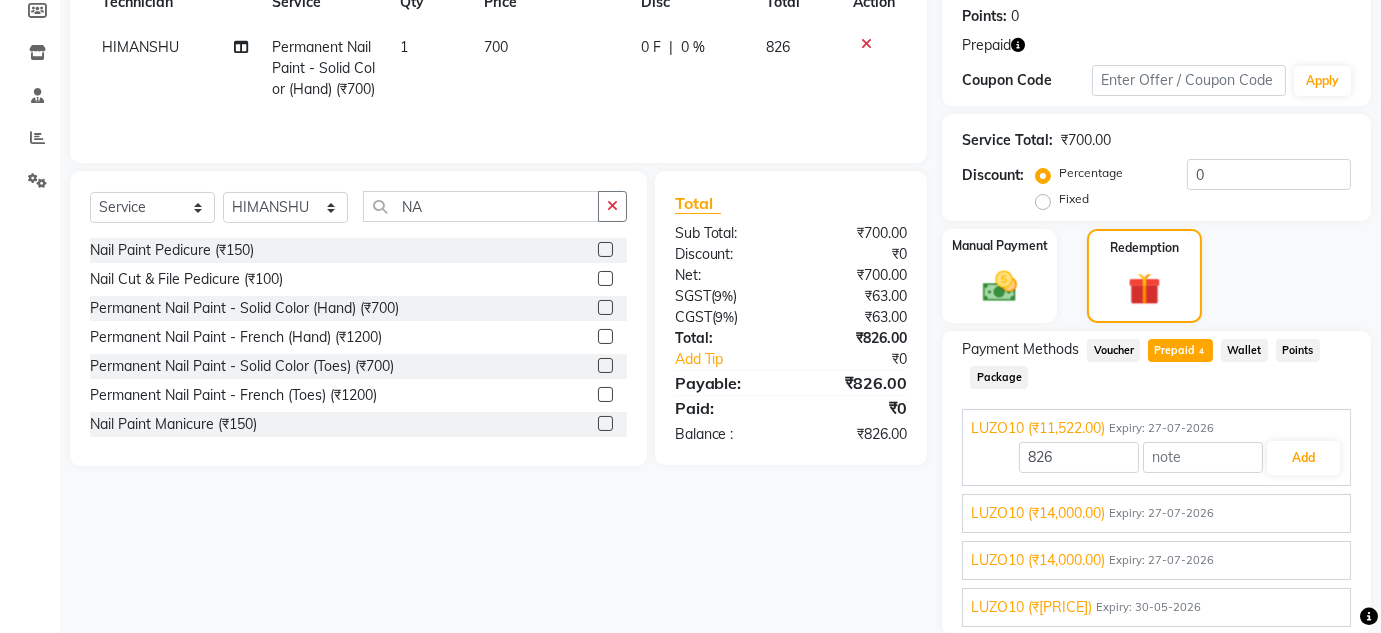 scroll, scrollTop: 375, scrollLeft: 0, axis: vertical 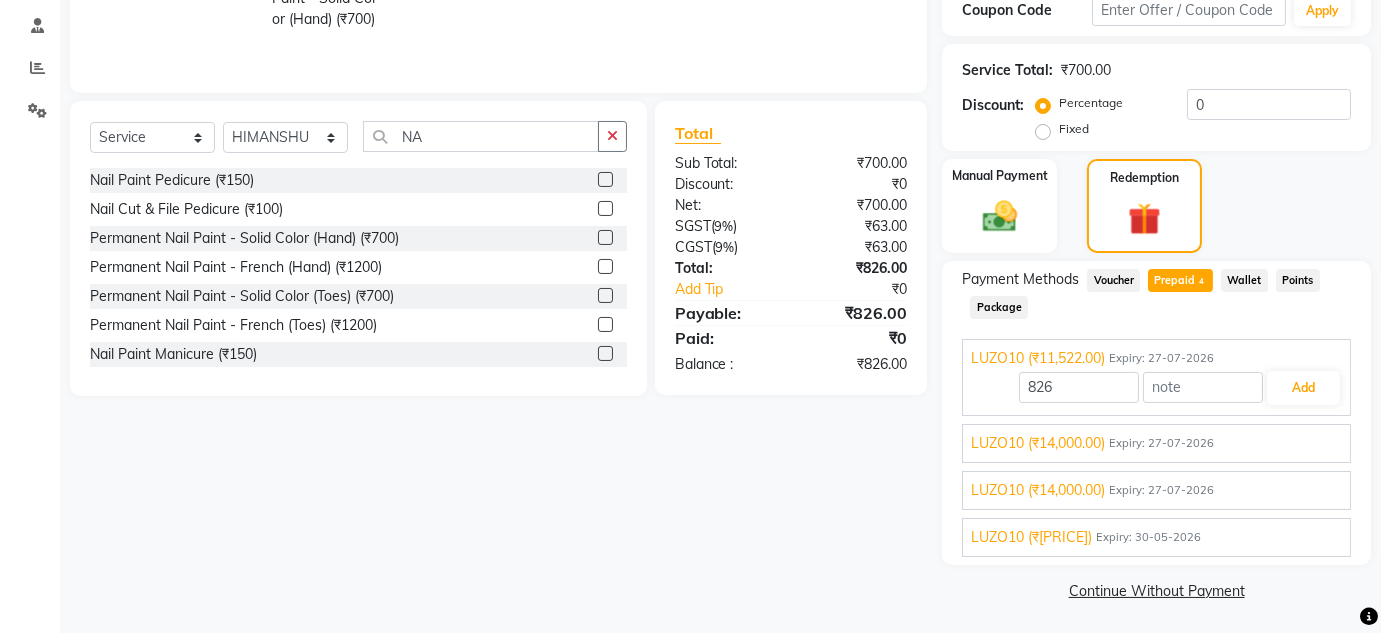 click on "Expiry: 30-05-2026" at bounding box center (1148, 537) 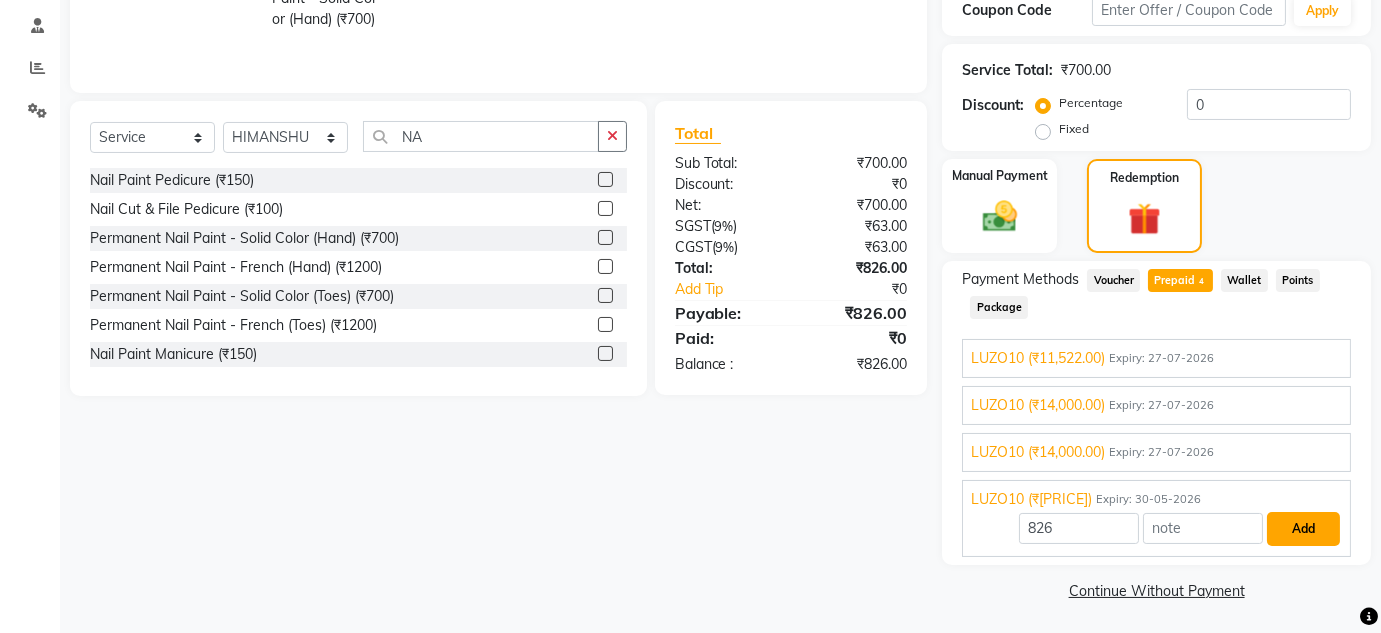 click on "Add" at bounding box center [1303, 529] 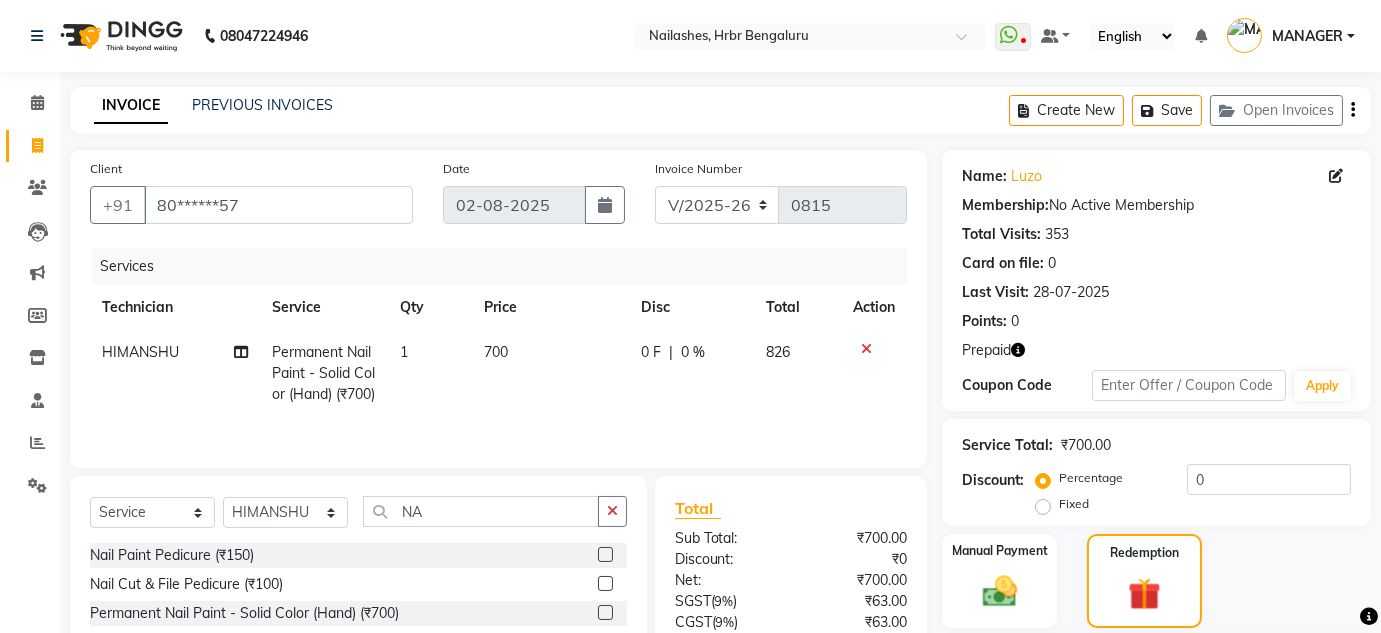 scroll, scrollTop: 305, scrollLeft: 0, axis: vertical 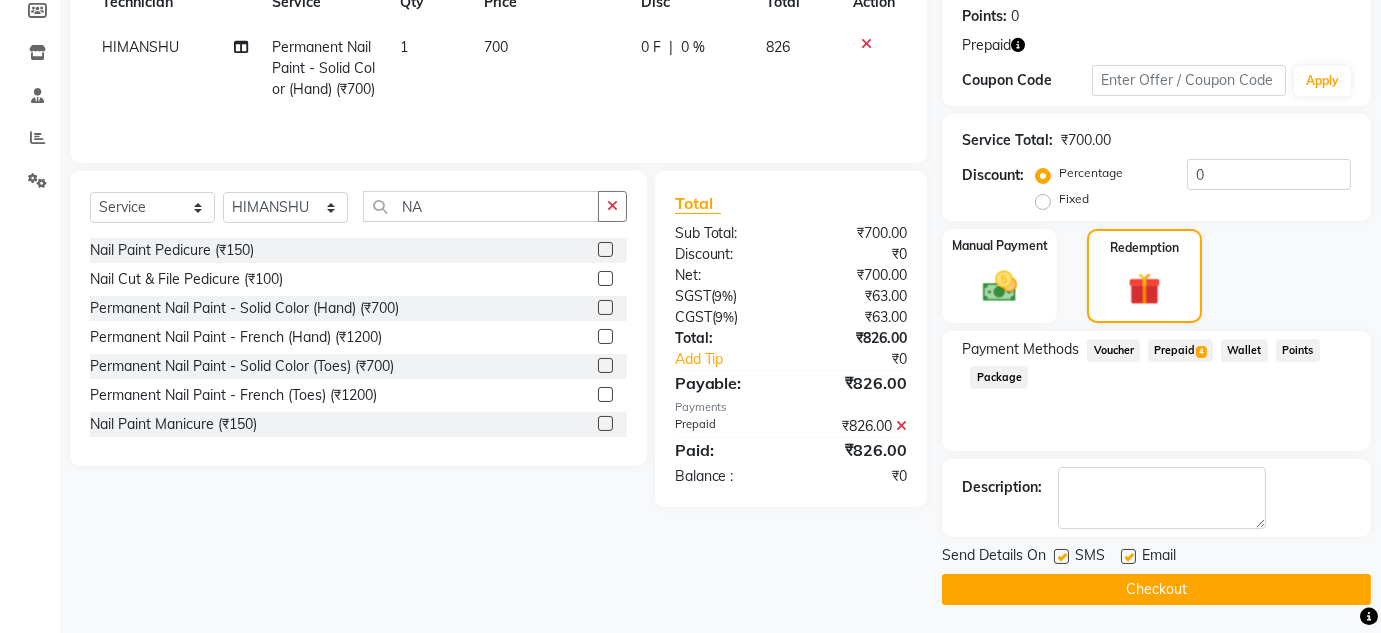 click on "Checkout" 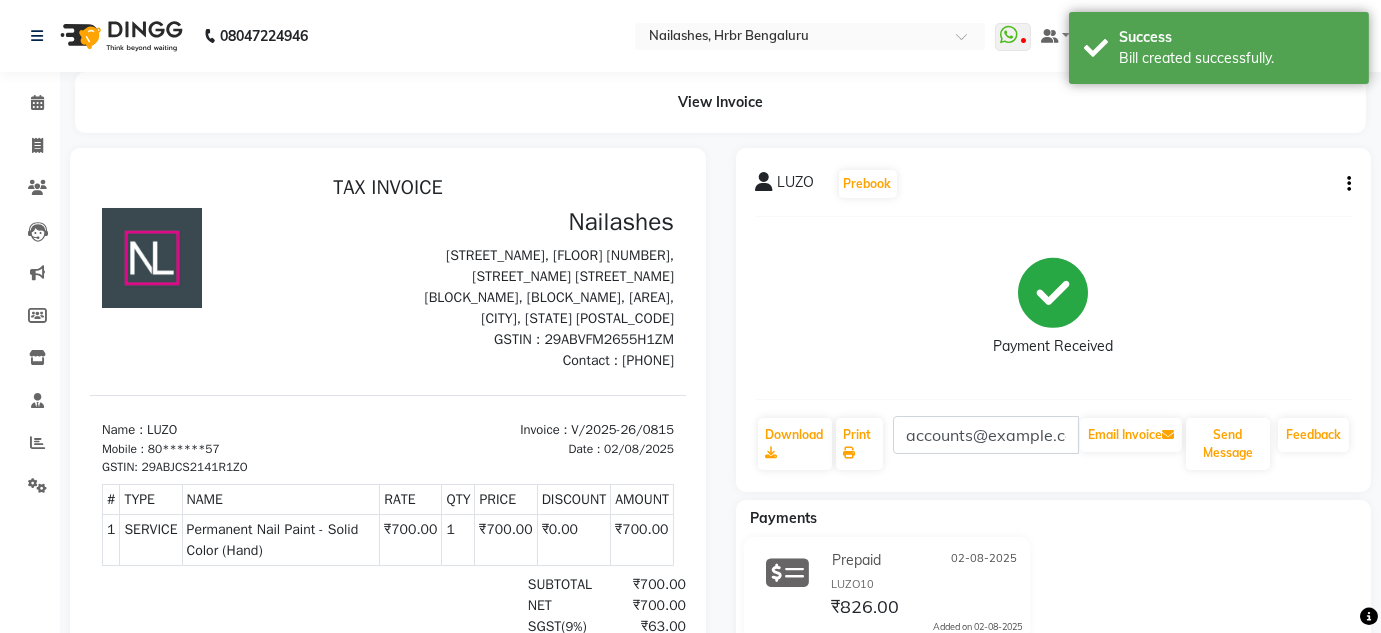 scroll, scrollTop: 0, scrollLeft: 0, axis: both 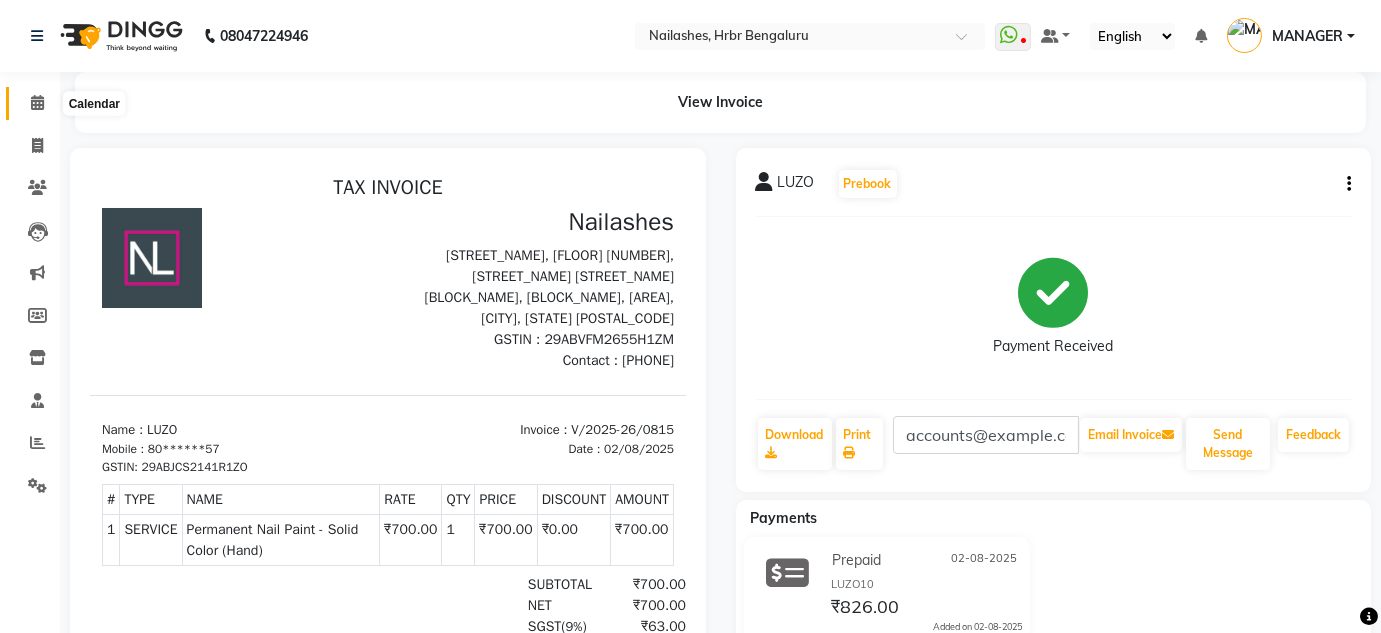 click 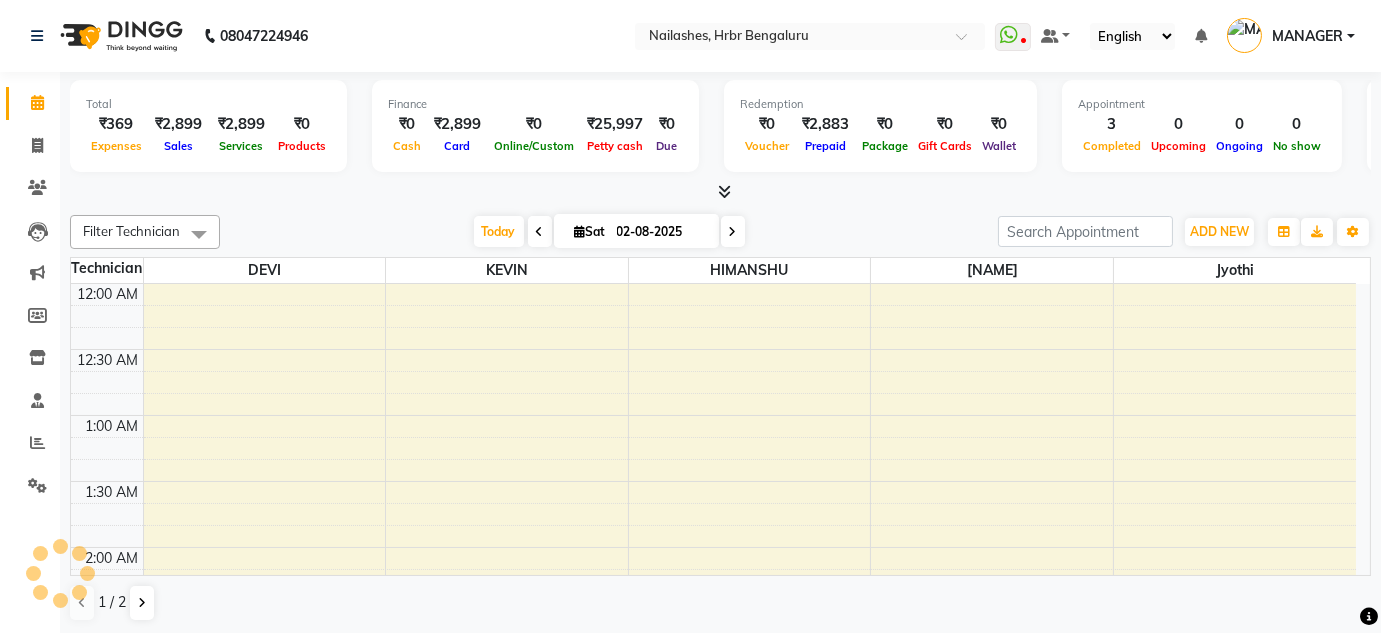 scroll, scrollTop: 0, scrollLeft: 0, axis: both 